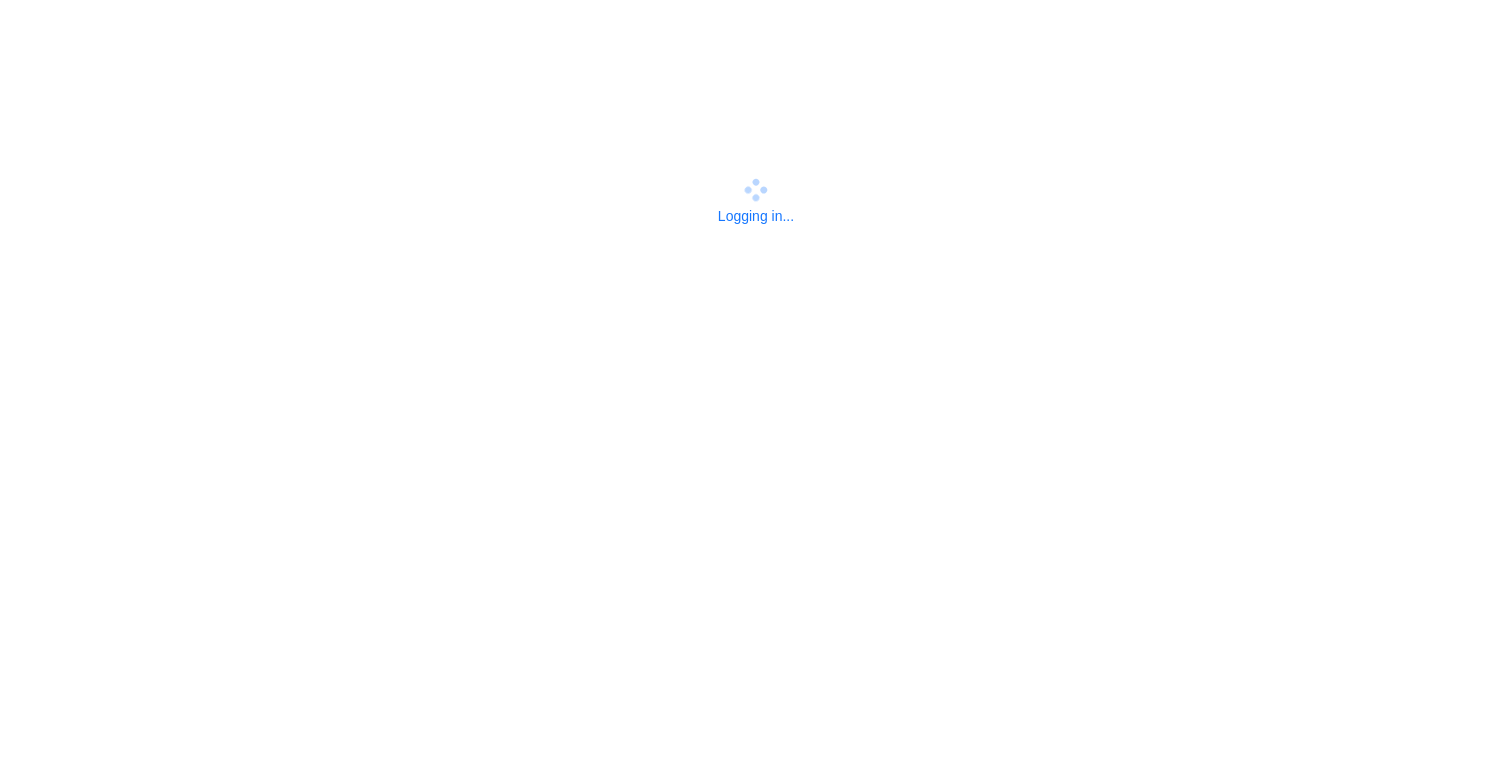 scroll, scrollTop: 0, scrollLeft: 0, axis: both 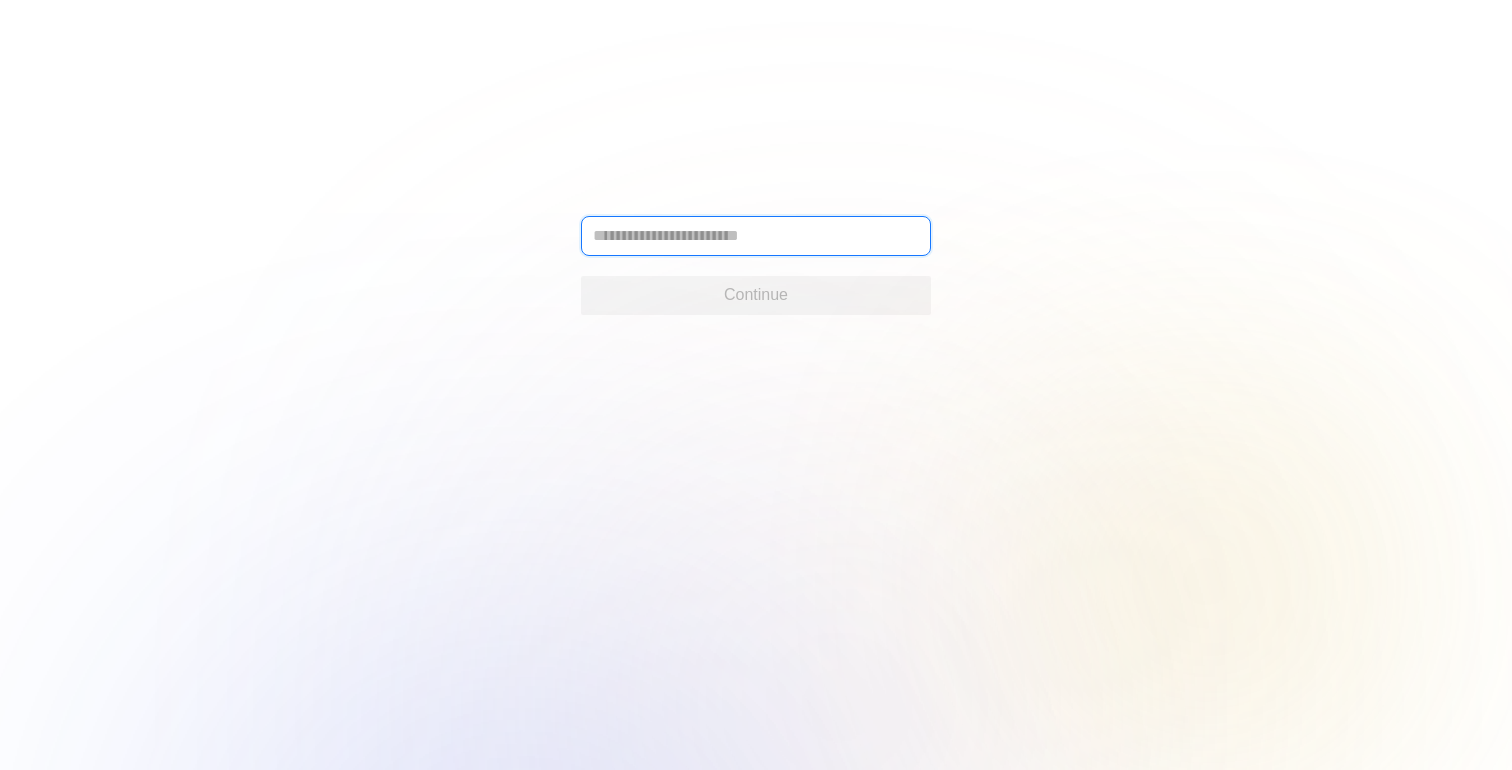 click at bounding box center [756, 236] 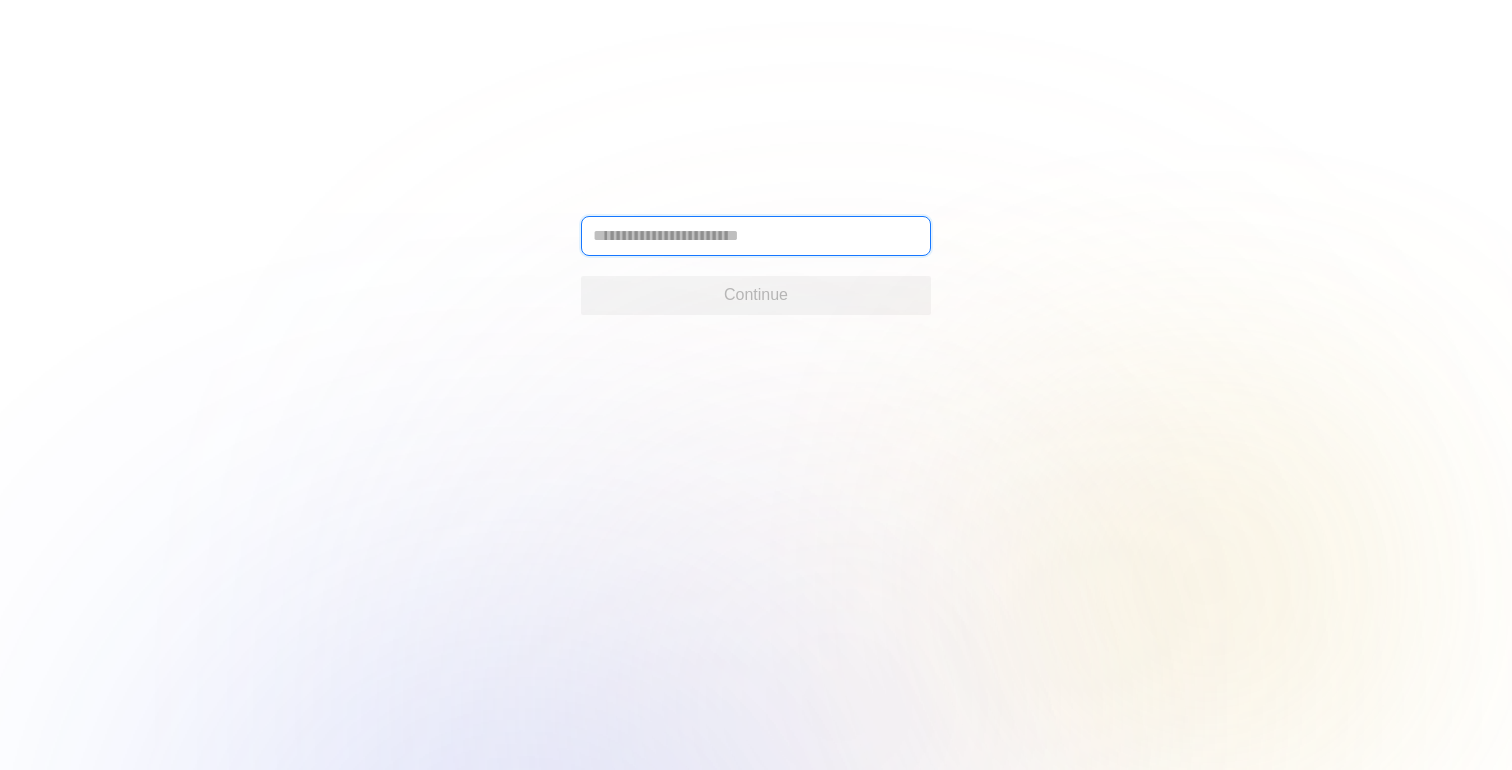 paste on "**********" 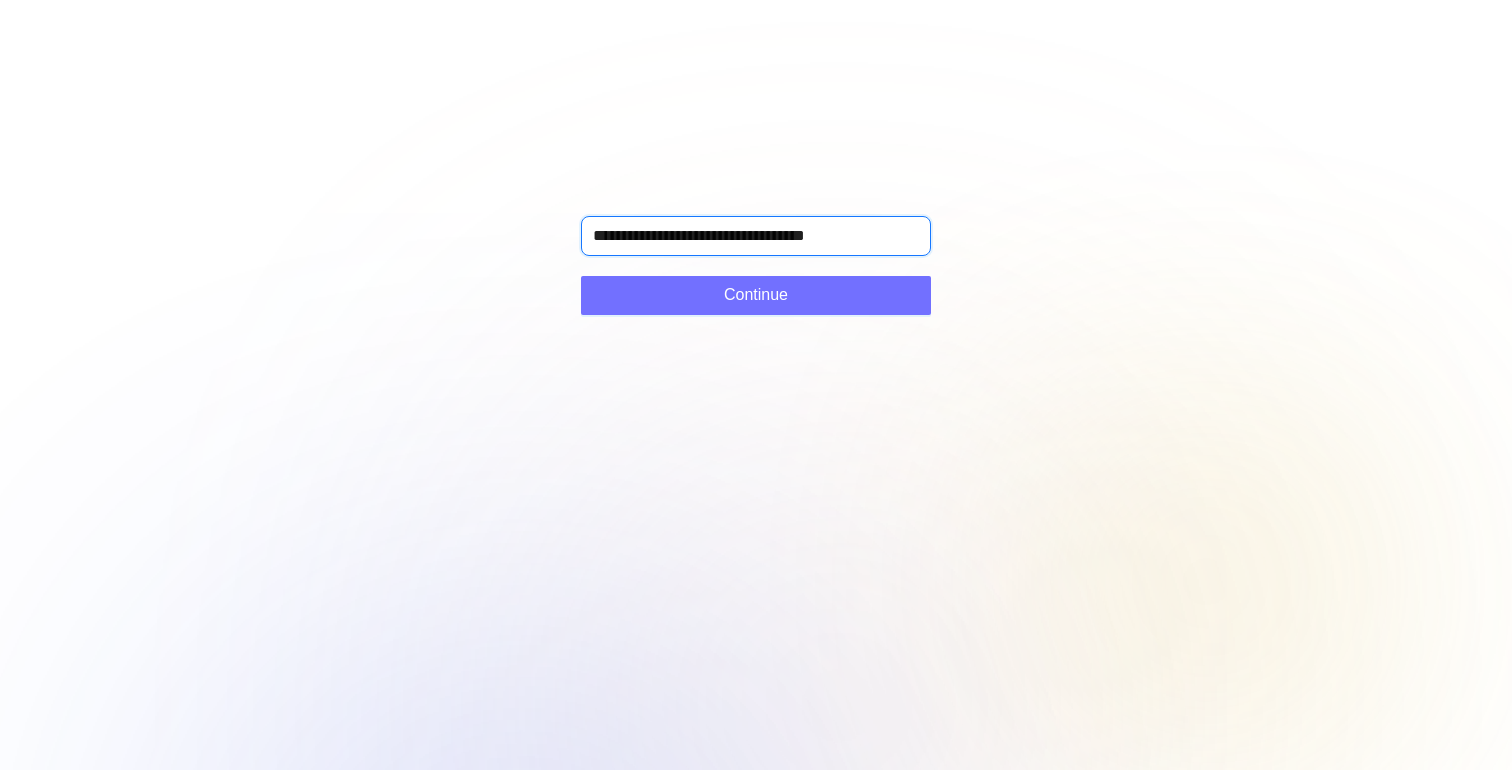 type on "**********" 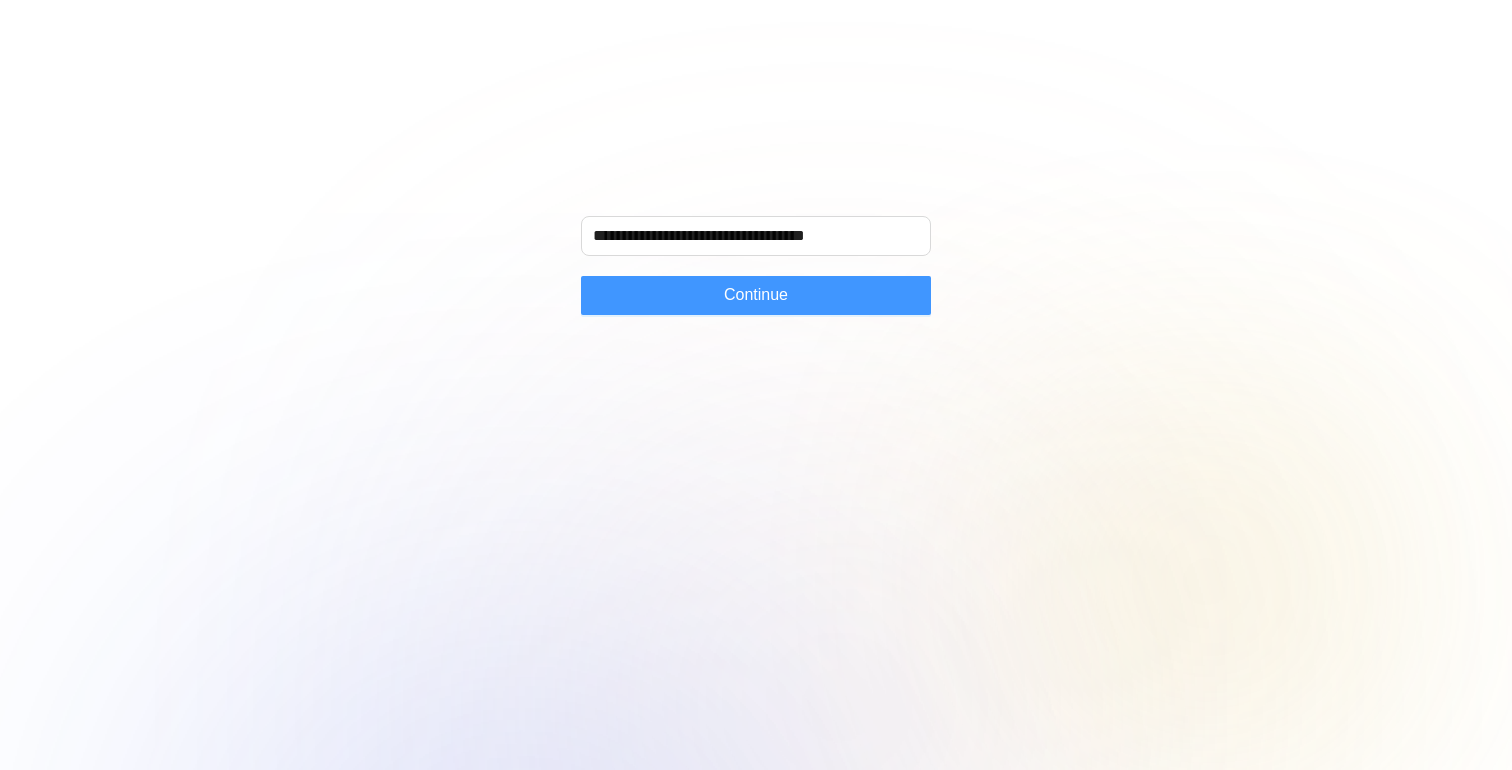 click on "Continue" at bounding box center [756, 295] 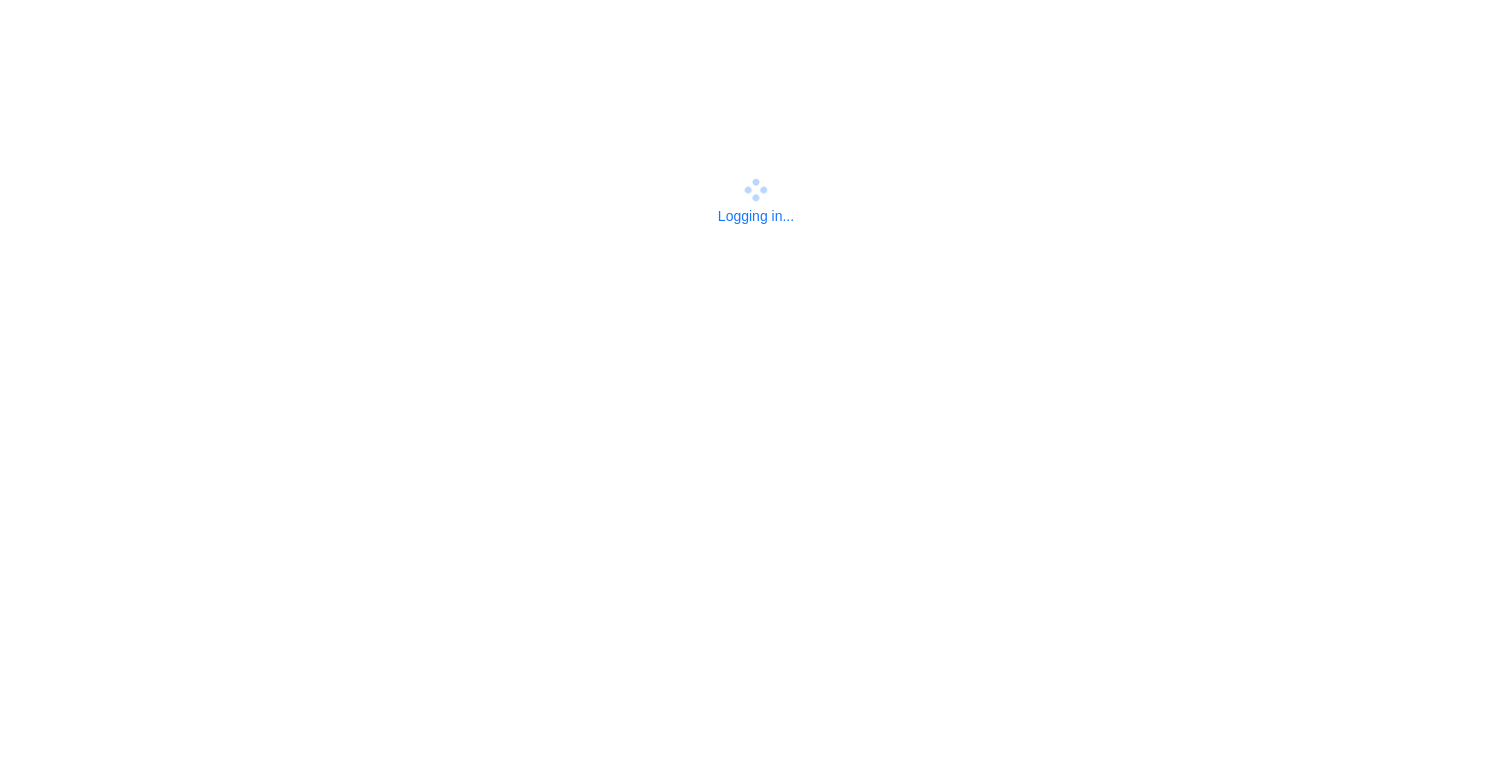 scroll, scrollTop: 0, scrollLeft: 0, axis: both 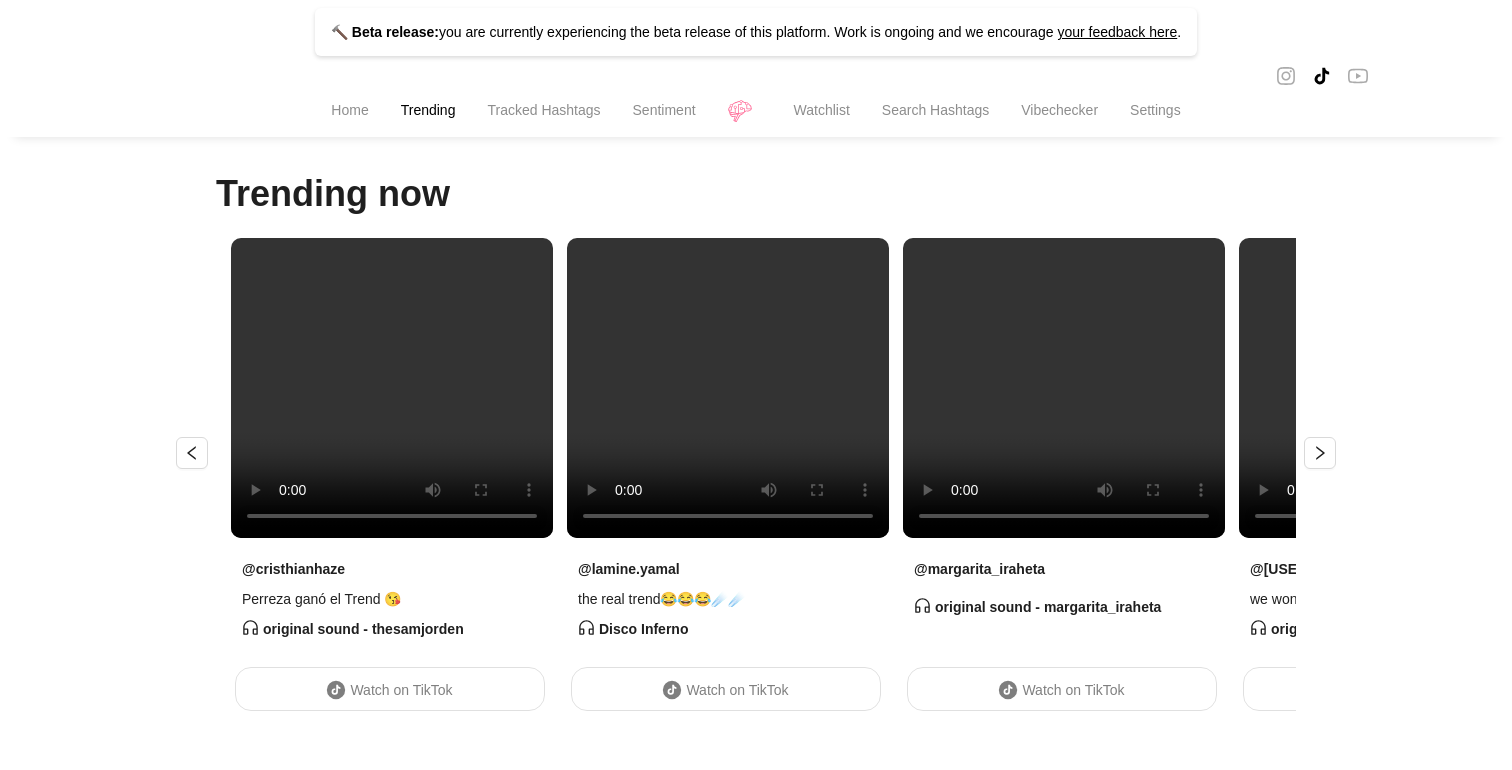 click on "Home" at bounding box center [349, 110] 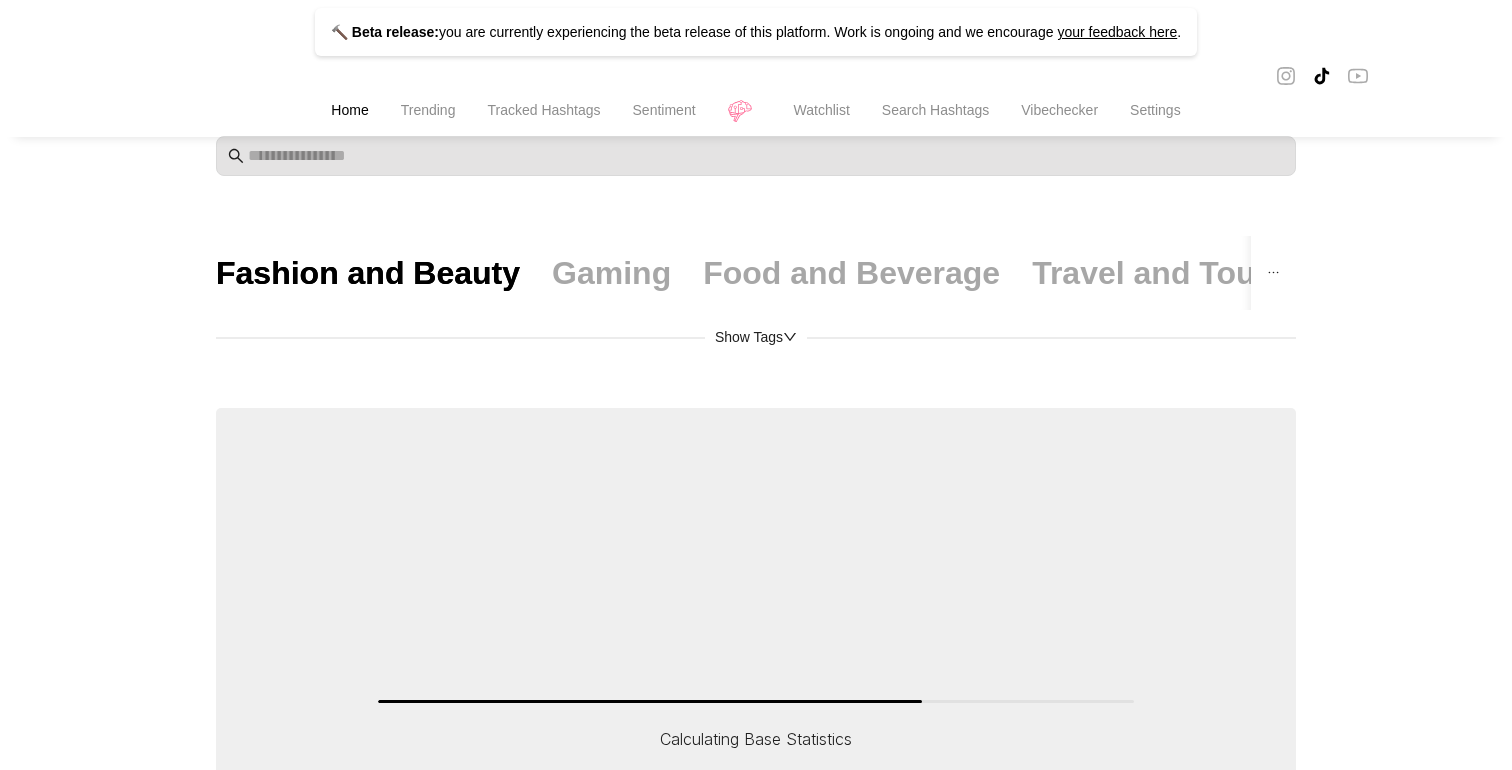 scroll, scrollTop: 0, scrollLeft: 0, axis: both 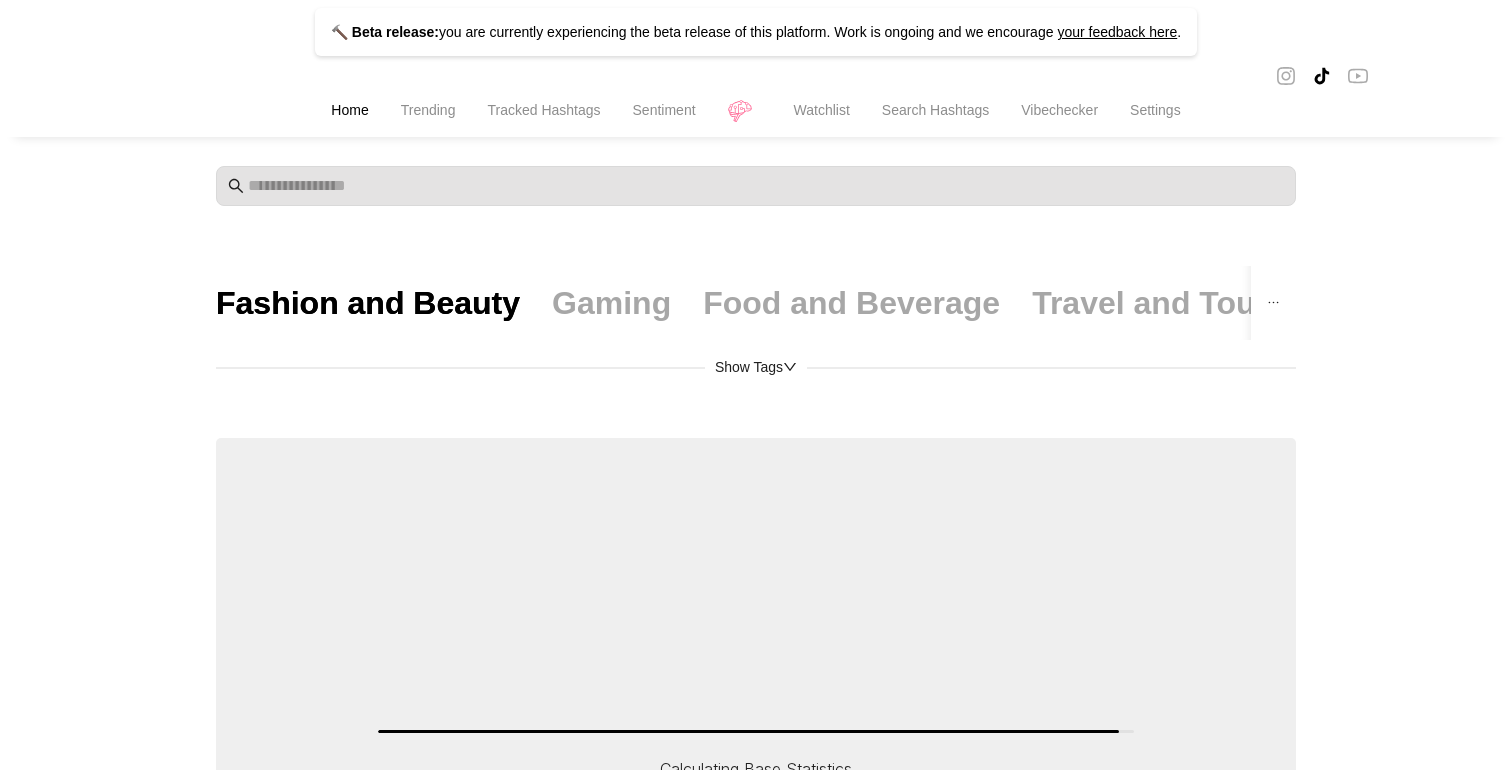 click on "🔨 Beta release:  you are currently experiencing the beta release of this platform. Work is ongoing and we encourage   your feedback here . Home Trending Tracked Hashtags Sentiment Watchlist Search Hashtags Vibechecker Settings Fashion and Beauty Gaming Food and Beverage Travel and Tourism Health and Fitness Tech and Gadgets Finance and Investment Automotive Real Estate Entertainment and Media Show Tags  Calculating Base Statistics" at bounding box center [756, 539] 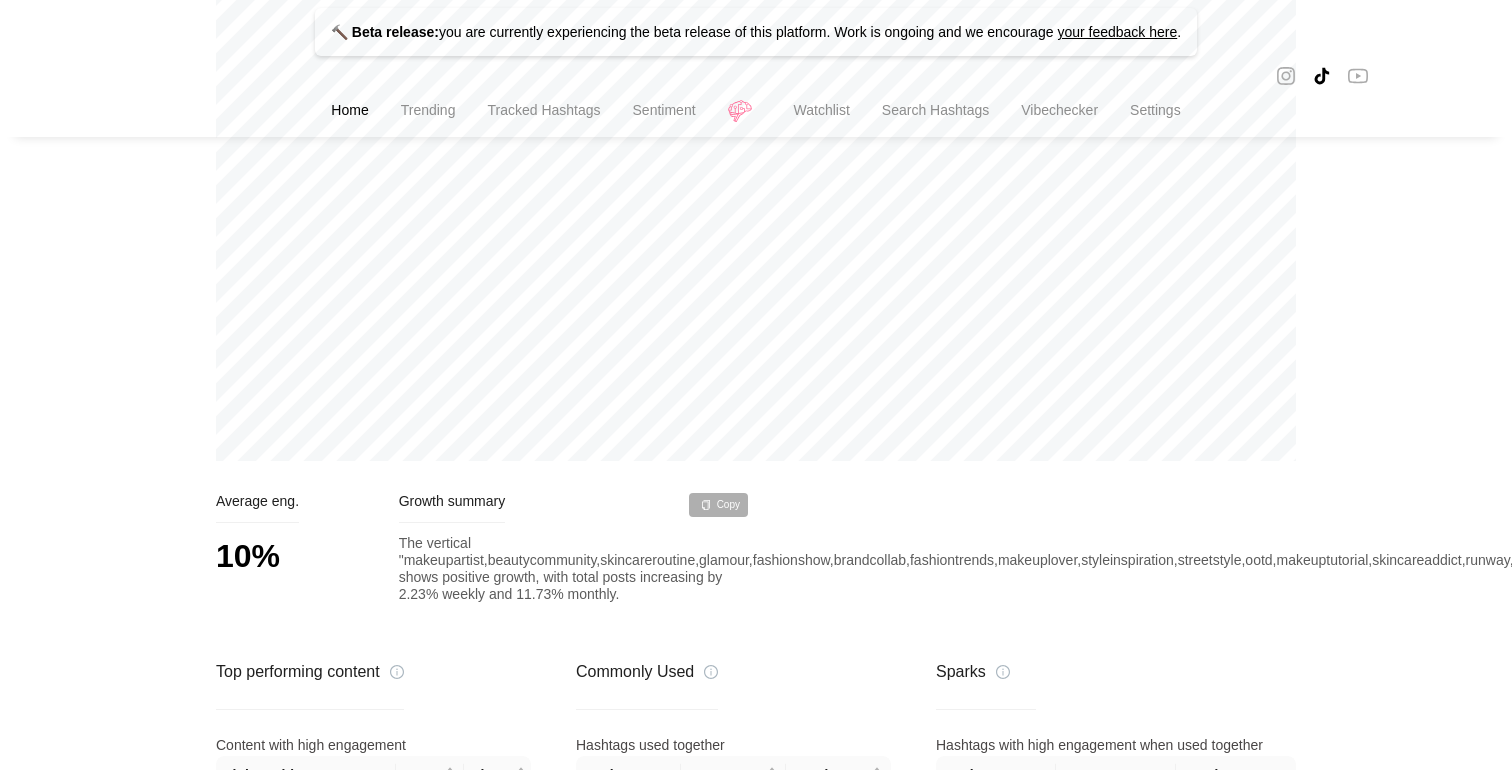 scroll, scrollTop: 747, scrollLeft: 0, axis: vertical 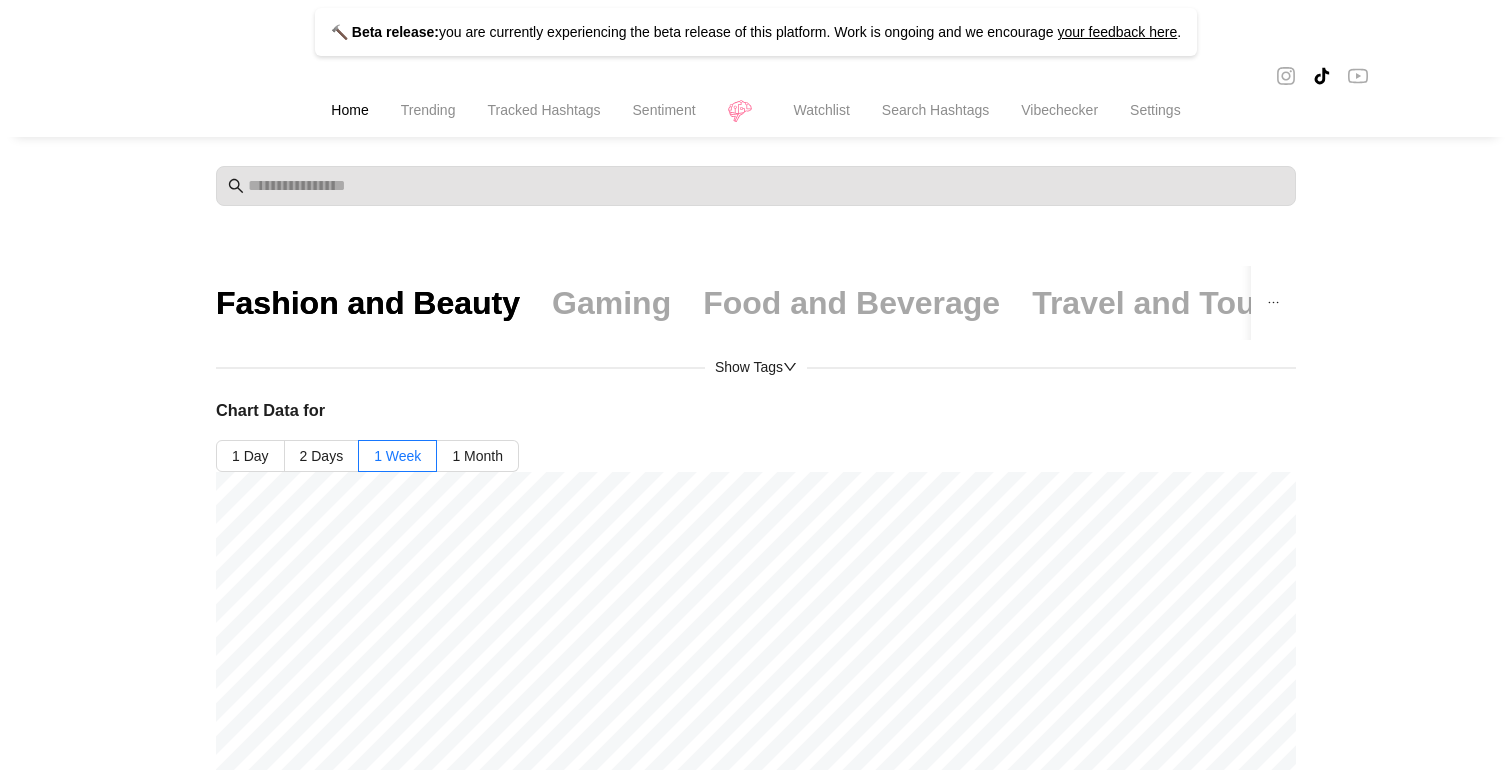click at bounding box center (1286, 76) 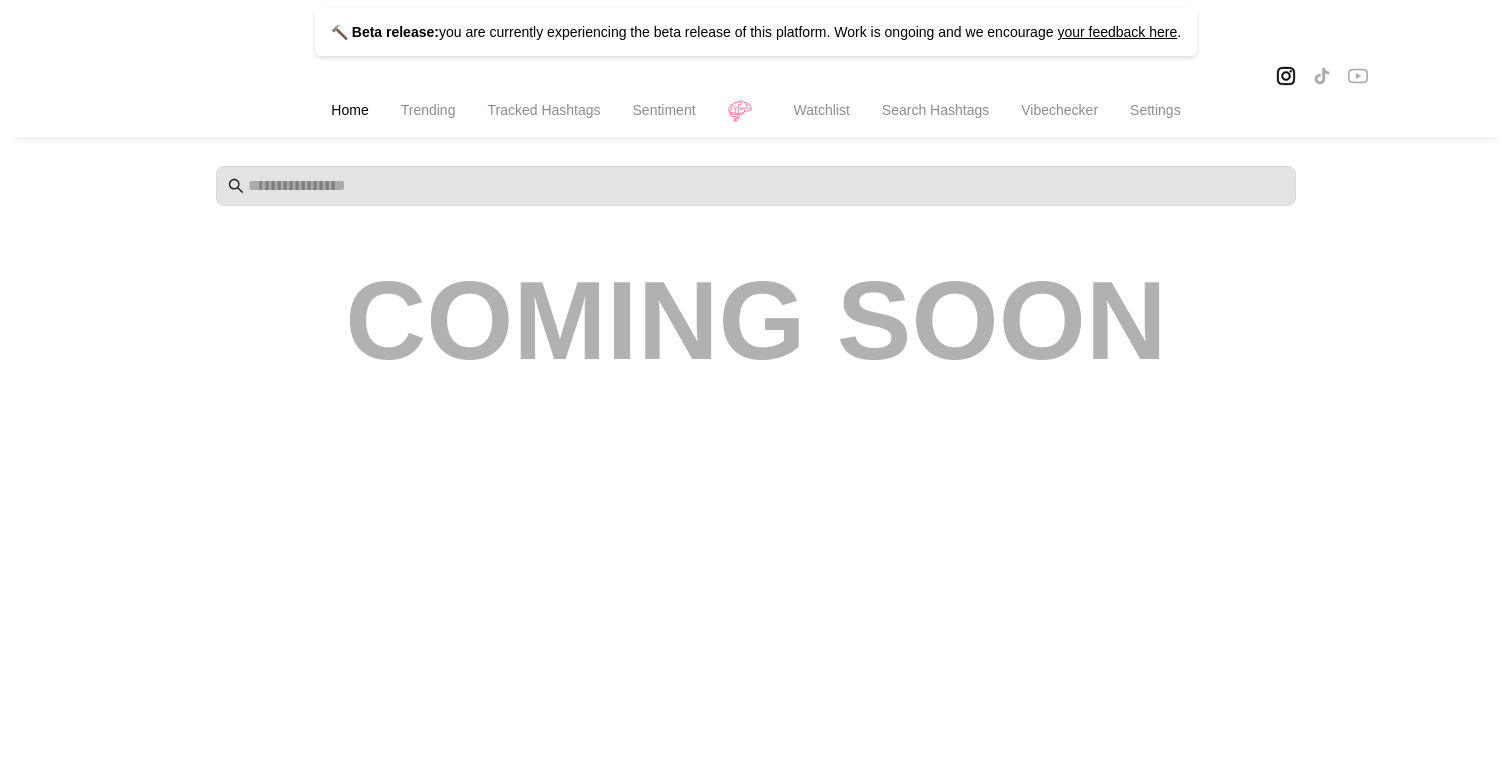 click on "Trending" at bounding box center [349, 110] 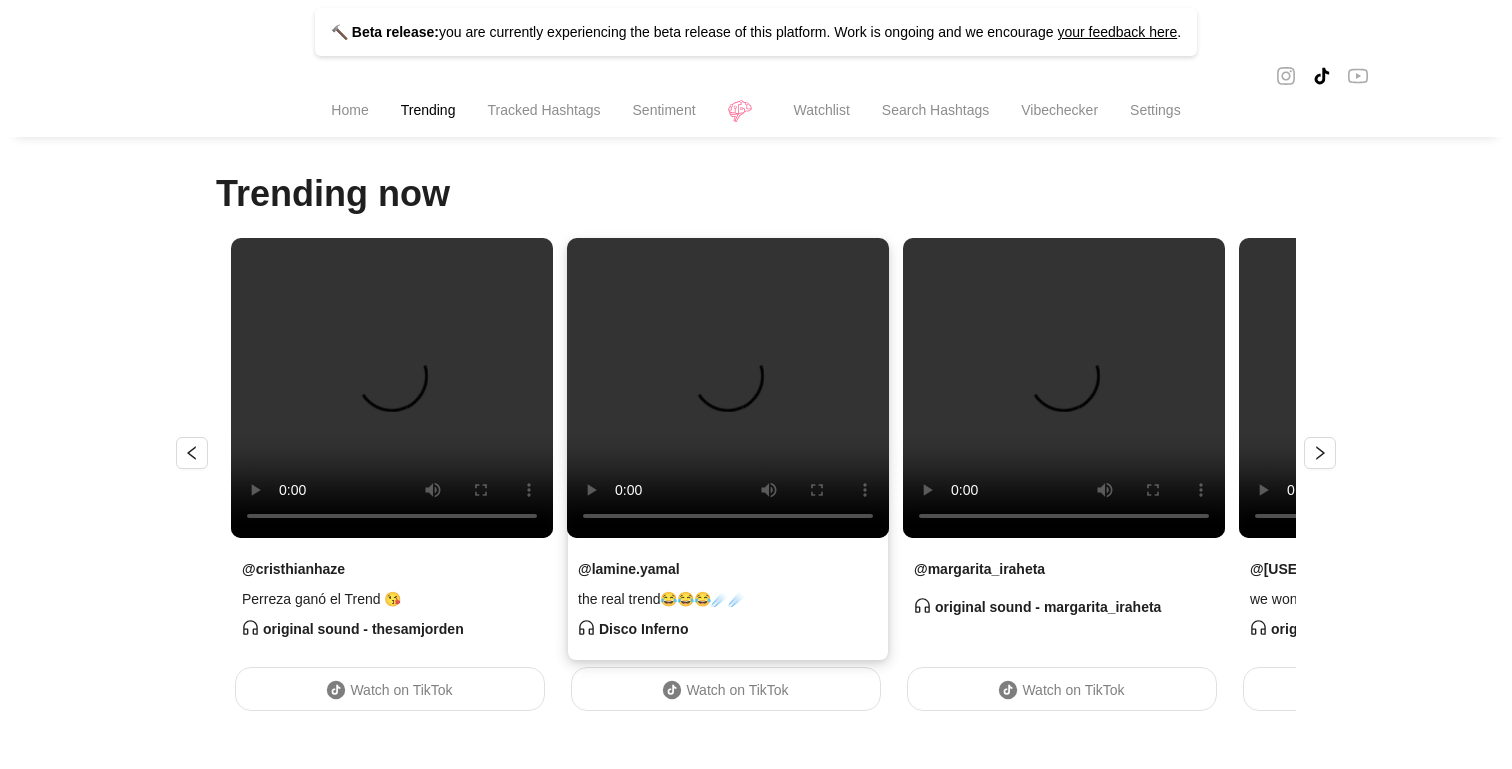 scroll, scrollTop: 83, scrollLeft: 0, axis: vertical 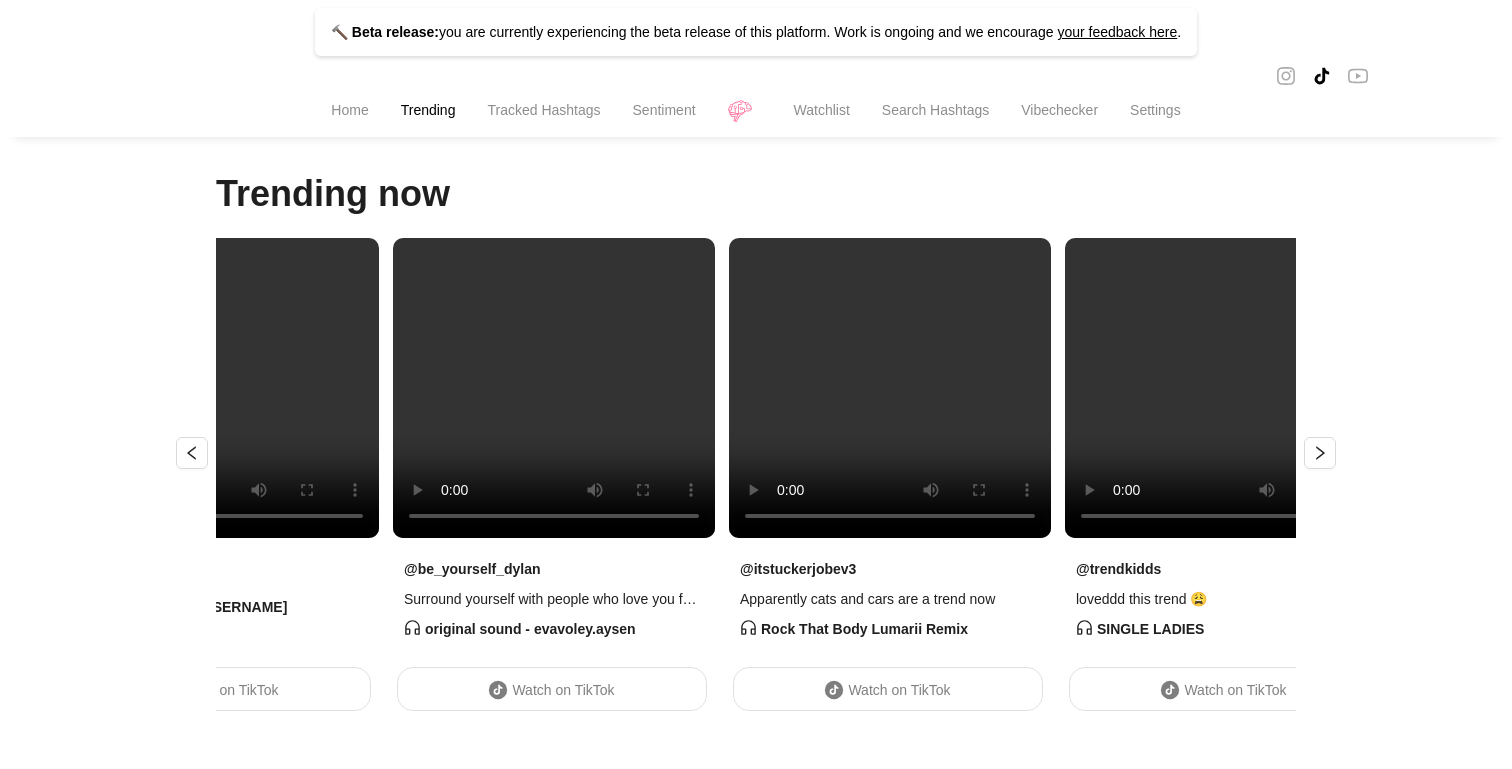 click on "Watch on TikTok" at bounding box center [888, 689] 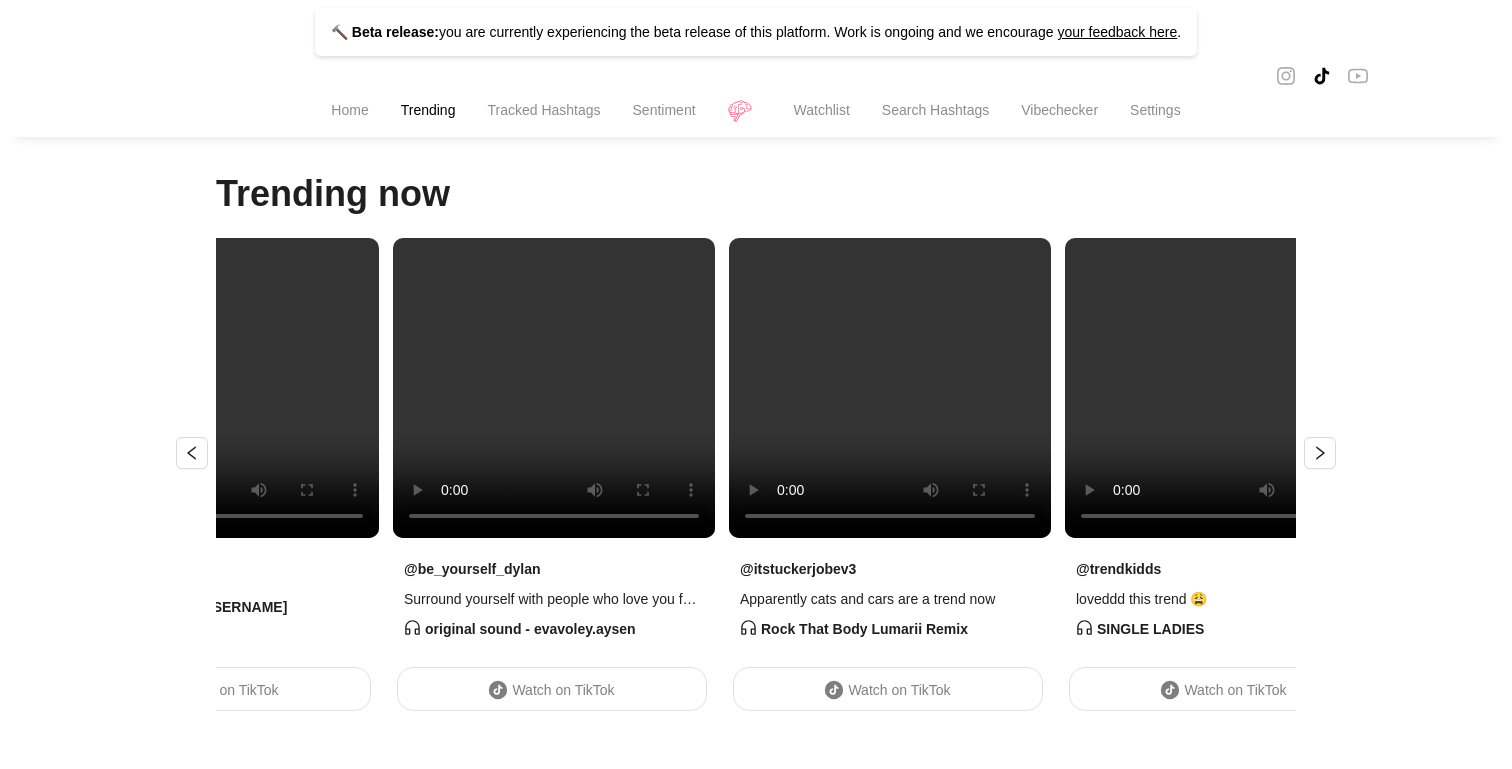 click on "Tracked Hashtags" at bounding box center [543, 110] 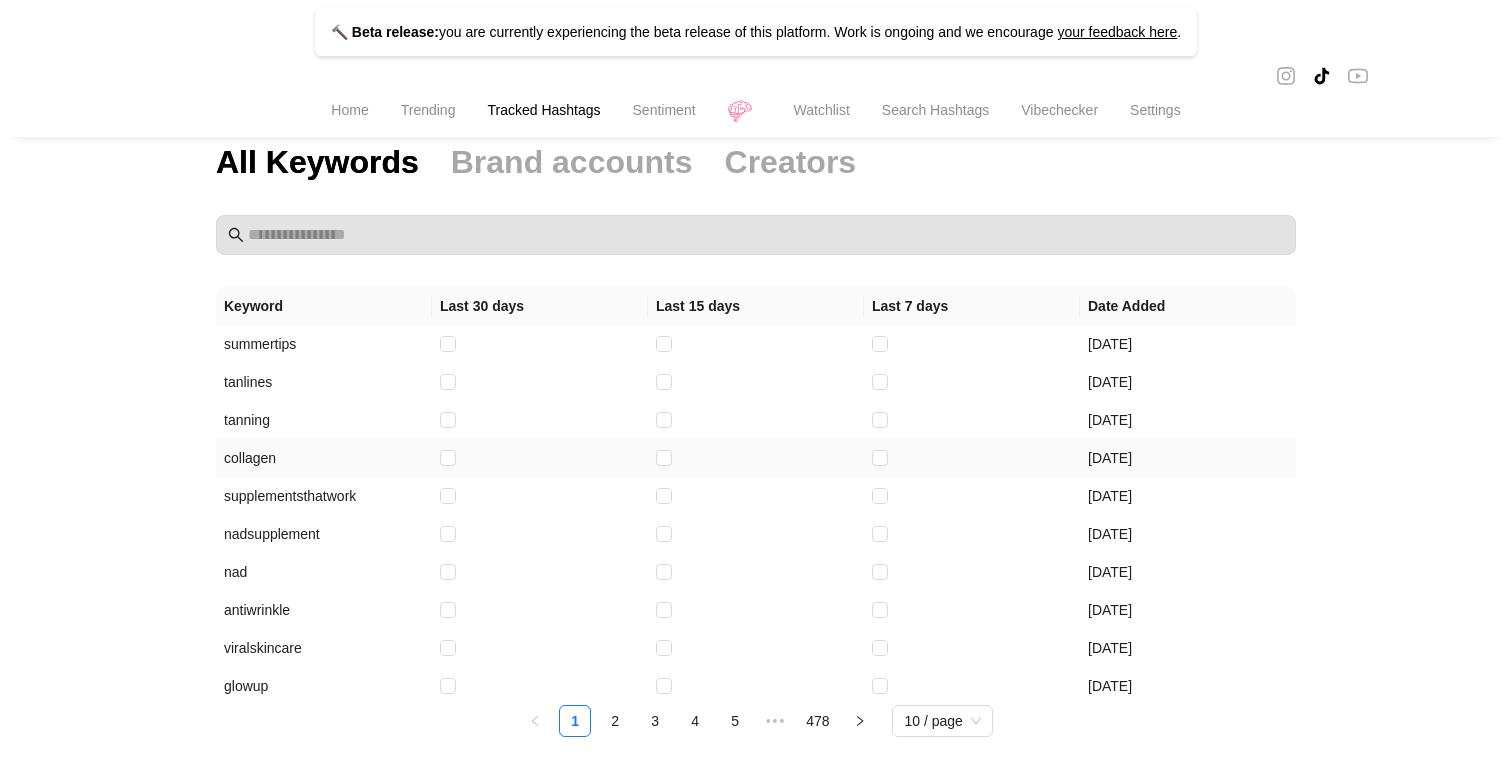 scroll, scrollTop: 105, scrollLeft: 0, axis: vertical 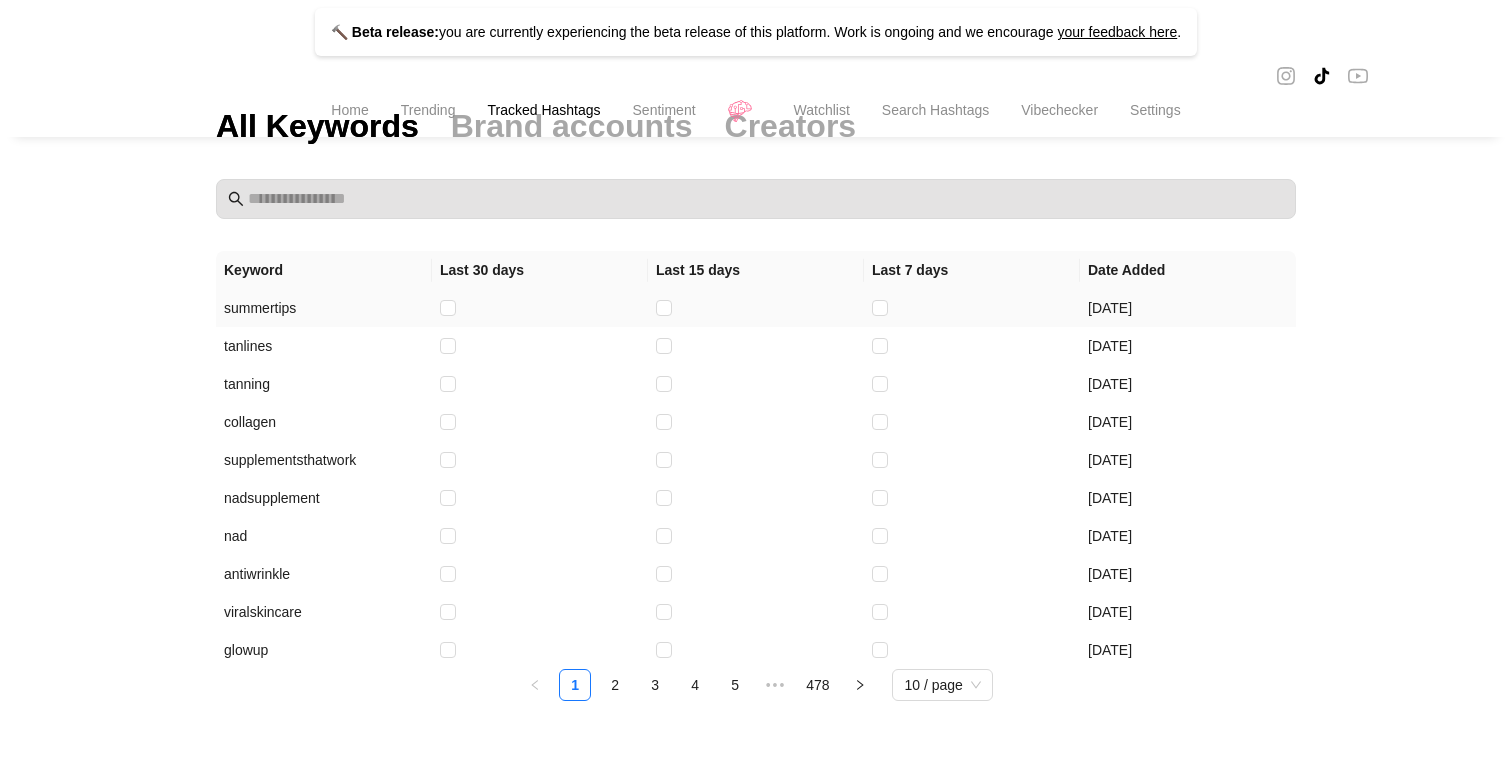 click on "summertips" at bounding box center [324, 308] 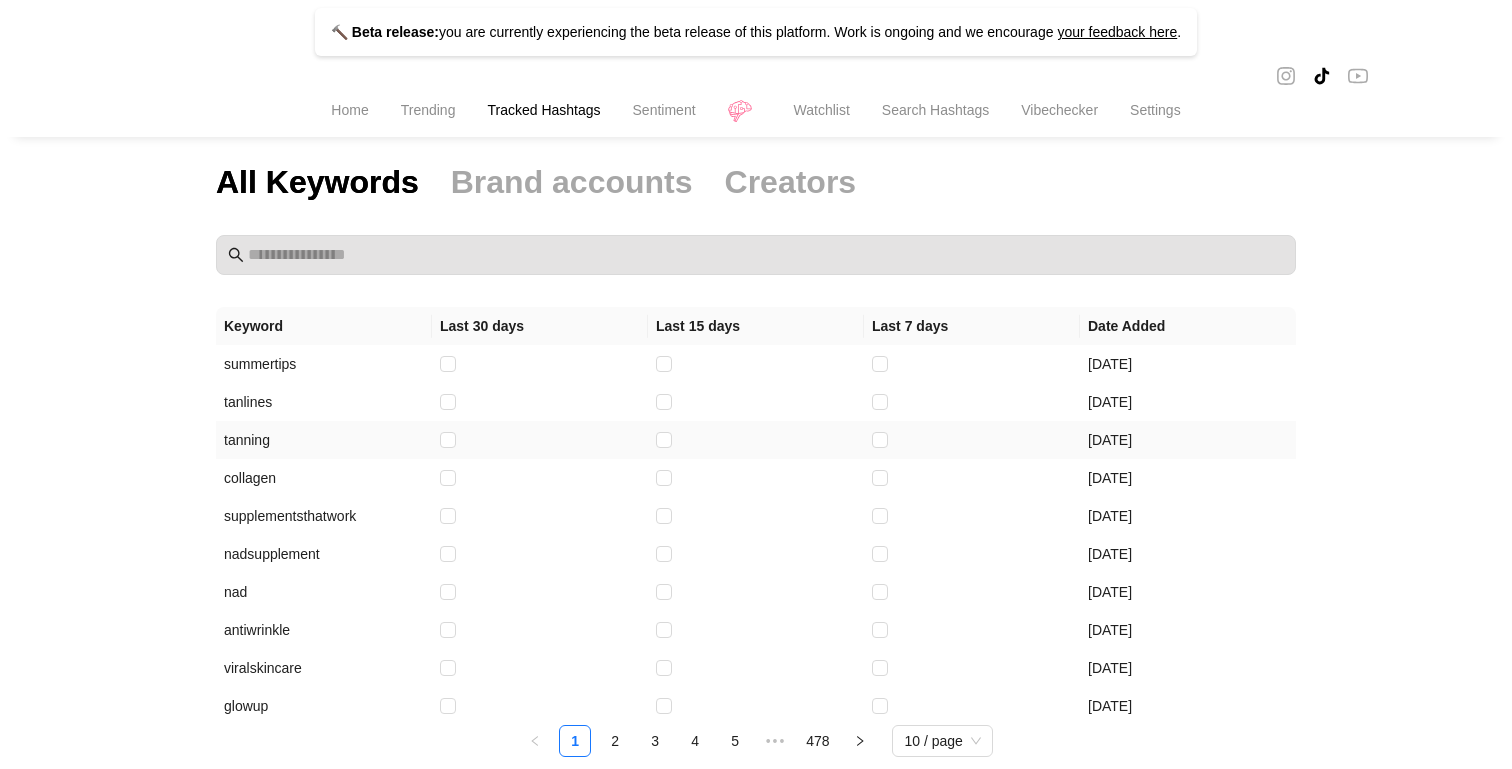 scroll, scrollTop: 0, scrollLeft: 0, axis: both 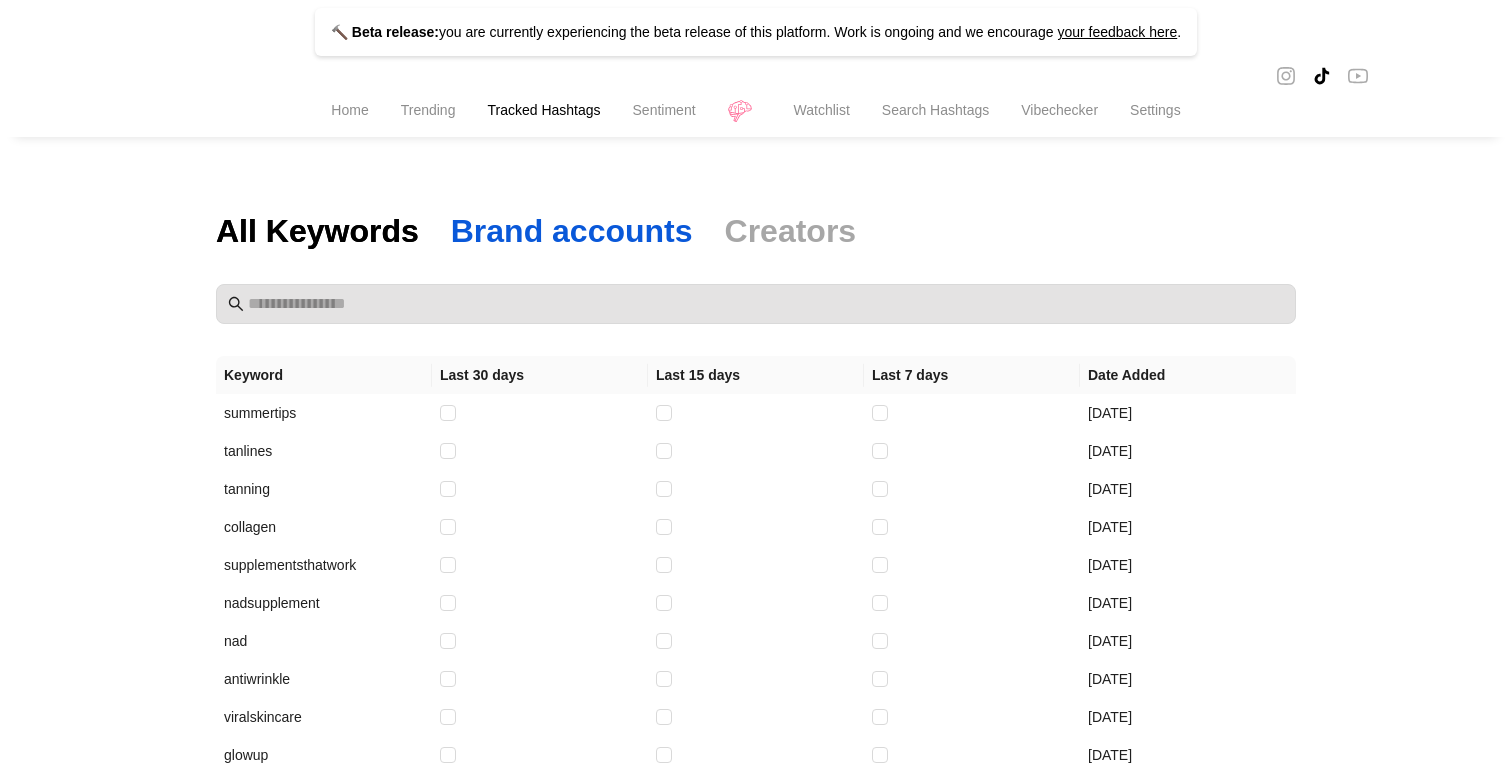 click on "Brand accounts" at bounding box center [572, 231] 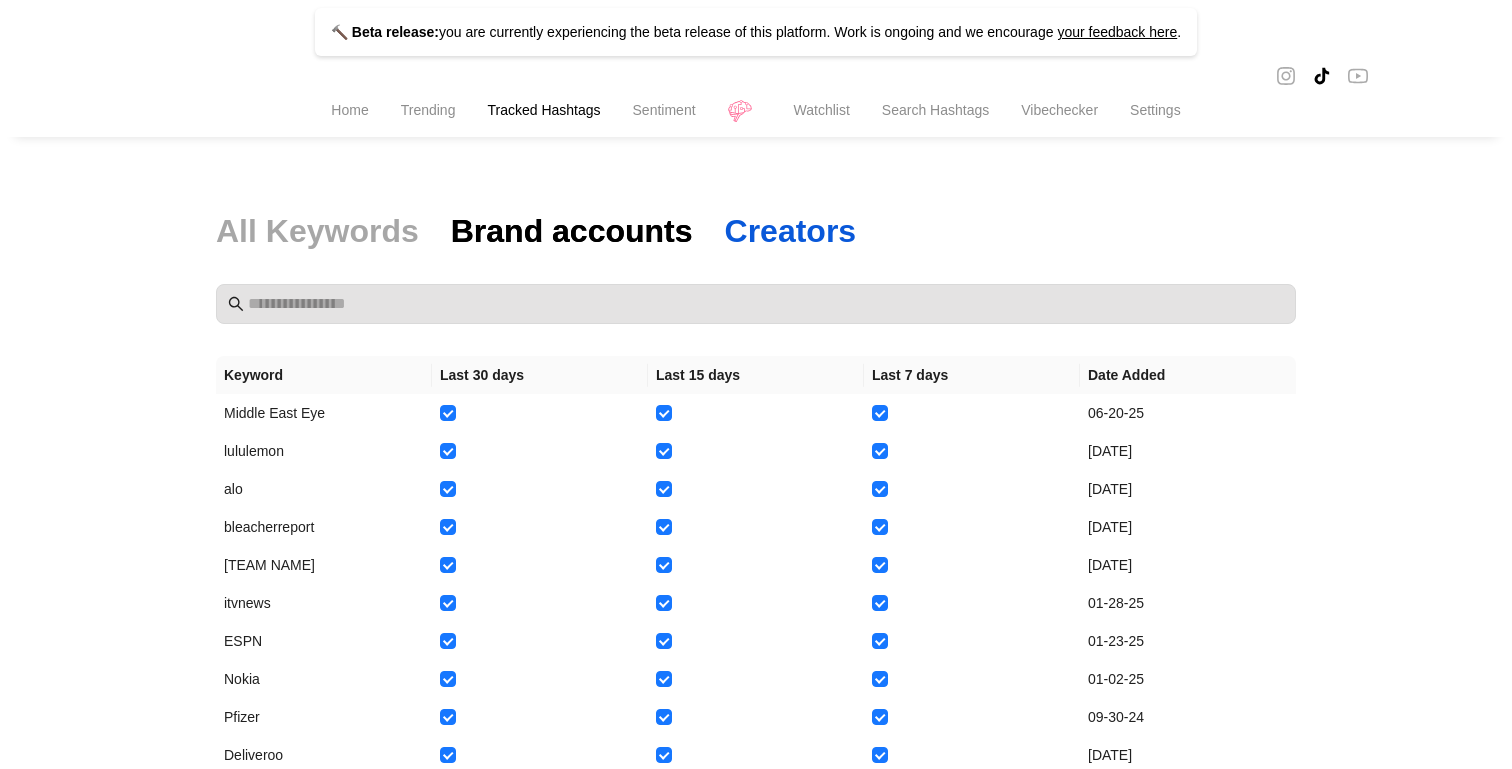 click on "Creators" at bounding box center (791, 231) 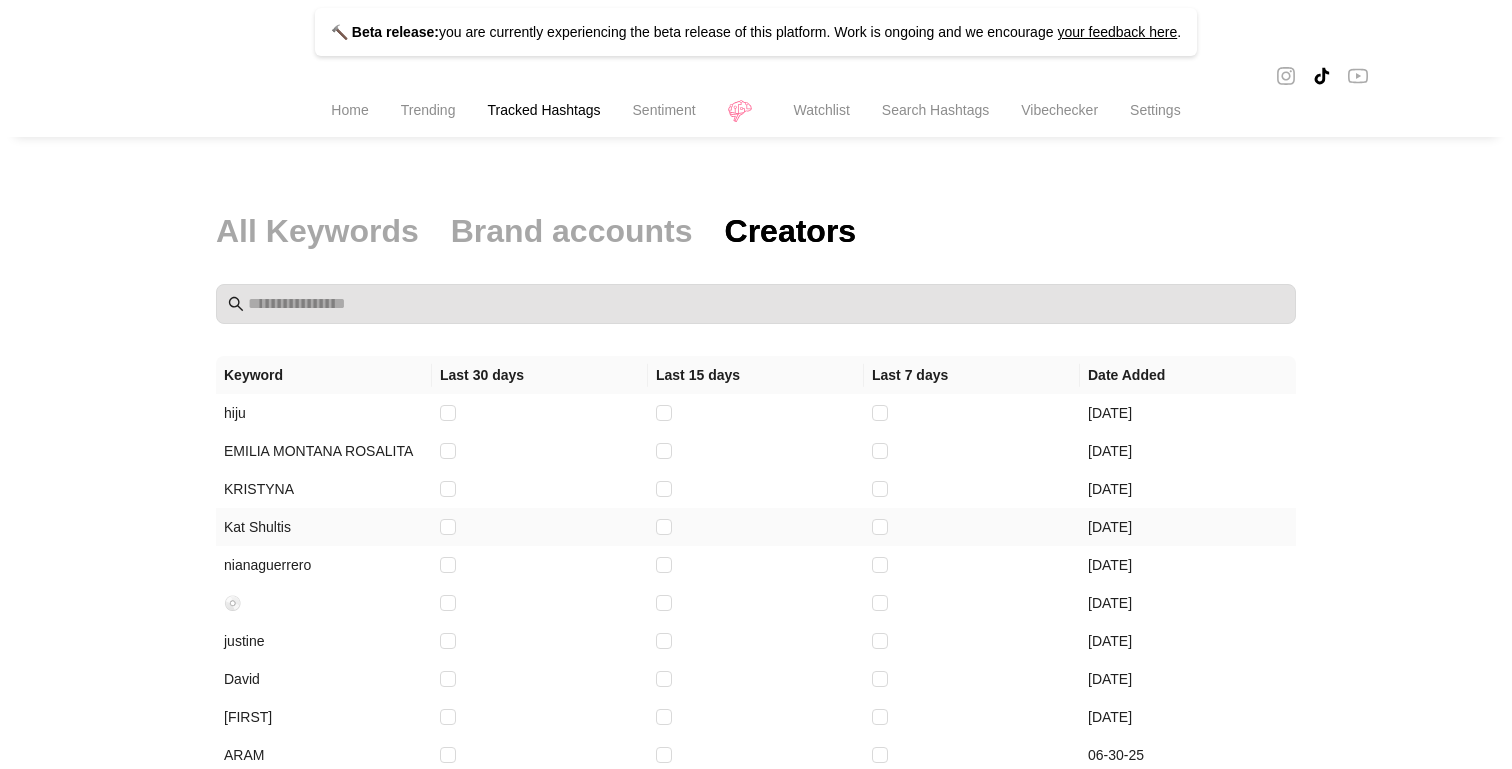 scroll, scrollTop: 133, scrollLeft: 0, axis: vertical 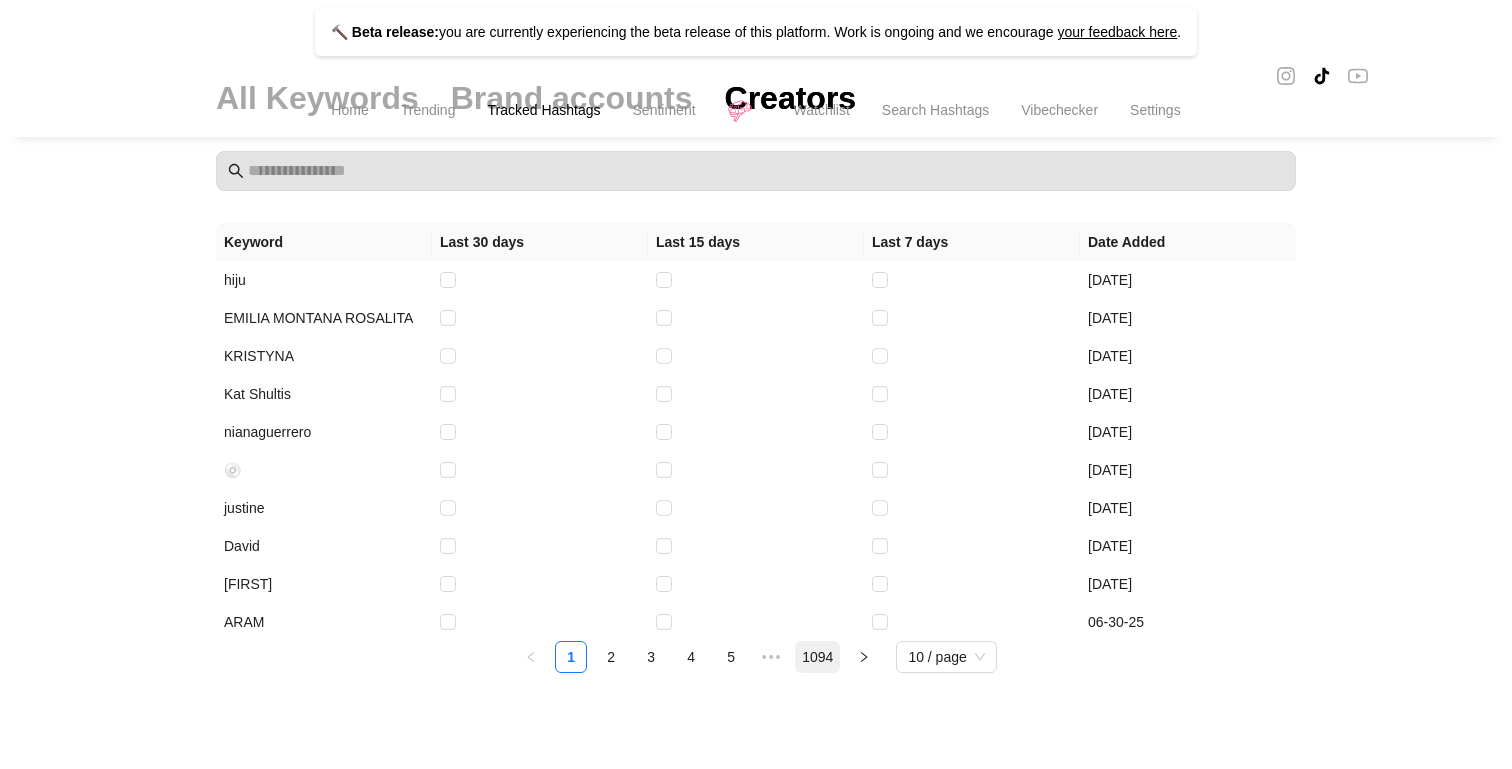 click on "1094" at bounding box center (817, 657) 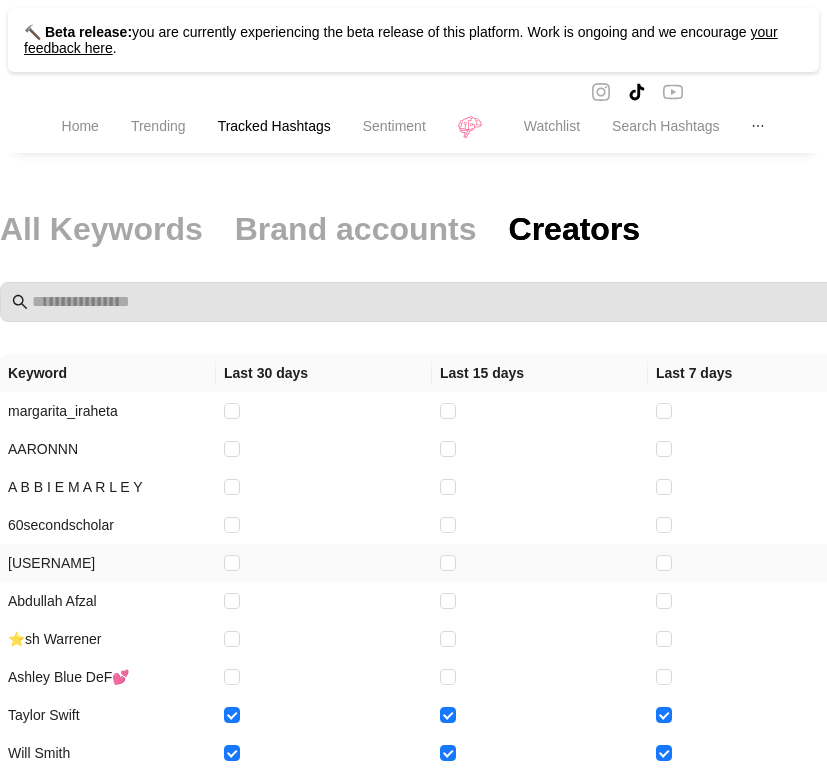 scroll, scrollTop: 133, scrollLeft: 0, axis: vertical 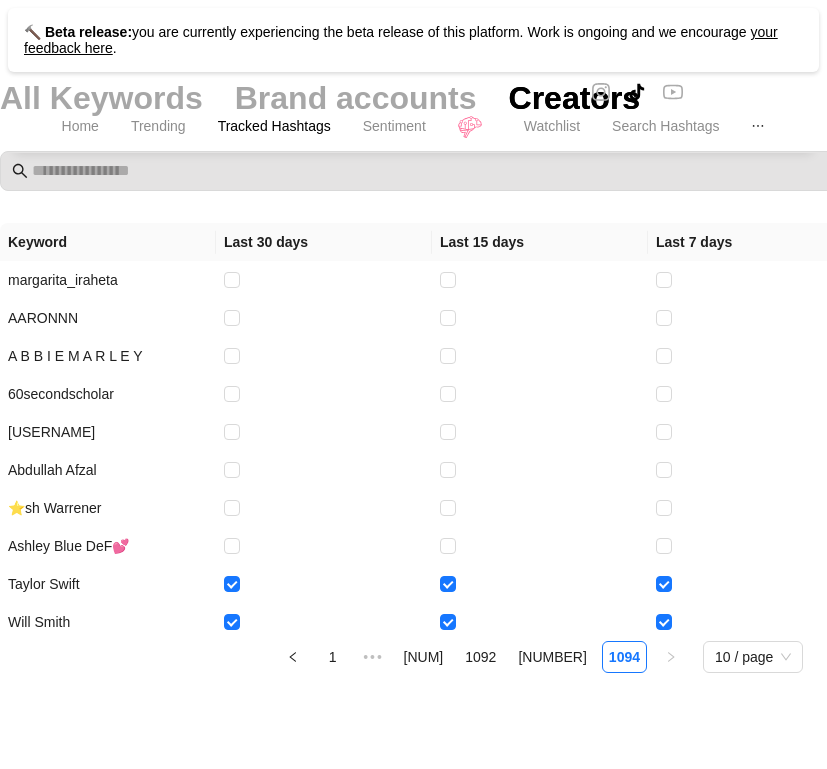 click on "1 ••• [NUMBER] [NUMBER] [NUMBER] [NUMBER] [NUMBER] [NUMBER] / page" at bounding box center (540, 657) 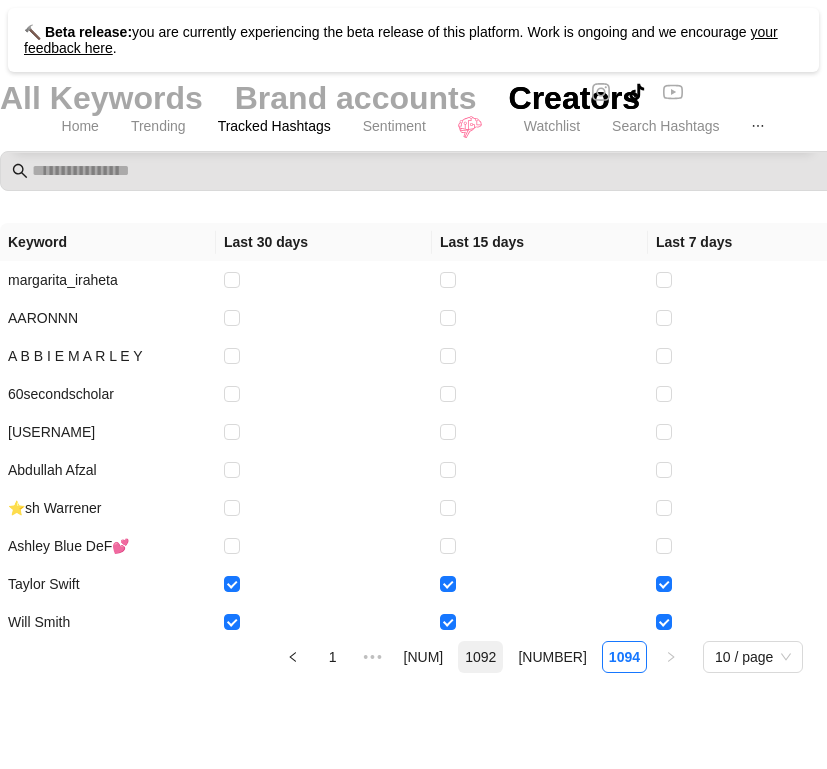 click on "1092" at bounding box center (480, 657) 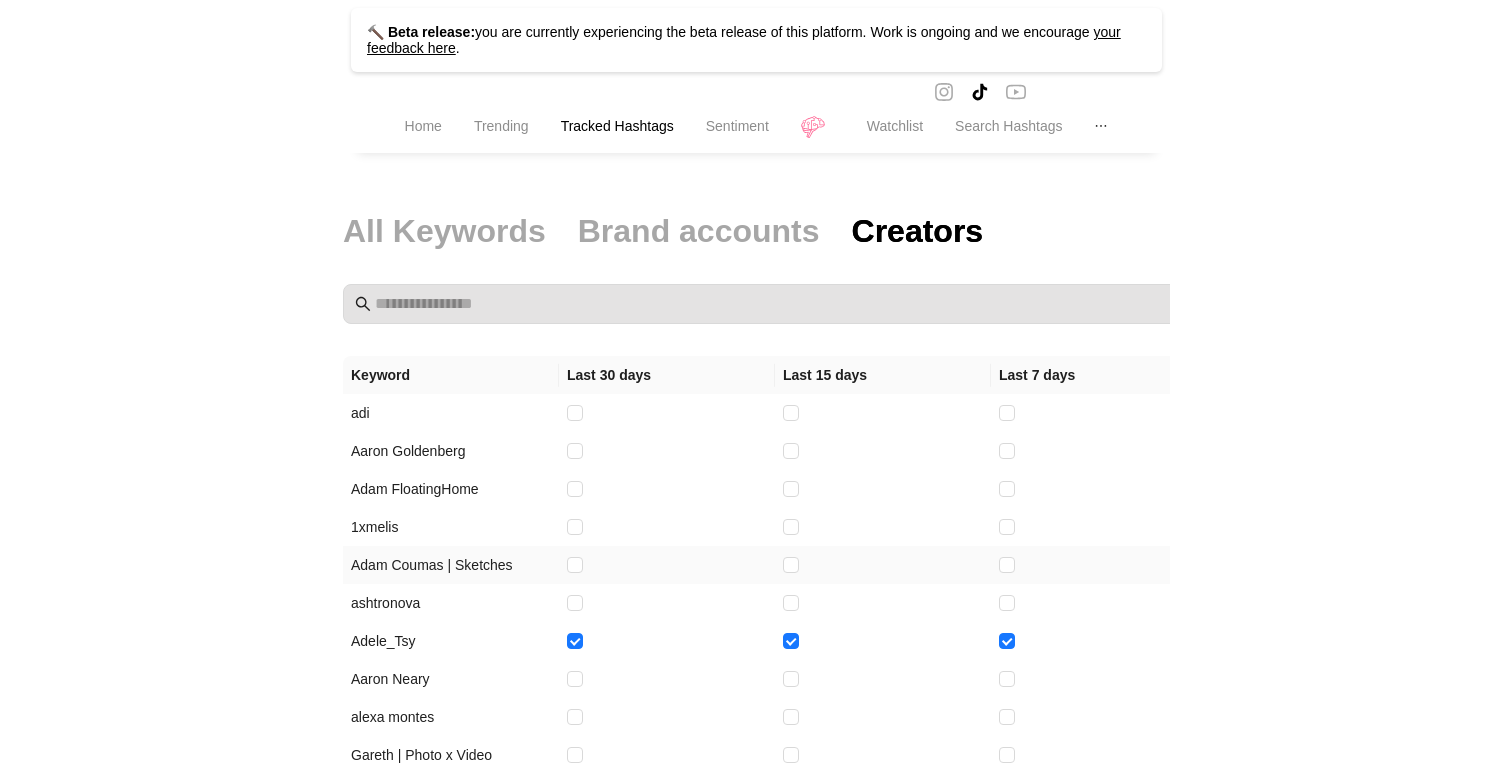 scroll, scrollTop: 133, scrollLeft: 0, axis: vertical 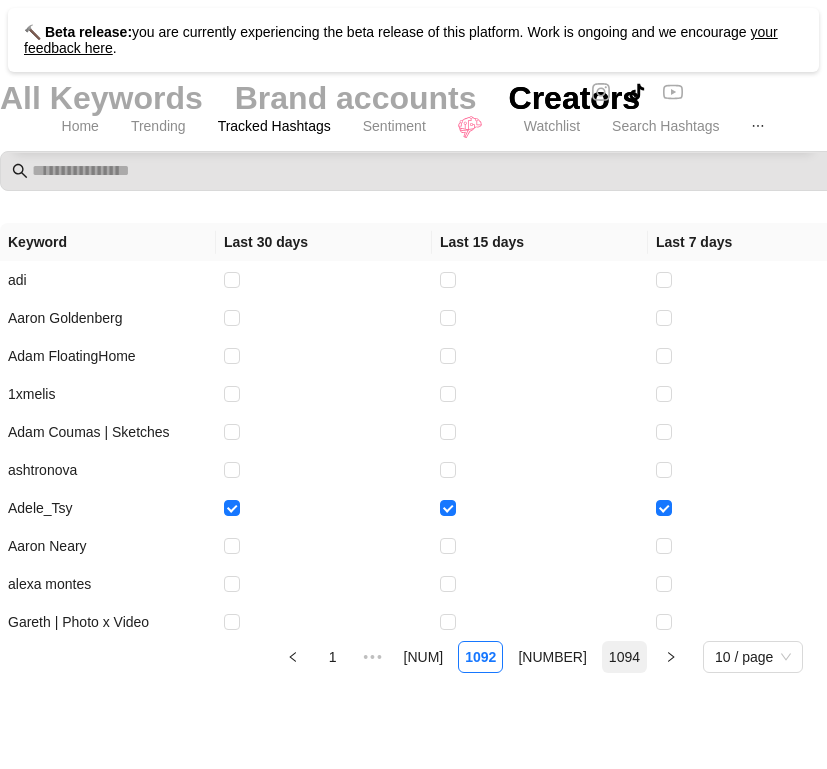 click on "1094" at bounding box center [624, 657] 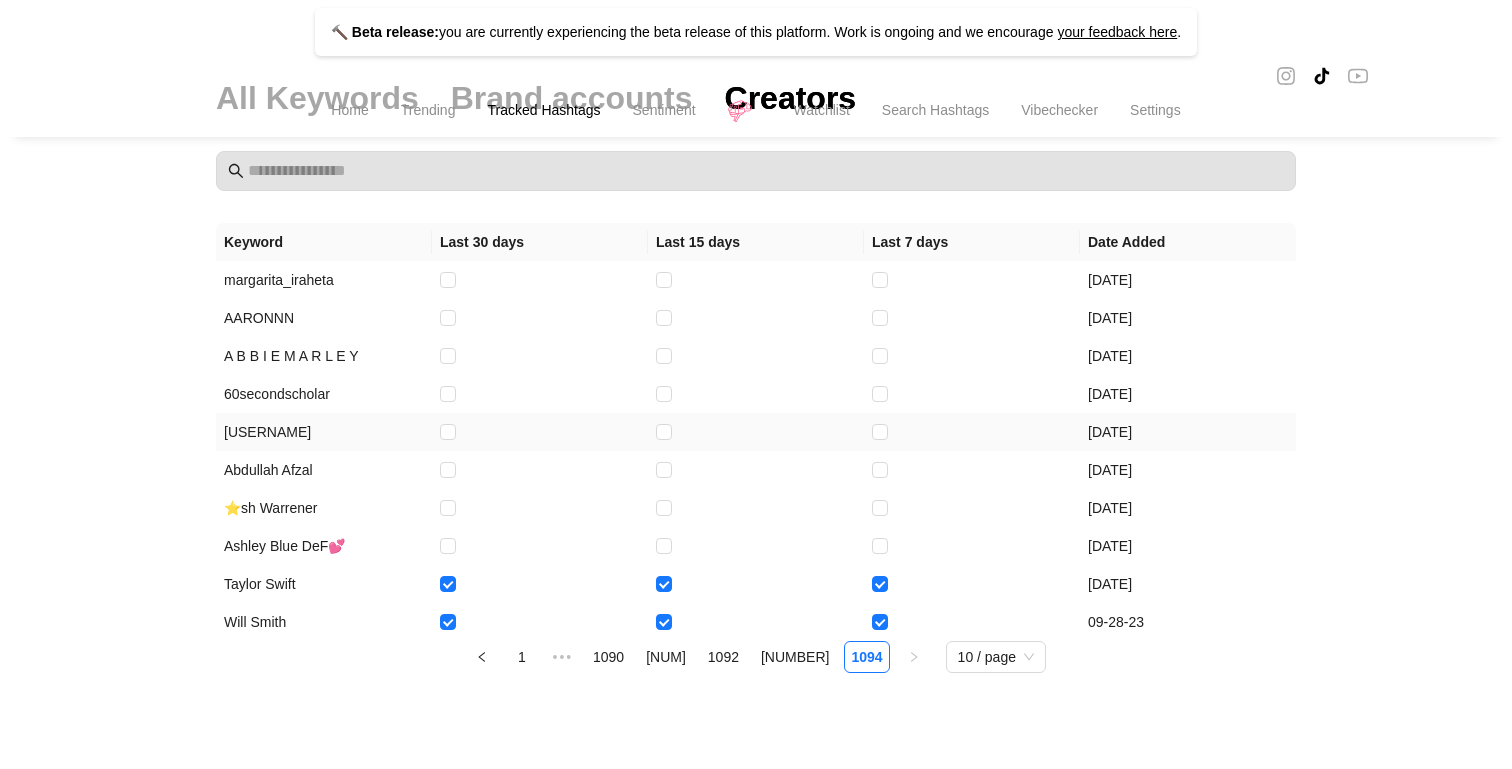scroll, scrollTop: 0, scrollLeft: 0, axis: both 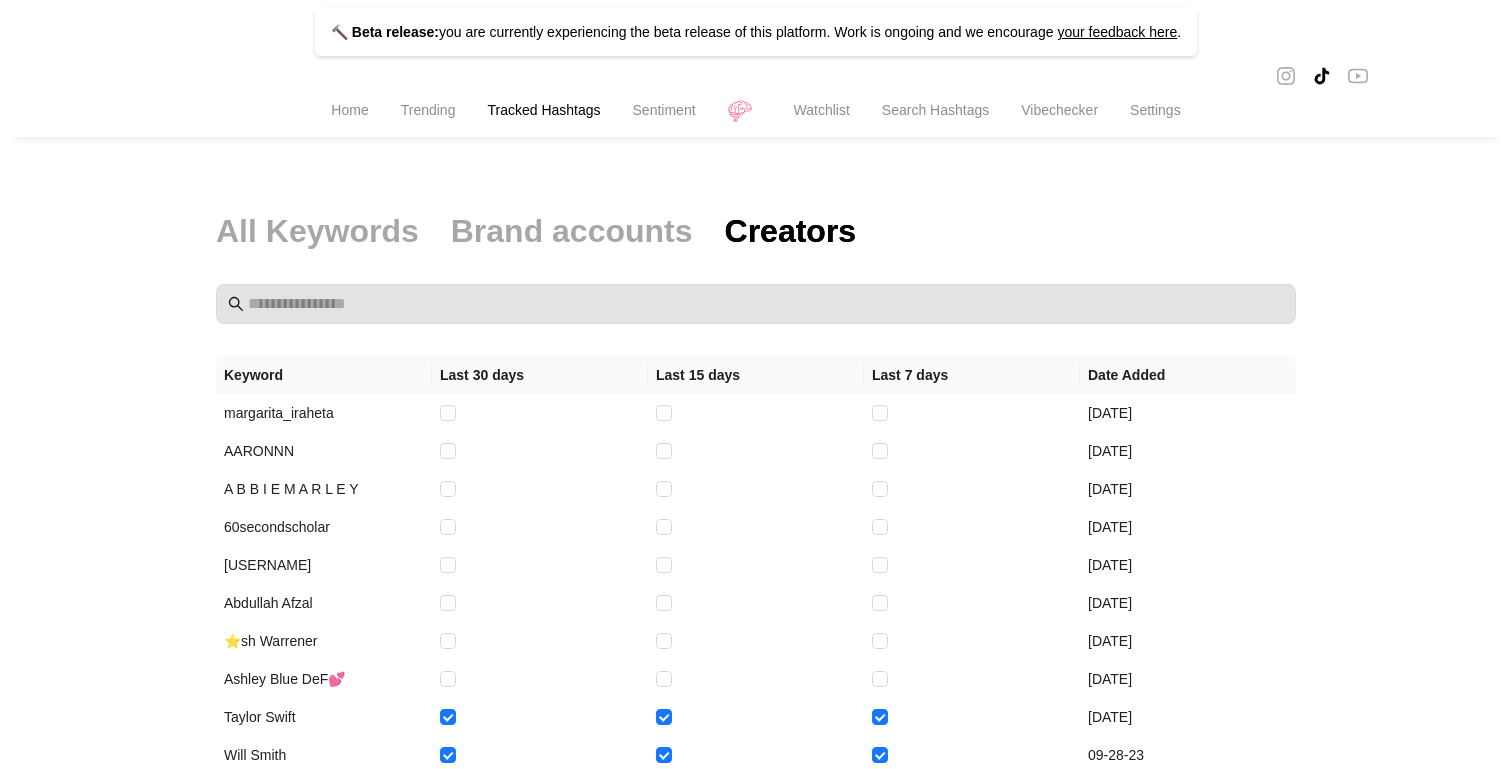 click on "Home" at bounding box center (349, 110) 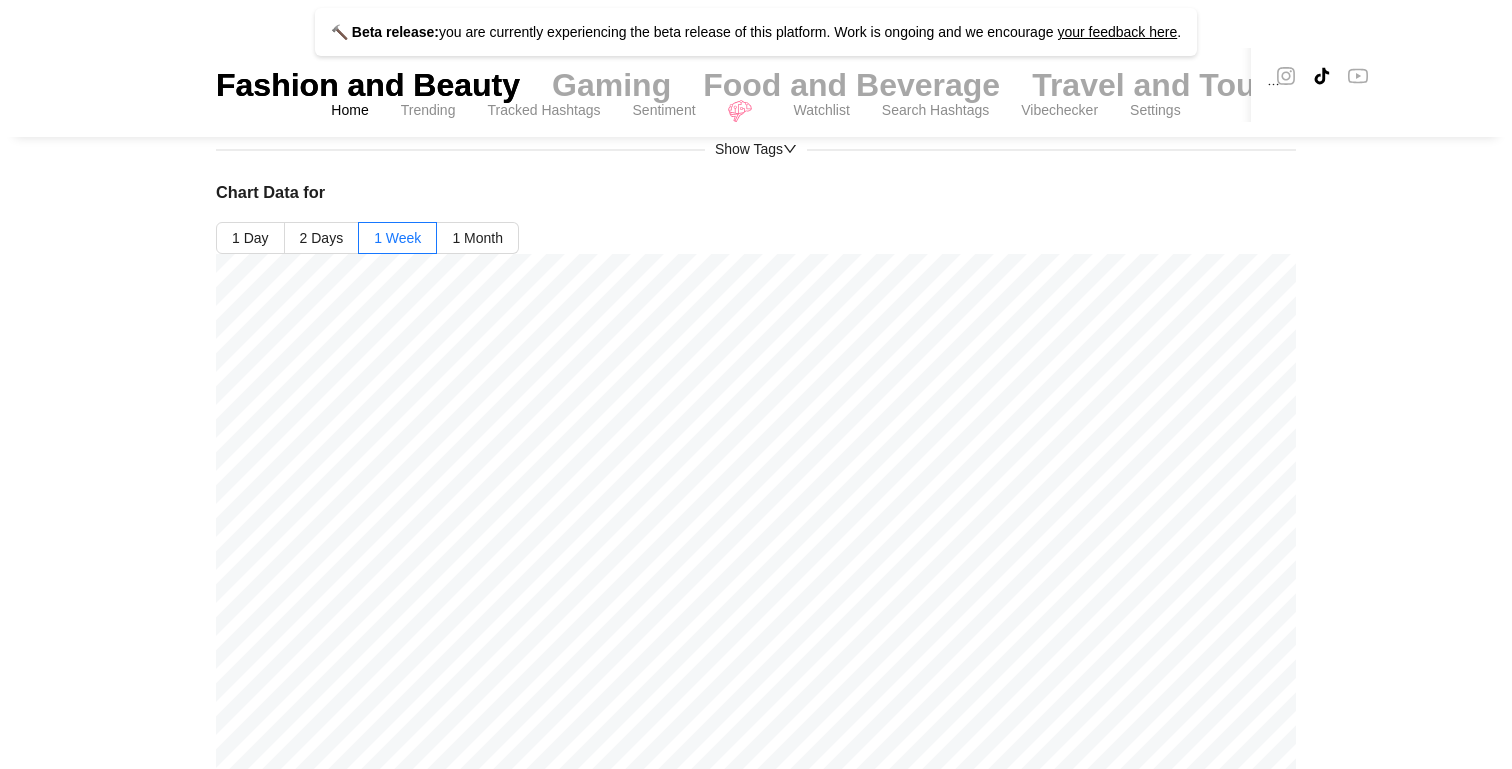 scroll, scrollTop: 180, scrollLeft: 0, axis: vertical 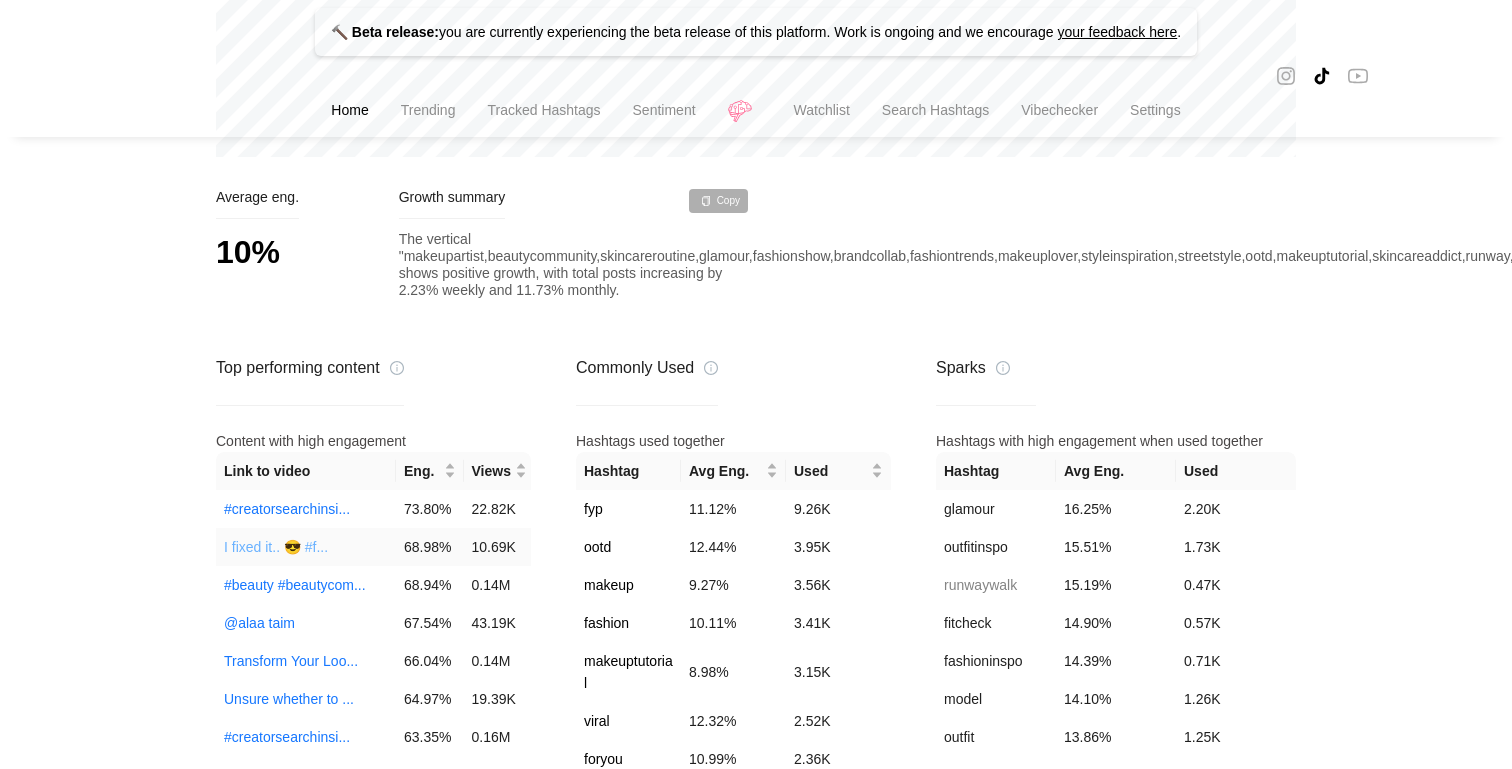 click on "I fixed it.. 😎 #f..." at bounding box center (276, 547) 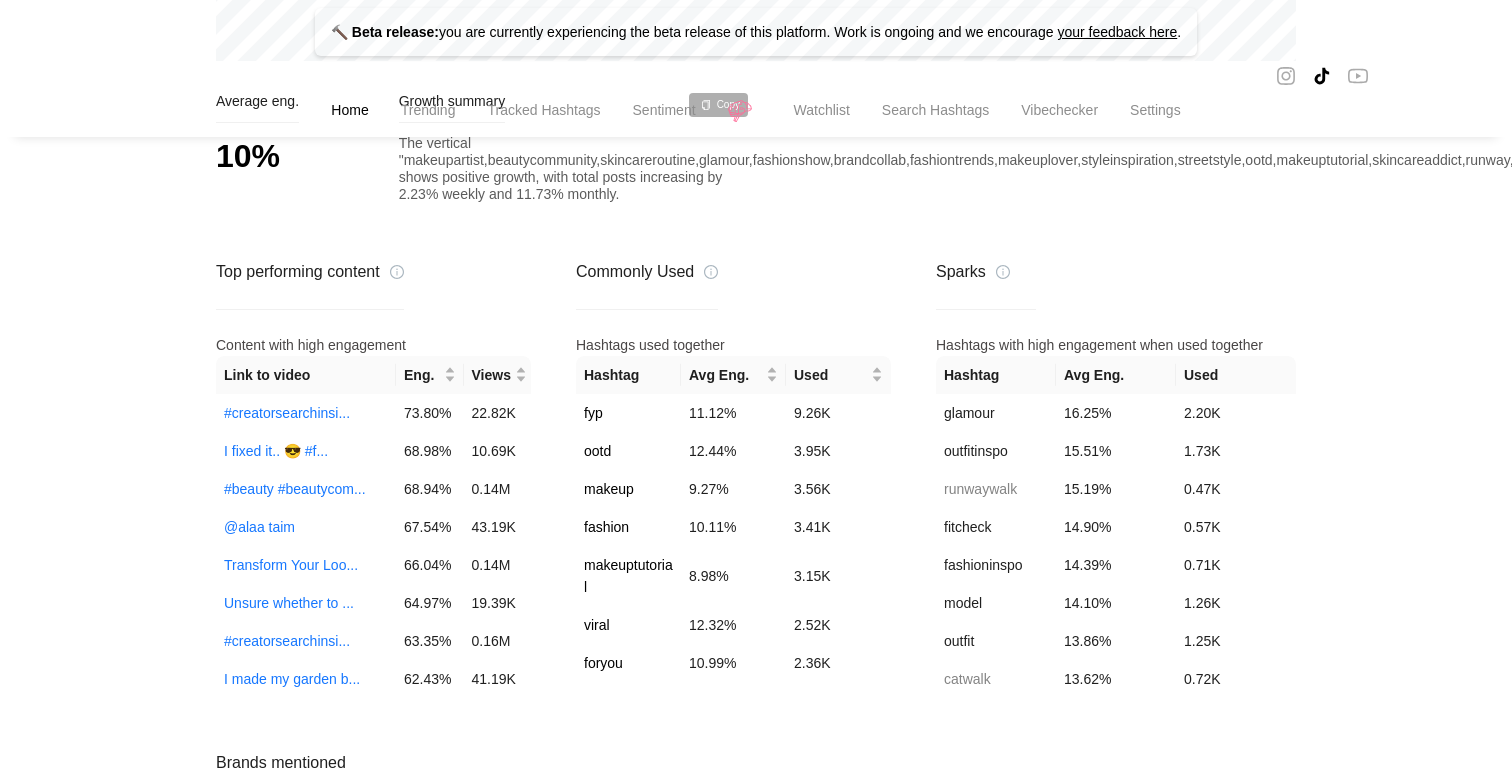 scroll, scrollTop: 955, scrollLeft: 0, axis: vertical 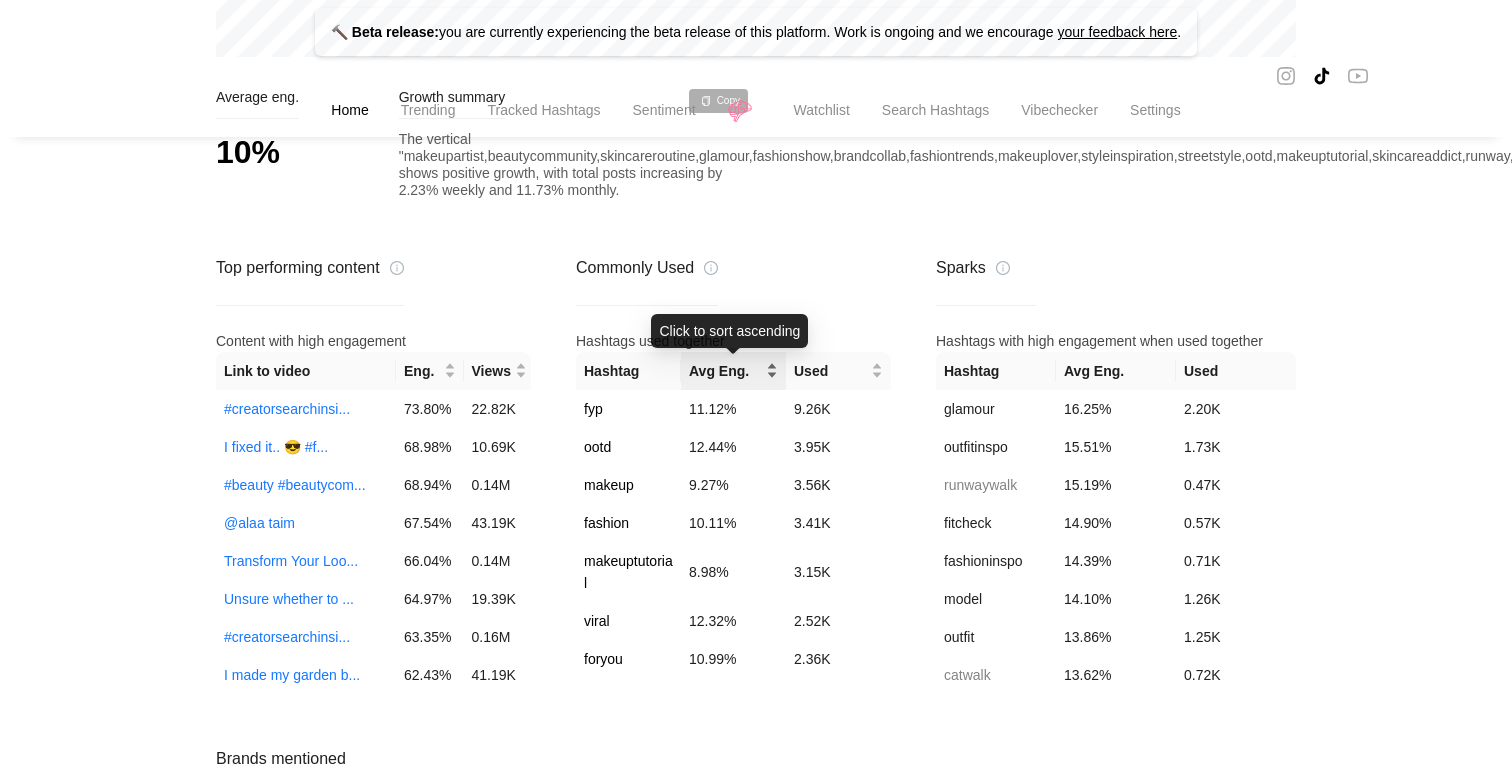 click on "Avg Eng." at bounding box center [725, 371] 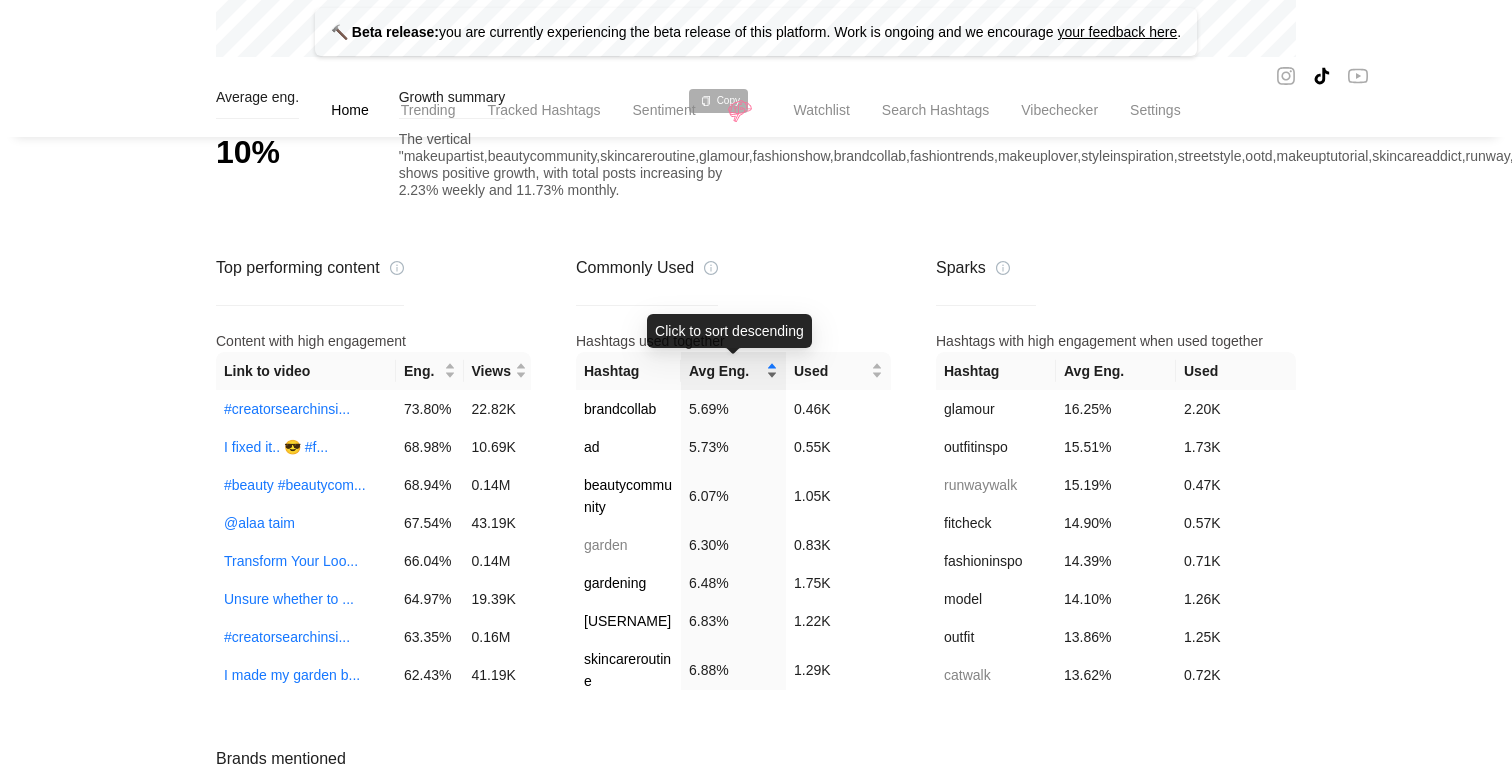click on "Avg Eng." at bounding box center [725, 371] 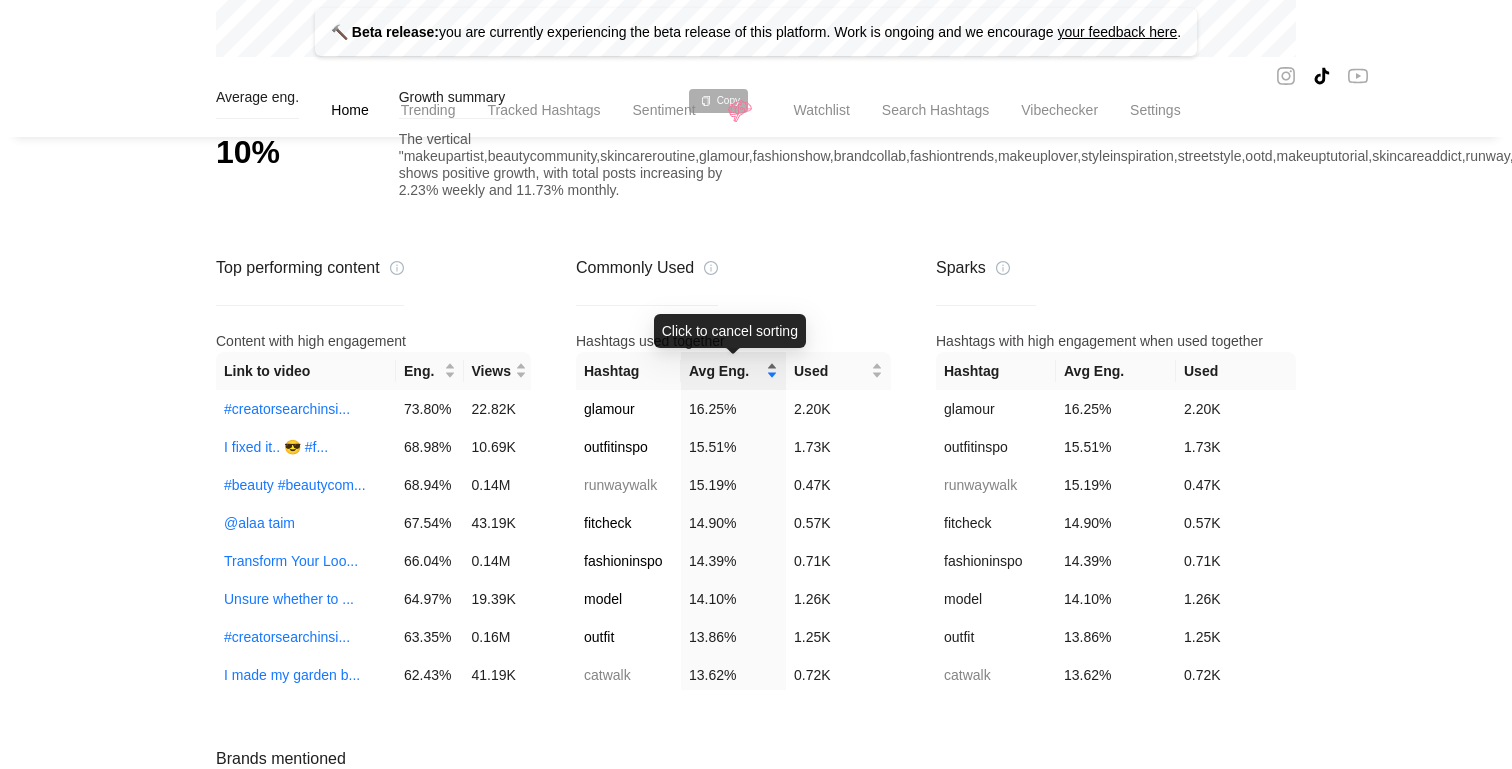 click on "Avg Eng." at bounding box center [725, 371] 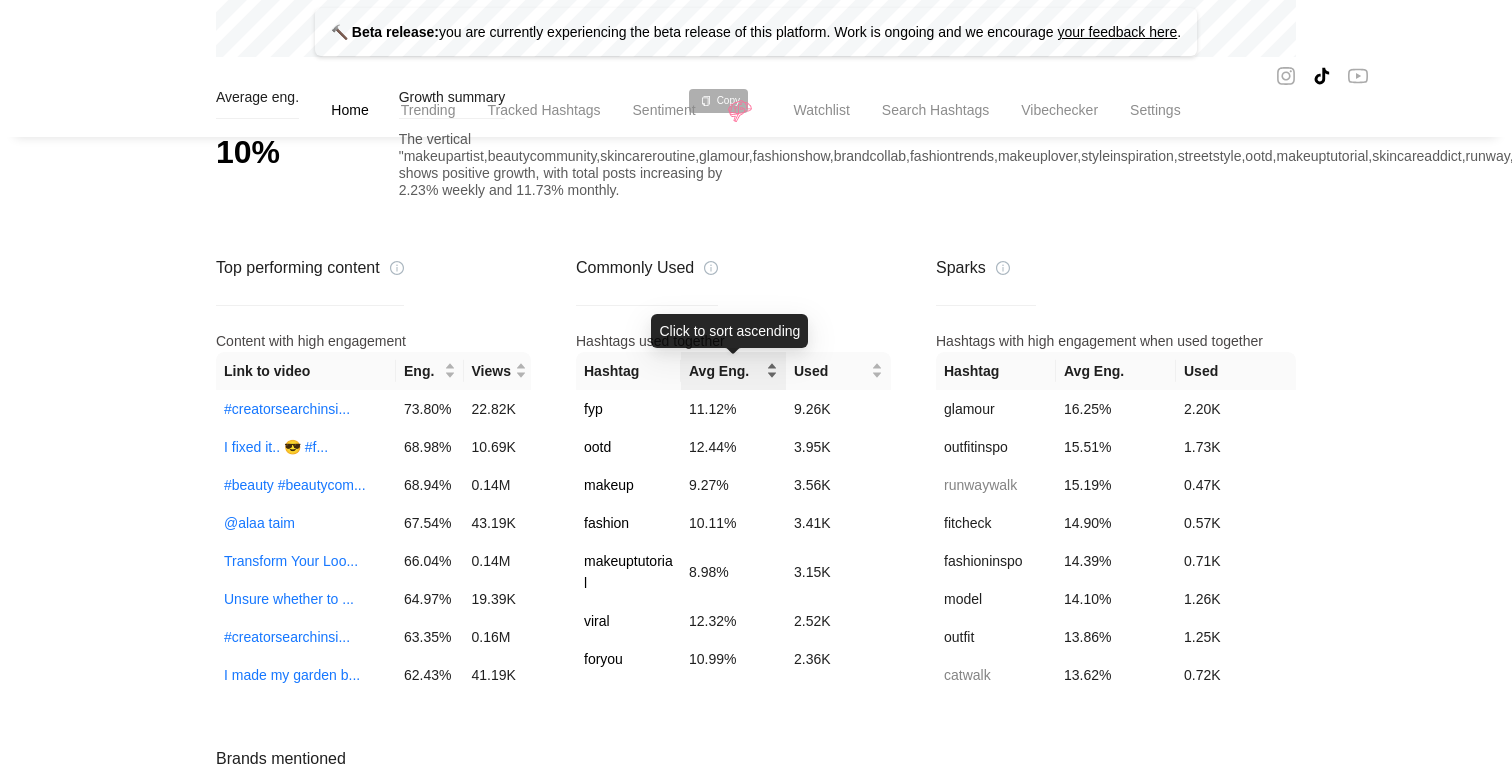 click on "Avg Eng." at bounding box center (725, 371) 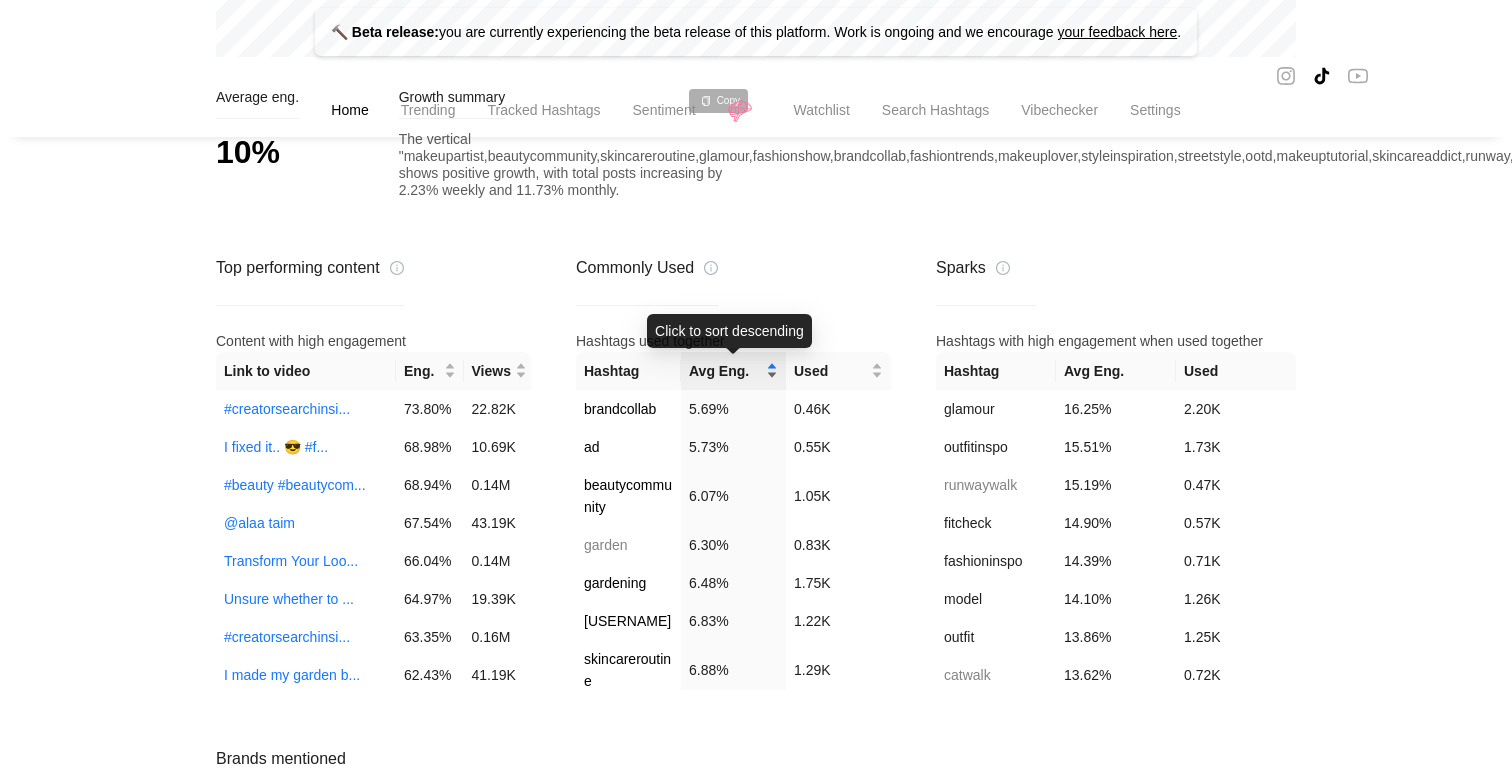 click on "Avg Eng." at bounding box center [725, 371] 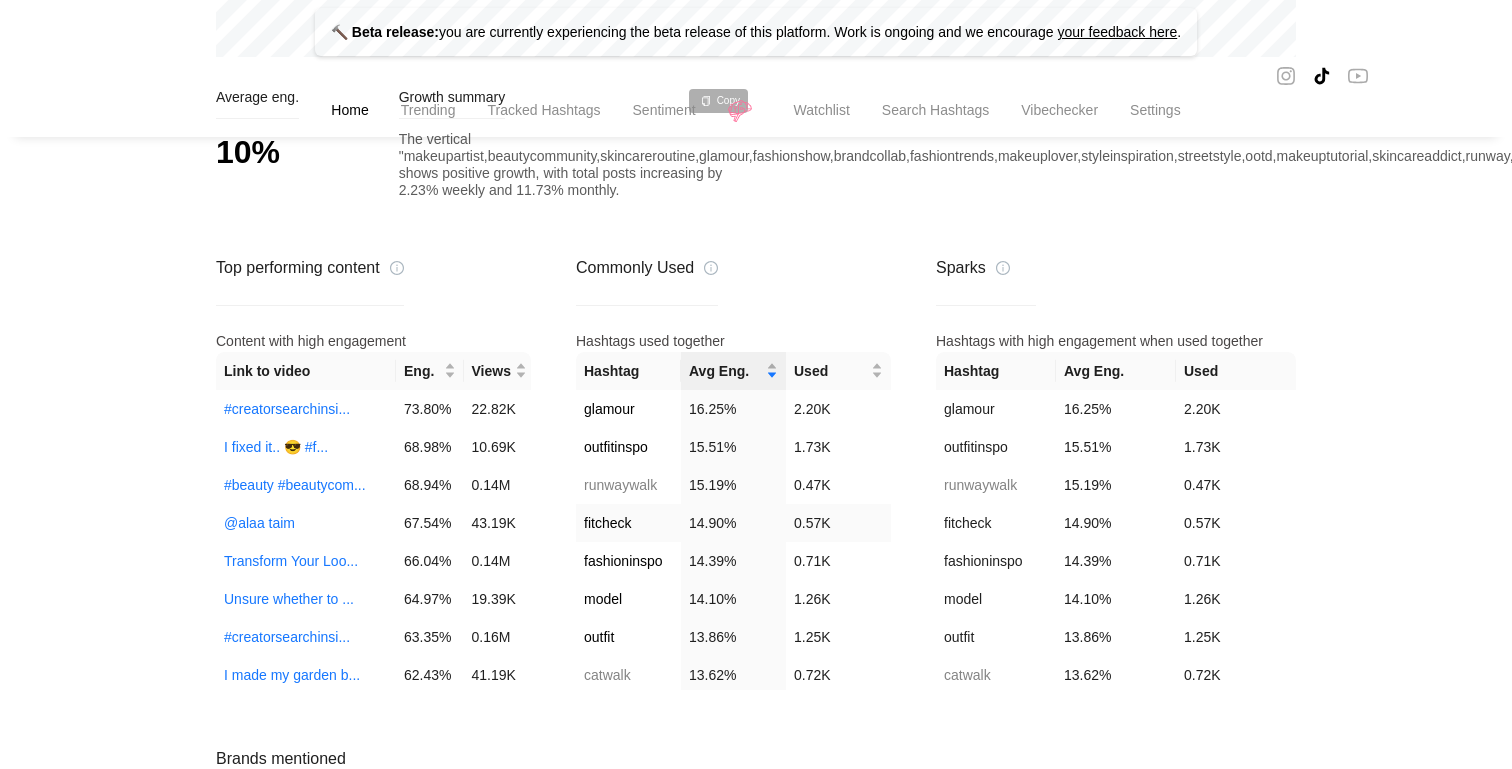 scroll, scrollTop: 941, scrollLeft: 0, axis: vertical 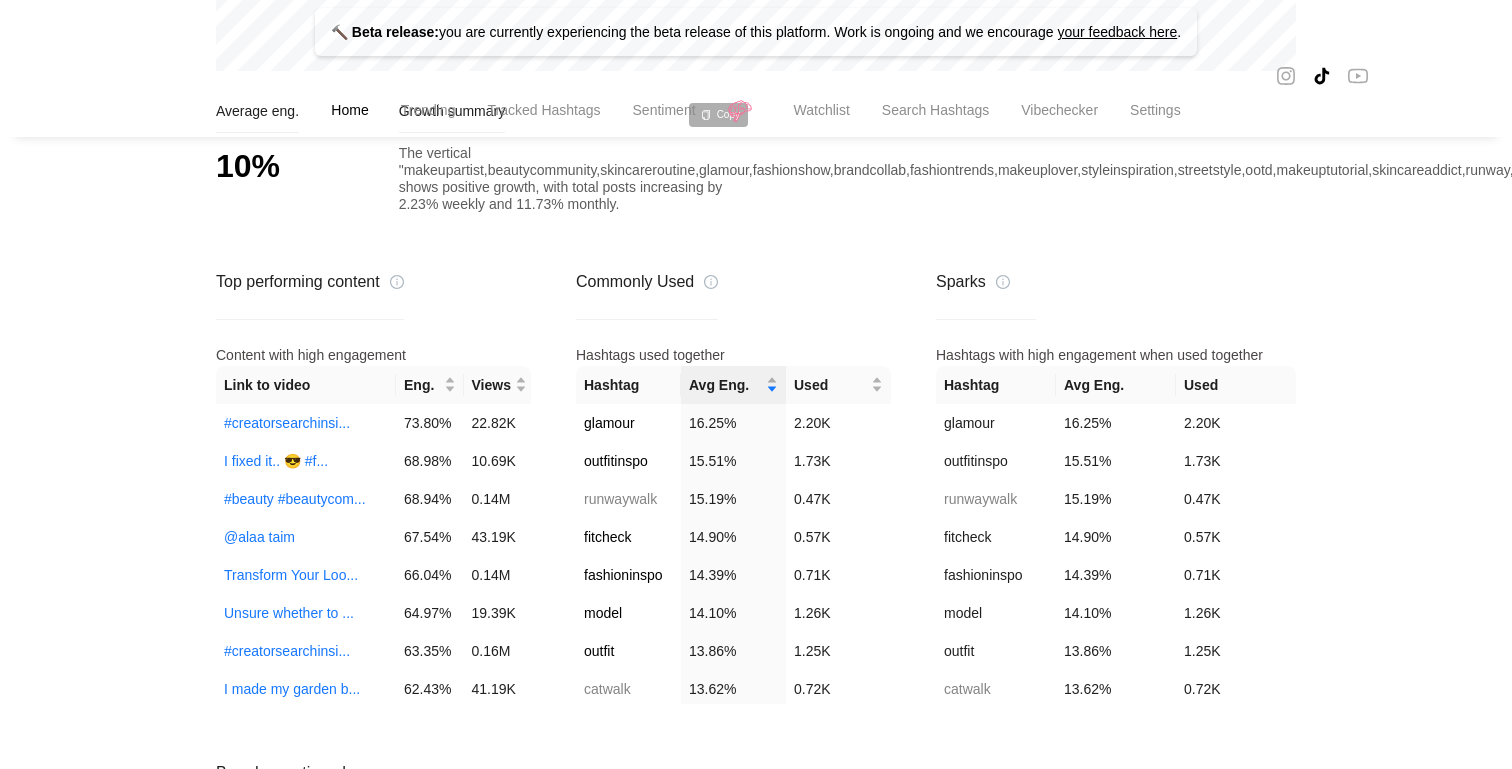 click on "Commonly Used" at bounding box center [647, 294] 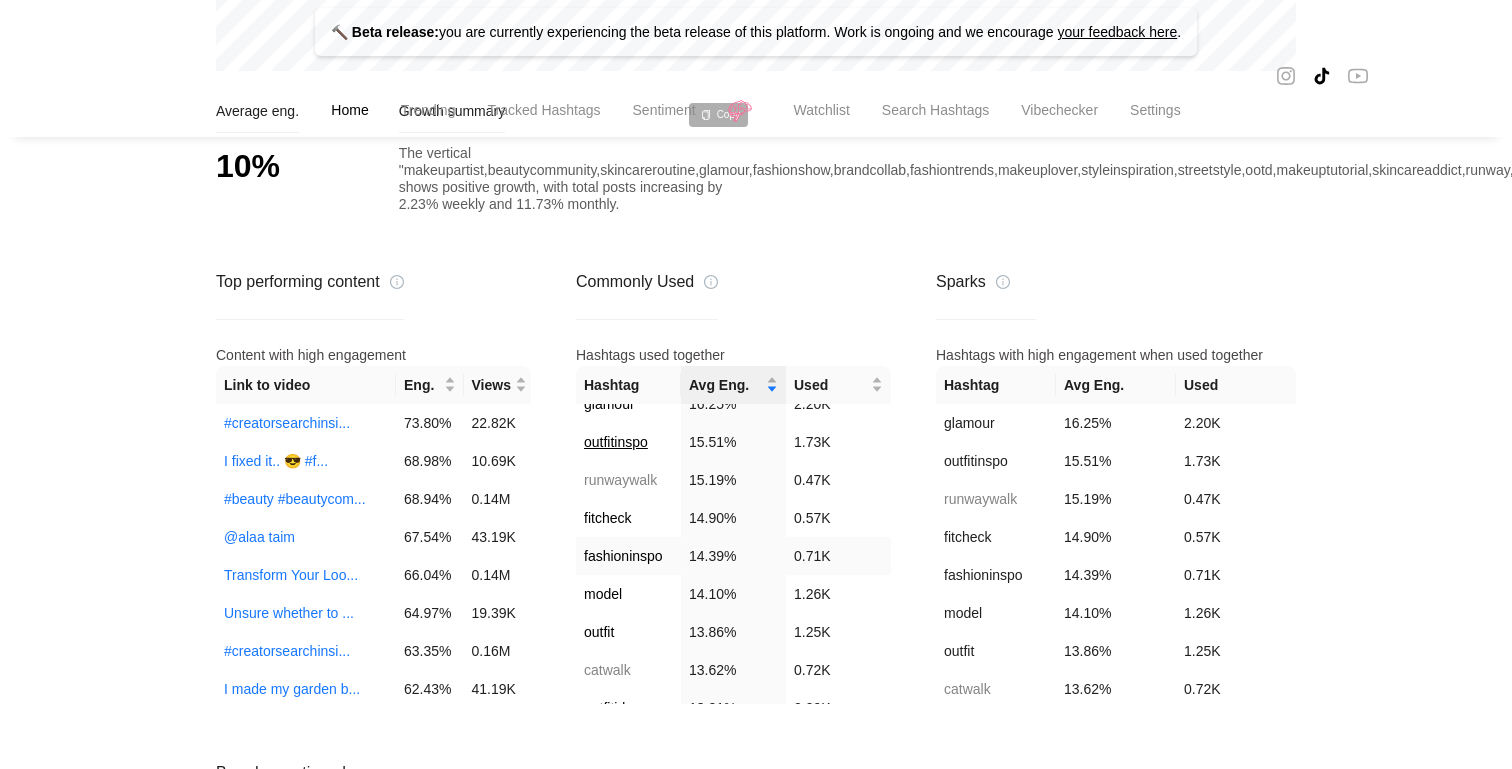scroll, scrollTop: 0, scrollLeft: 0, axis: both 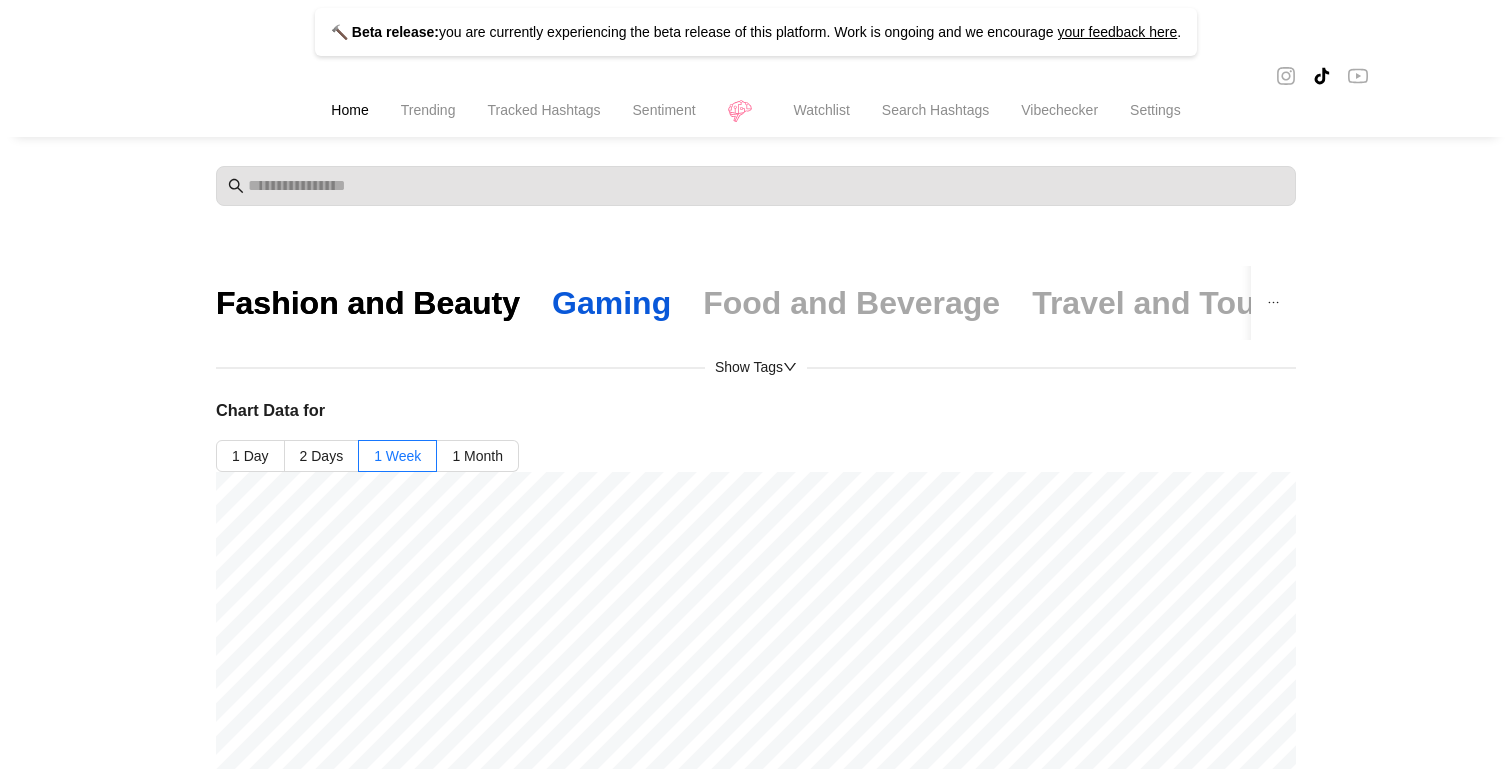 click on "Gaming" at bounding box center (611, 303) 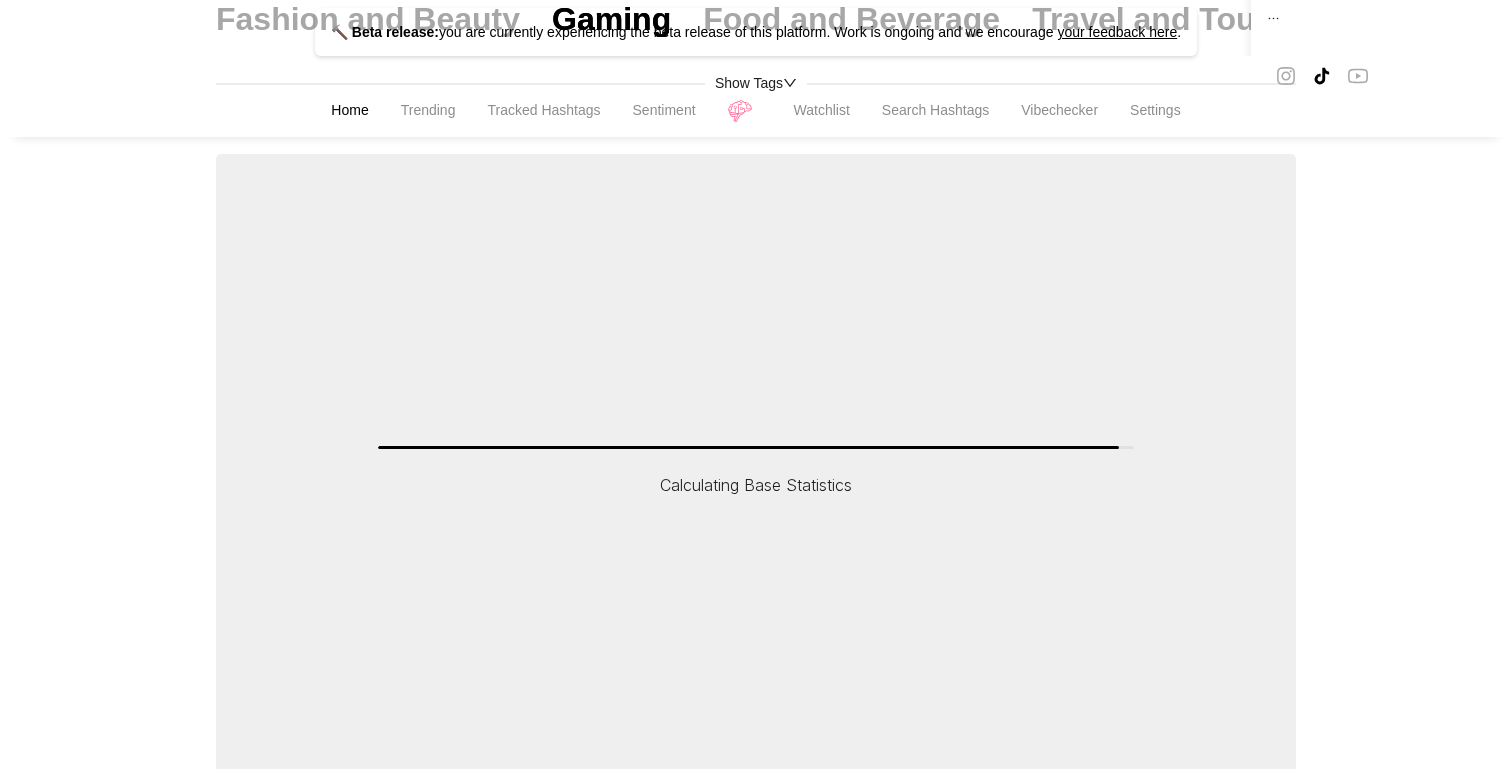 scroll, scrollTop: 0, scrollLeft: 0, axis: both 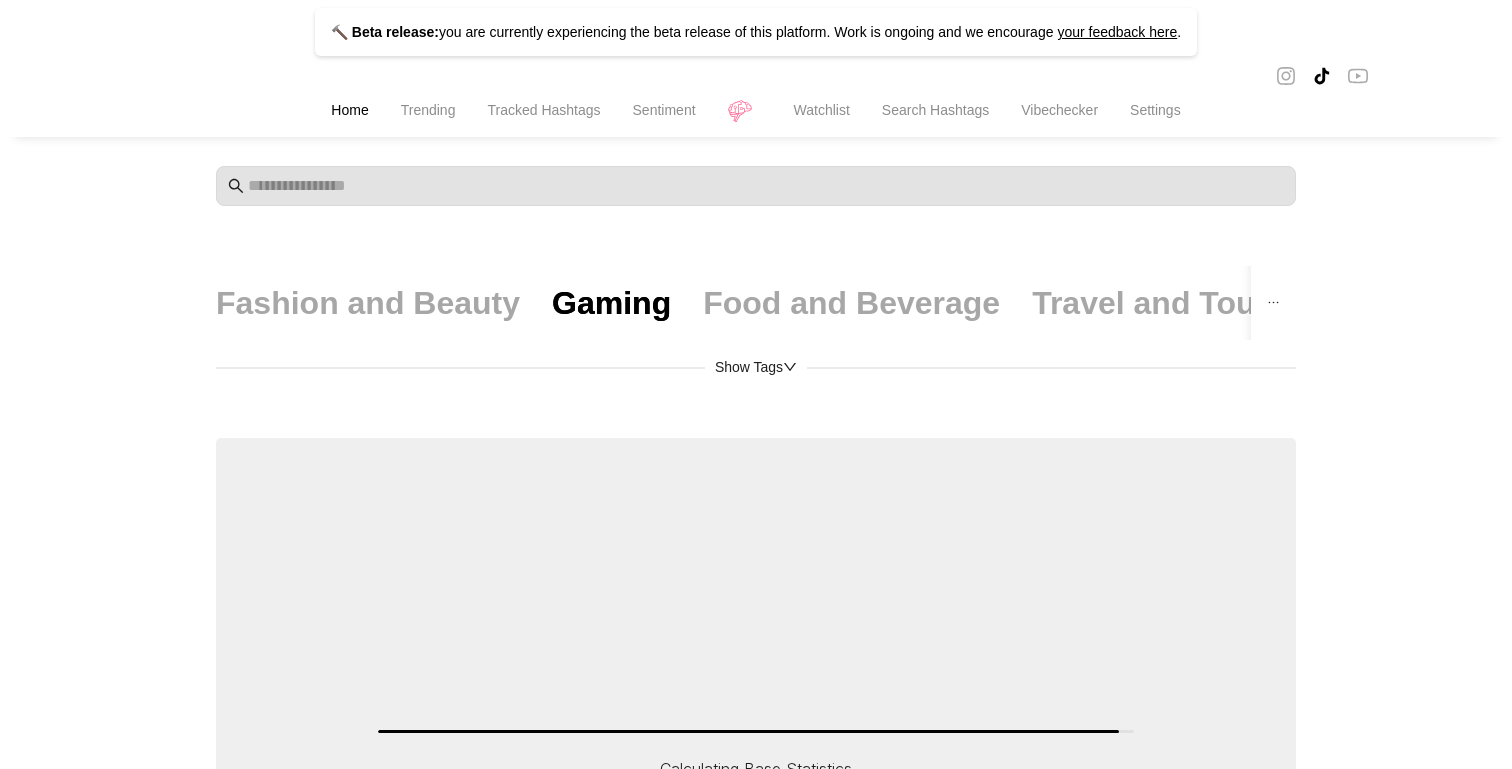 click on "Show Tags" at bounding box center (756, 367) 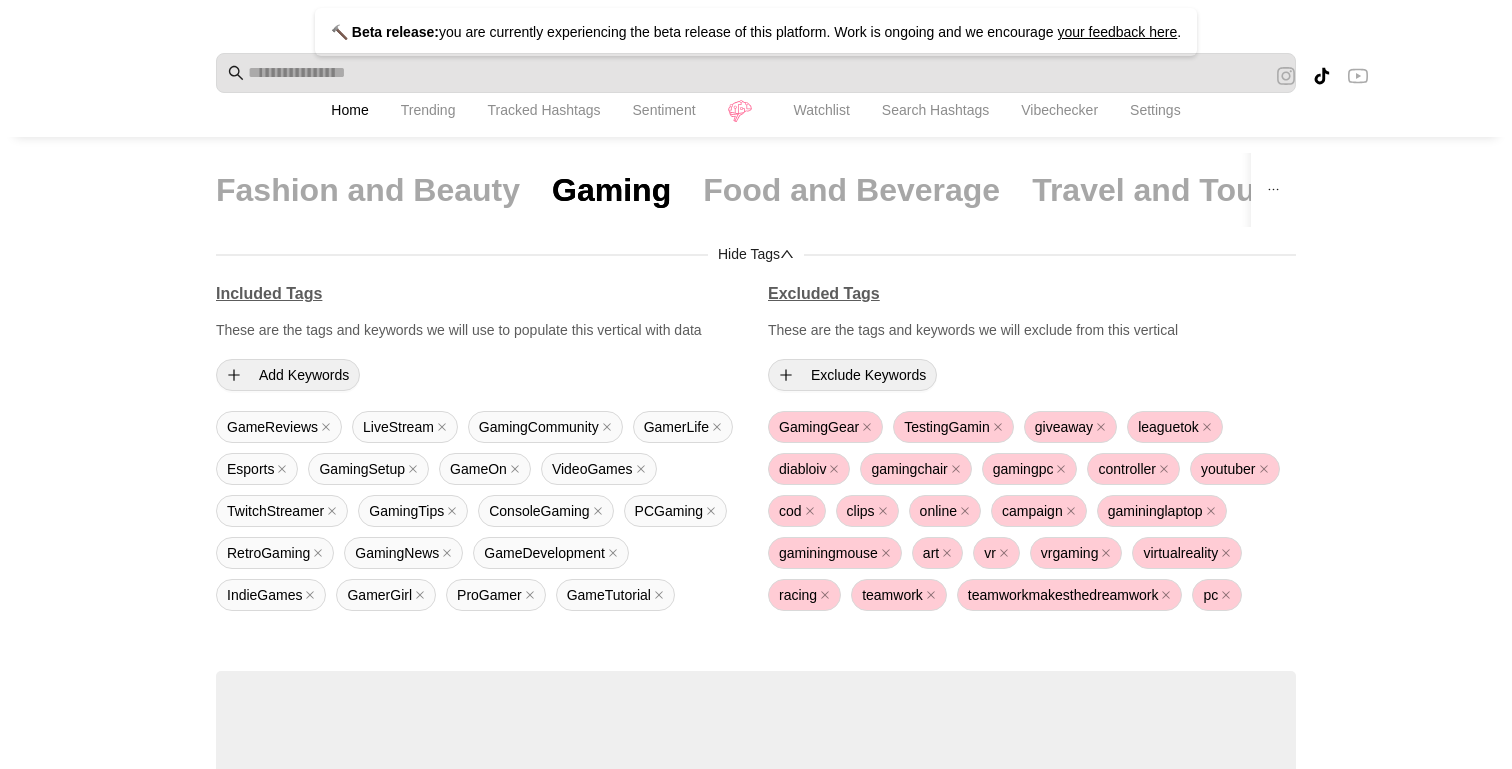 scroll, scrollTop: 0, scrollLeft: 0, axis: both 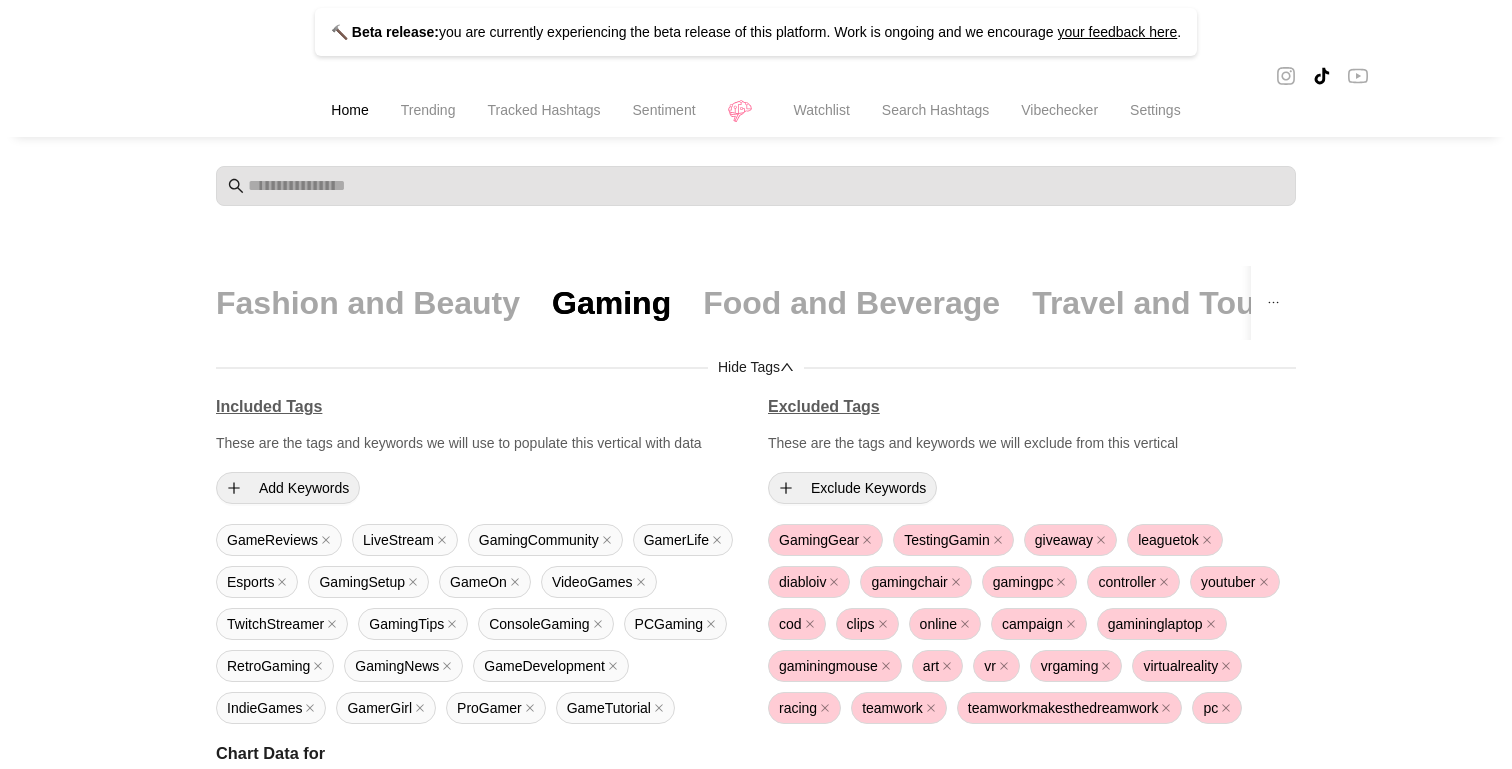 click on "Trending" at bounding box center (428, 110) 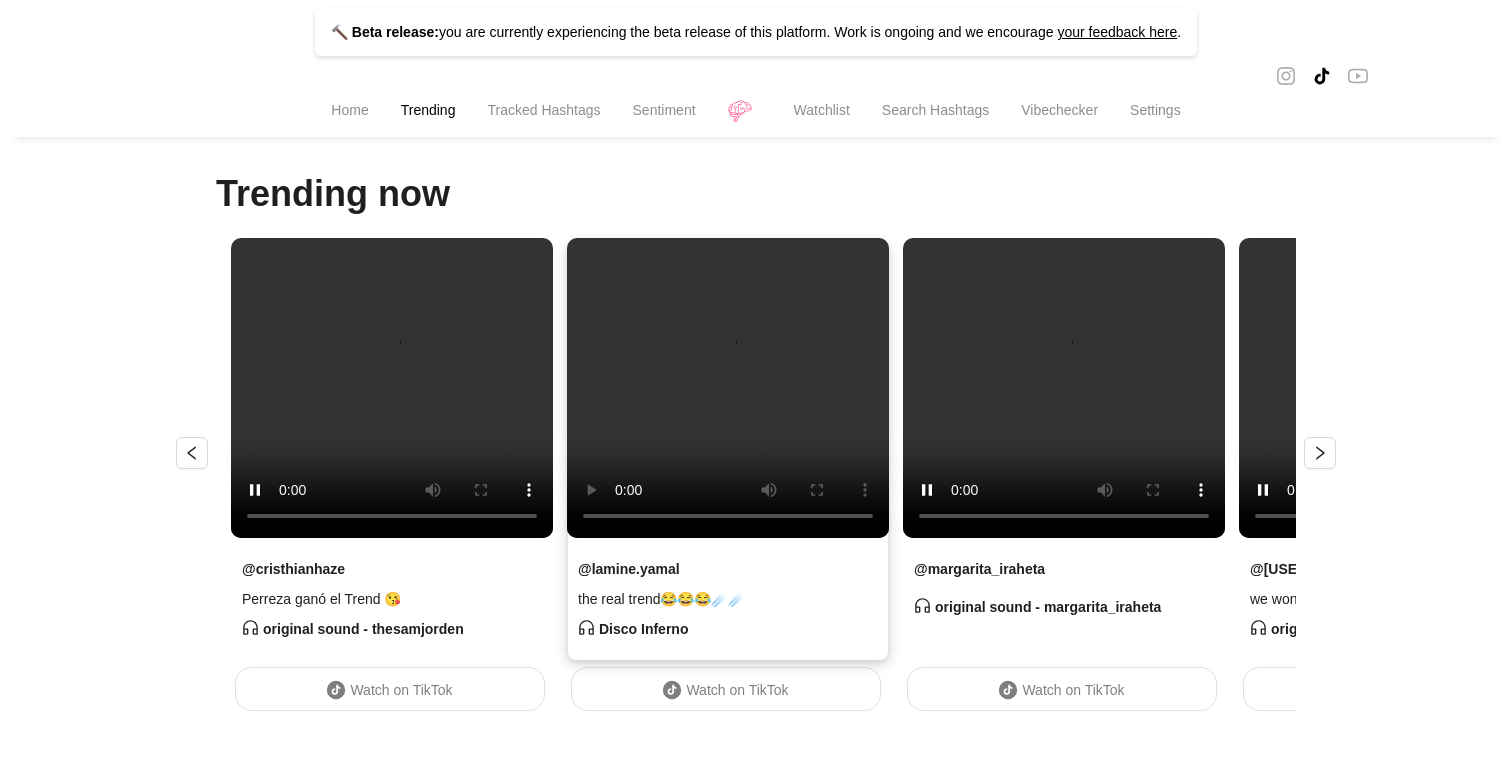 scroll, scrollTop: 456, scrollLeft: 0, axis: vertical 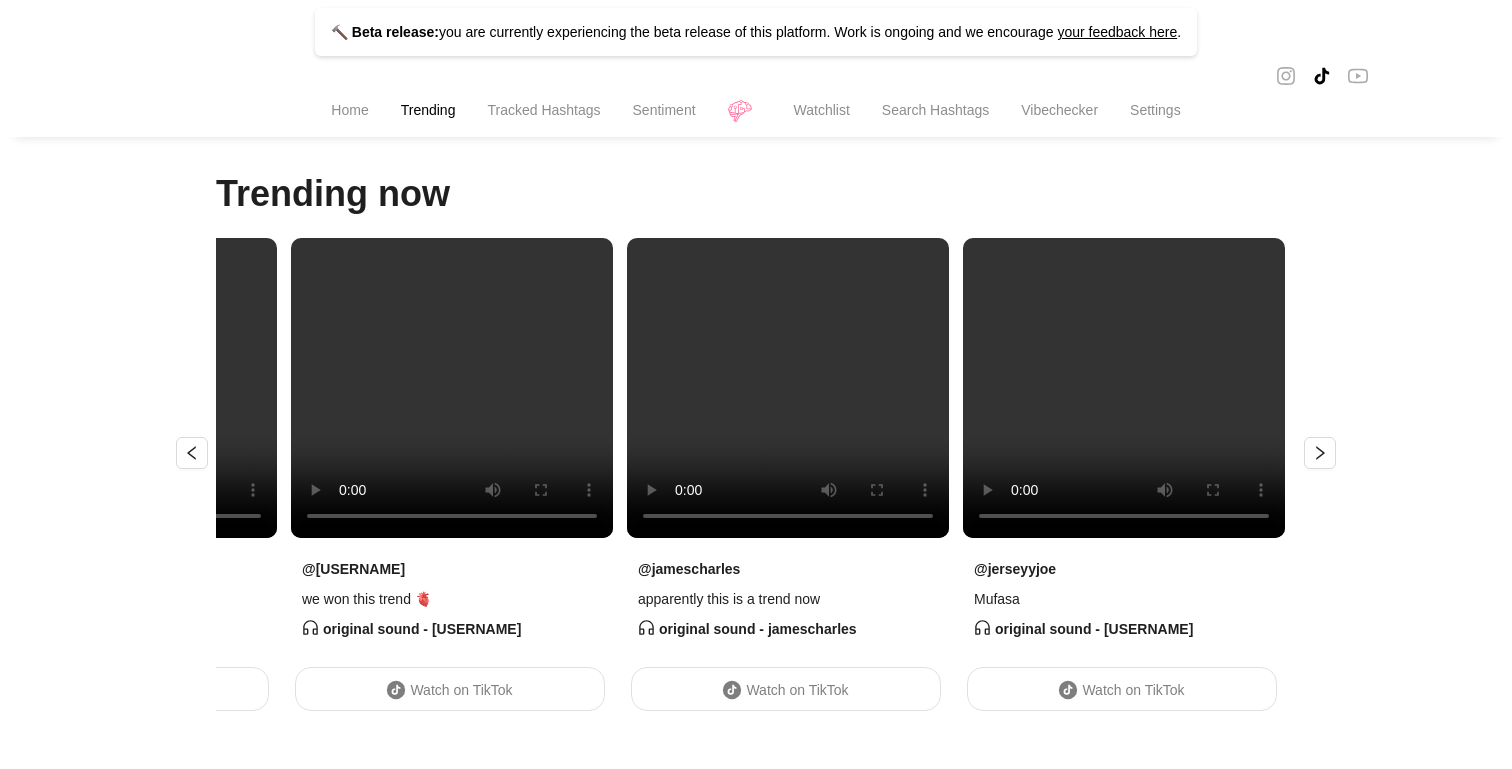 click on "Tracked Hashtags" at bounding box center (543, 110) 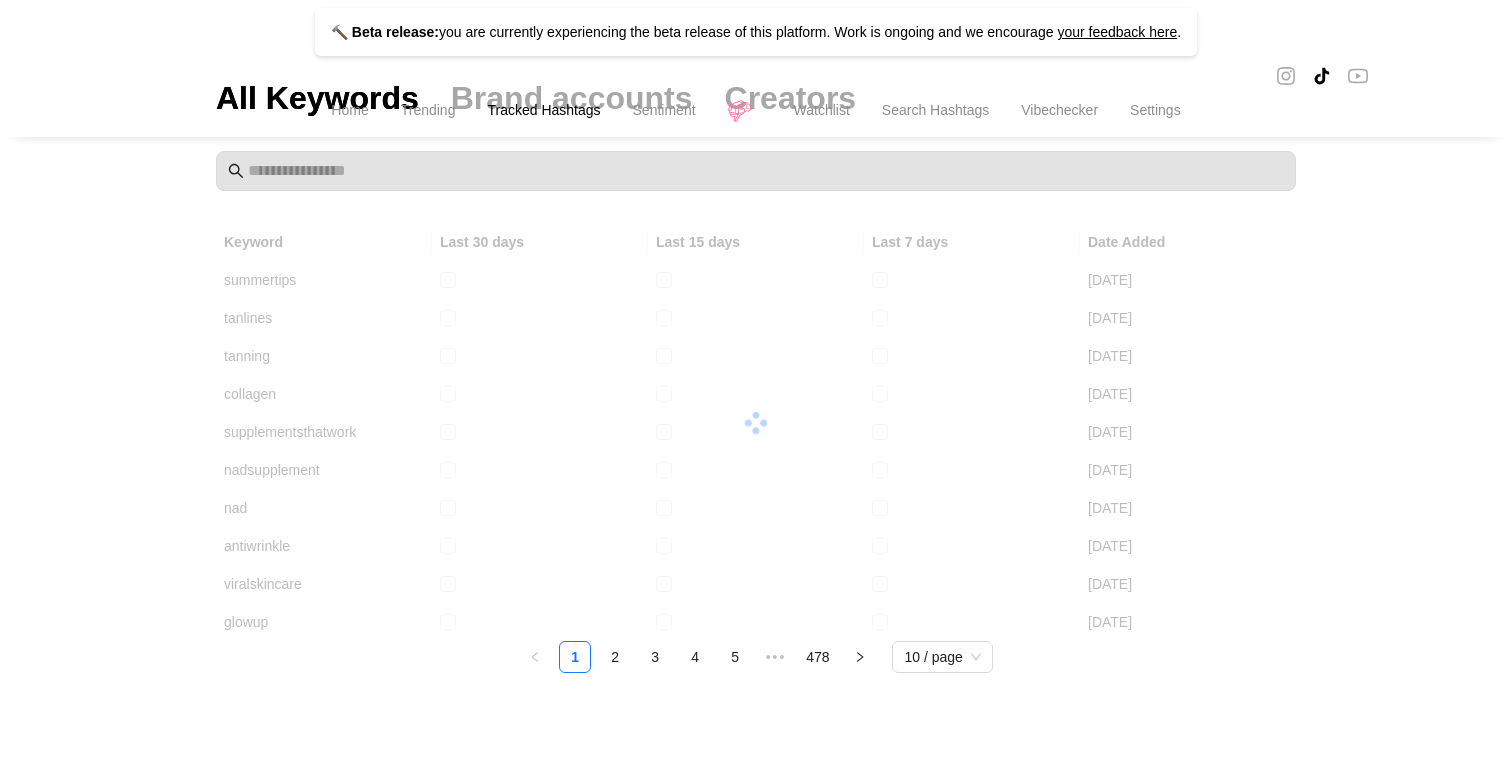 scroll, scrollTop: 0, scrollLeft: 0, axis: both 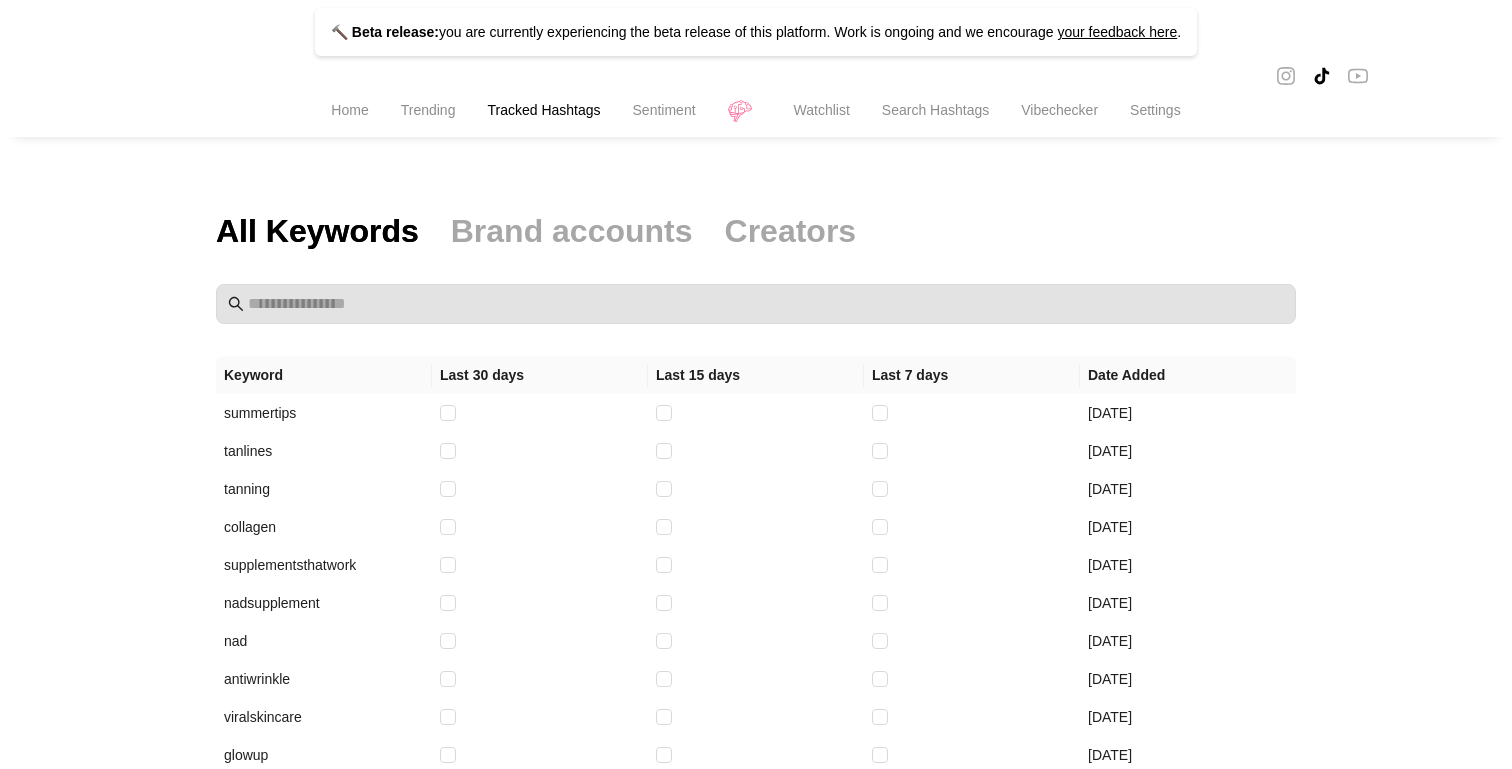 click on "Sentiment" at bounding box center (664, 110) 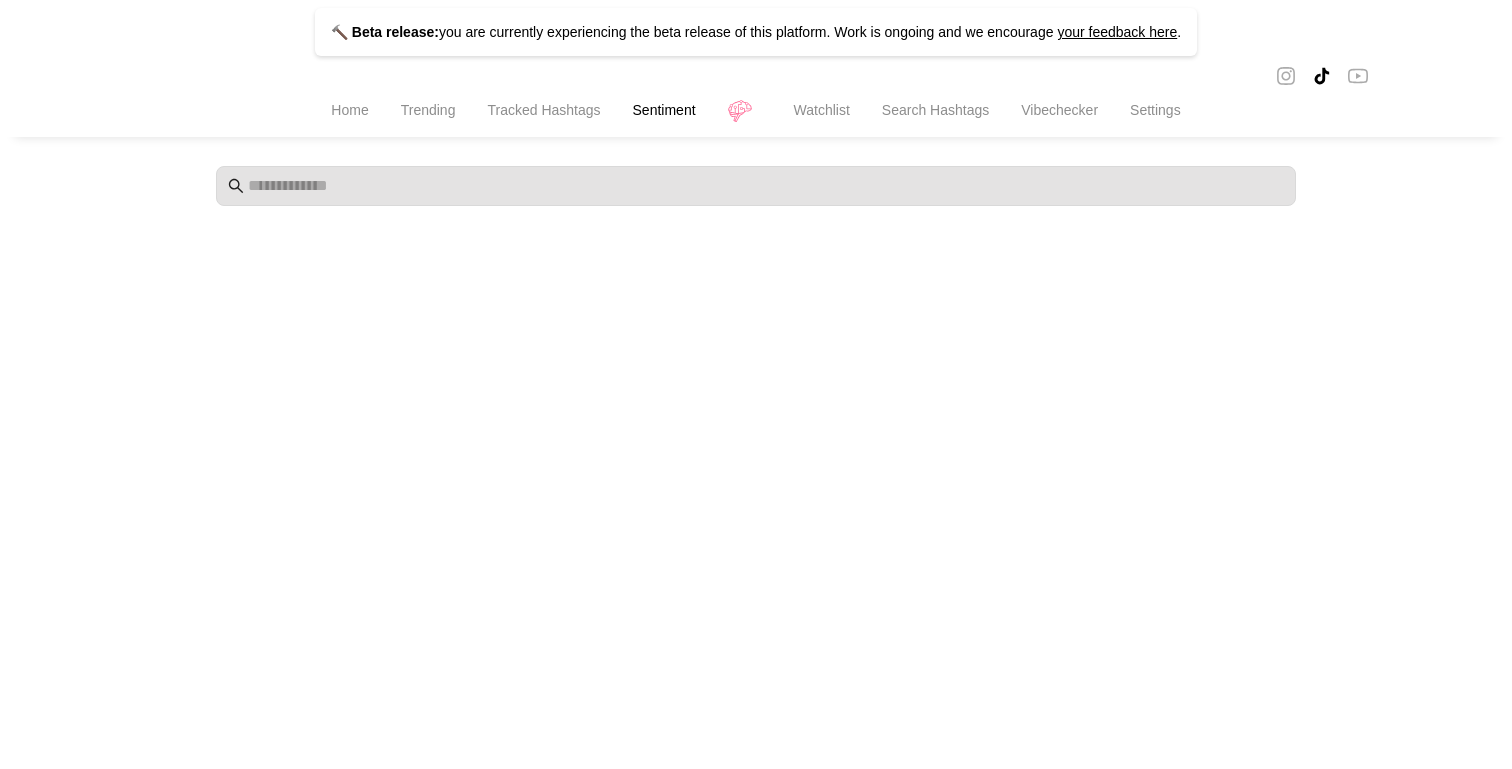 click on "Watchlist" at bounding box center [822, 110] 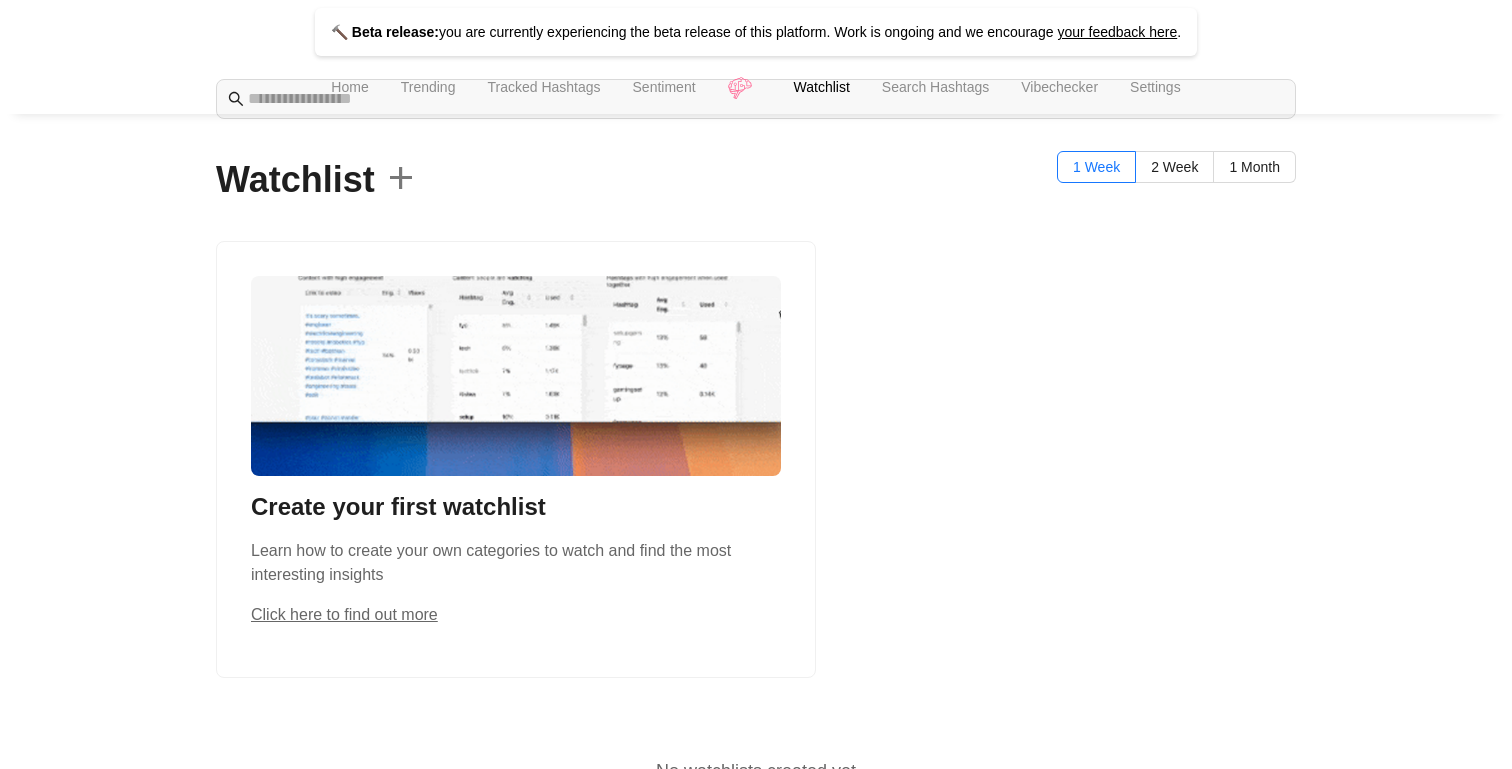 scroll, scrollTop: 0, scrollLeft: 0, axis: both 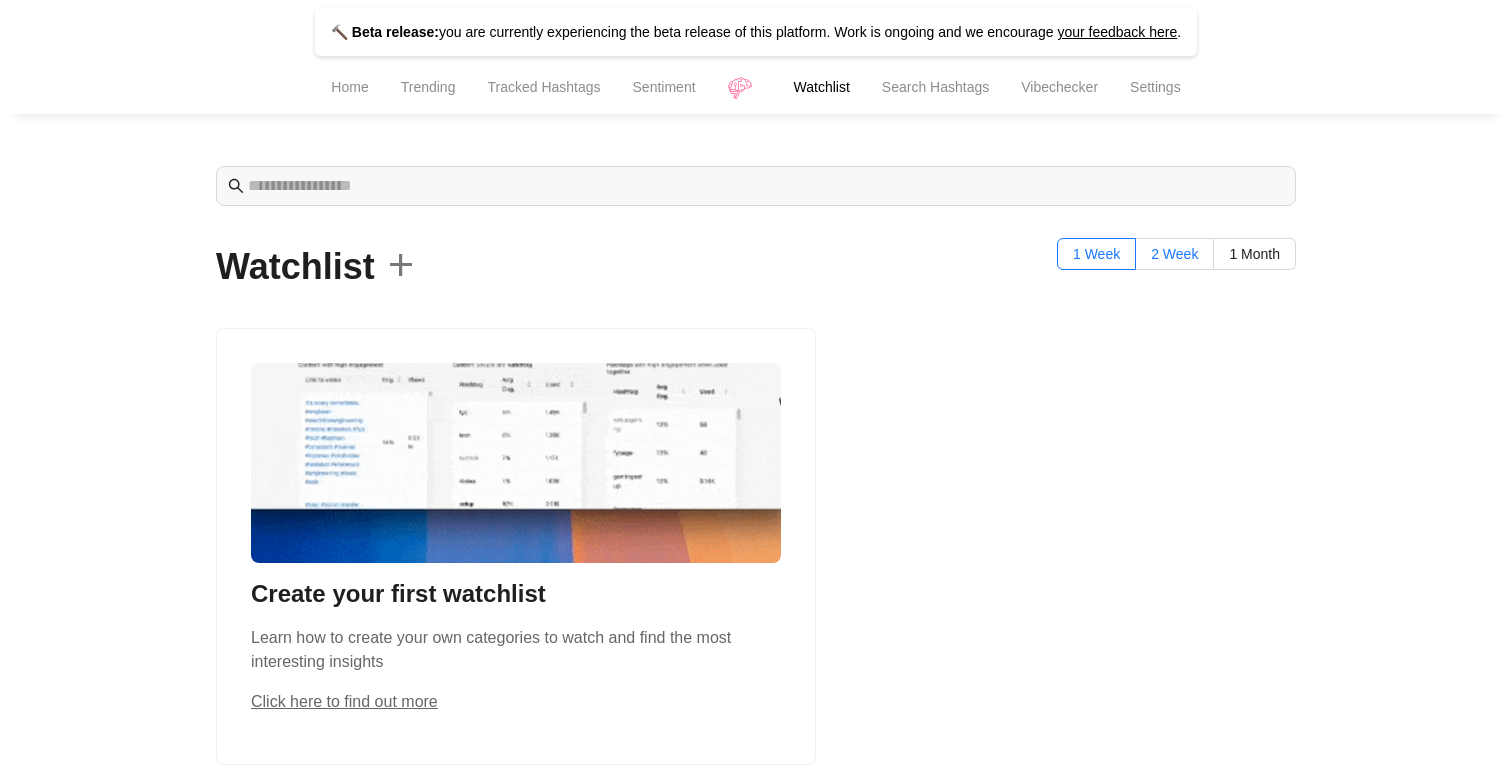 click on "2 Week" at bounding box center [1175, 254] 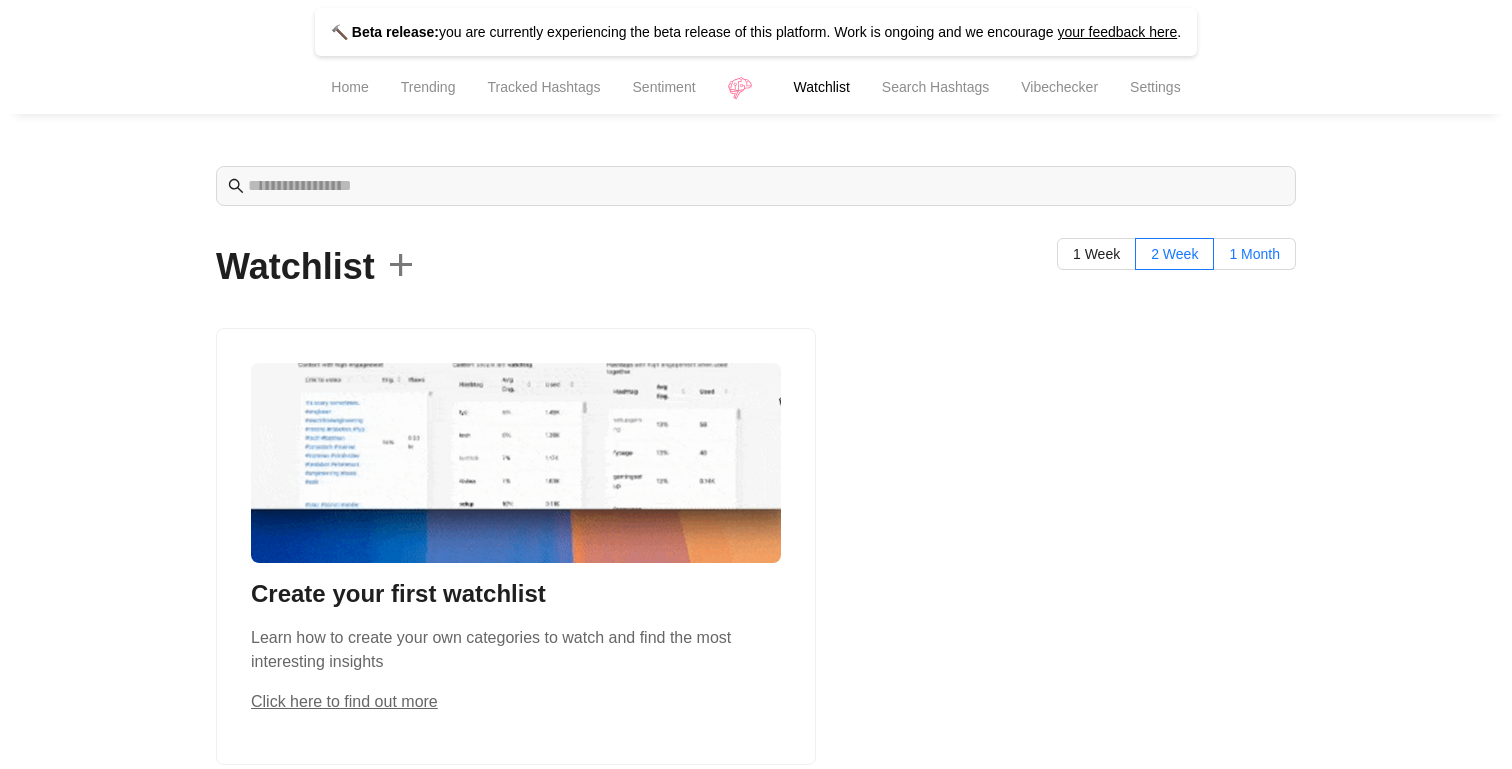 click on "1 Month" at bounding box center [1096, 254] 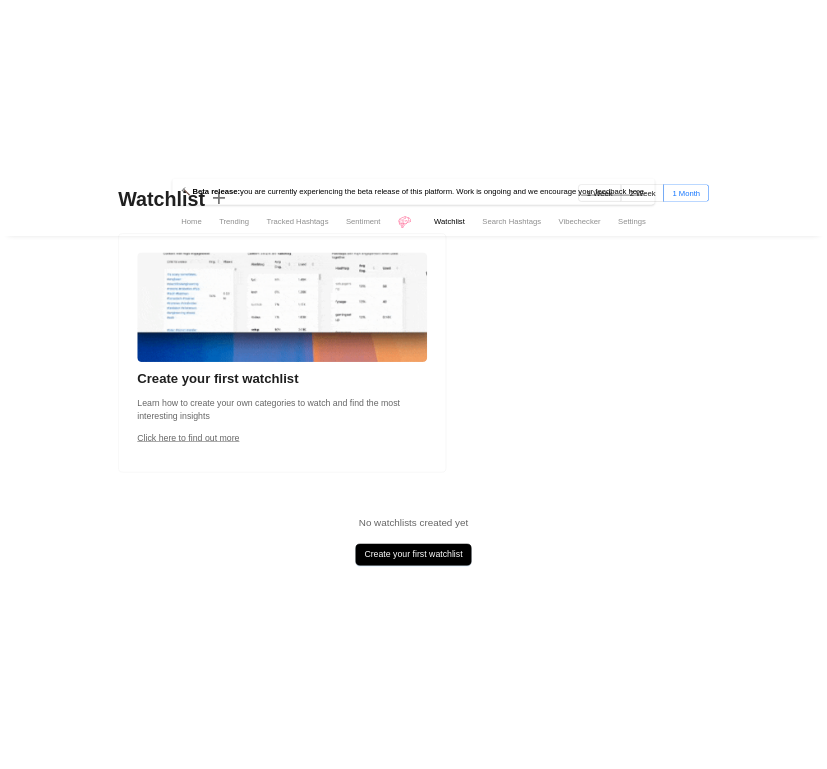 scroll, scrollTop: 0, scrollLeft: 0, axis: both 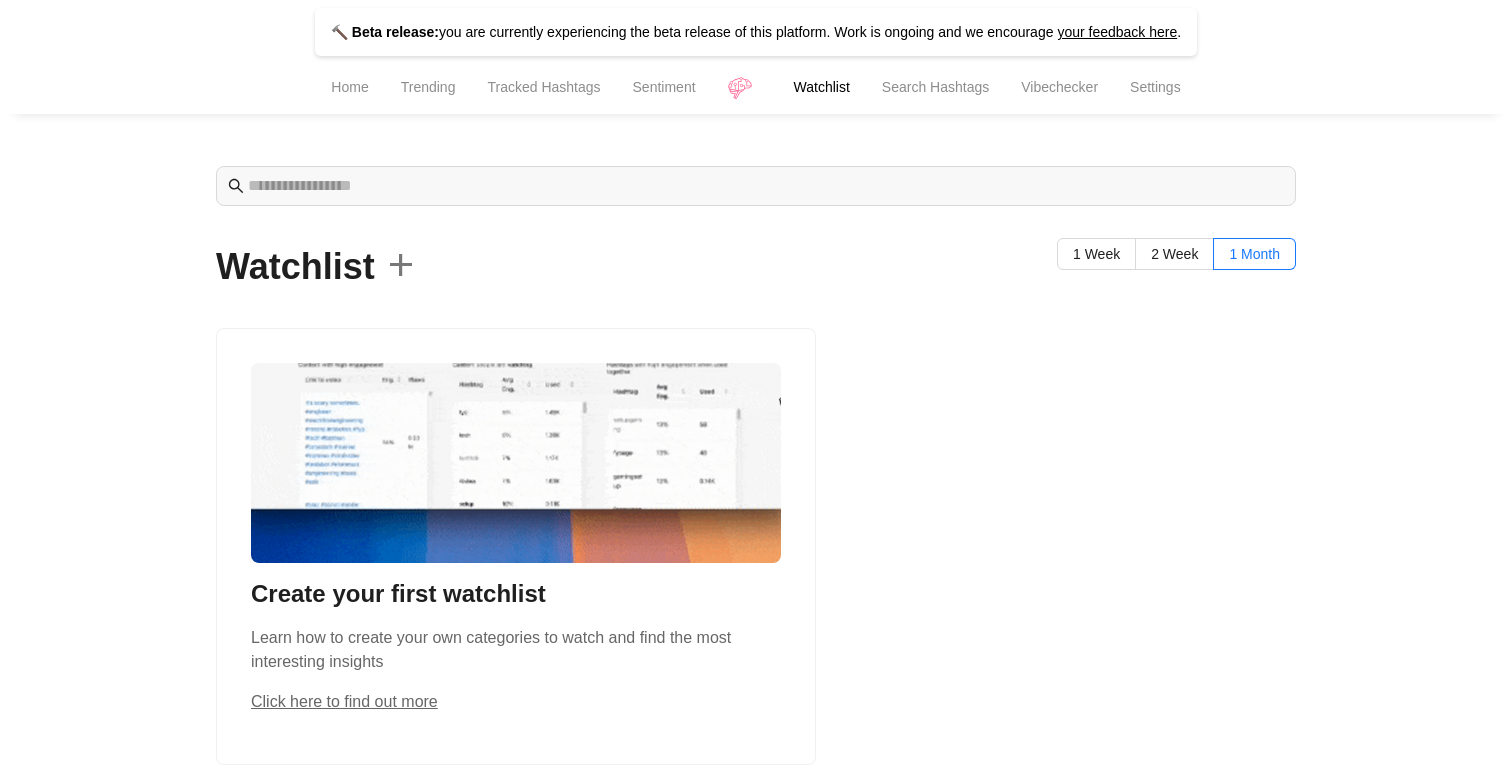 click on "Search Hashtags" at bounding box center (935, 87) 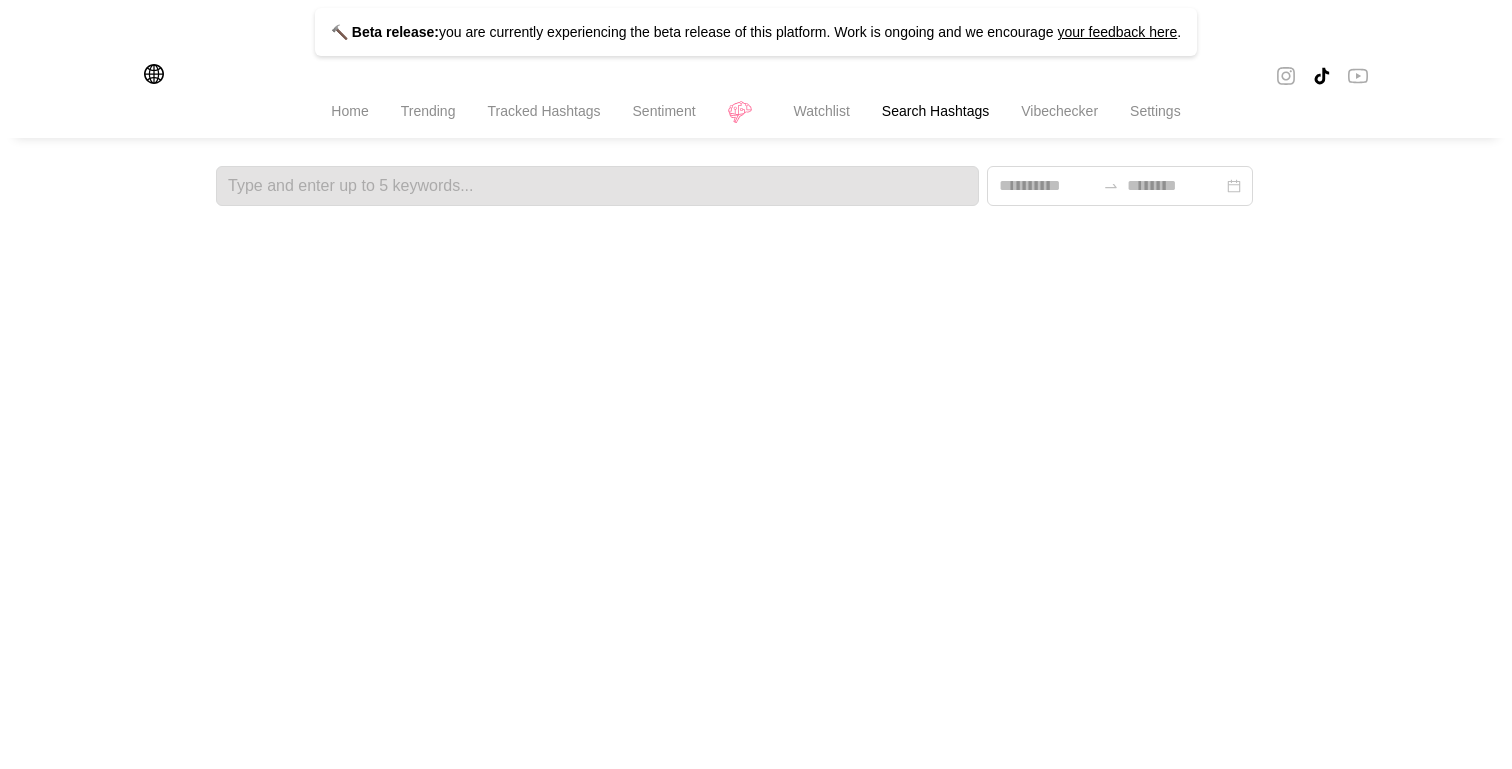 click on "Vibechecker" at bounding box center [1059, 111] 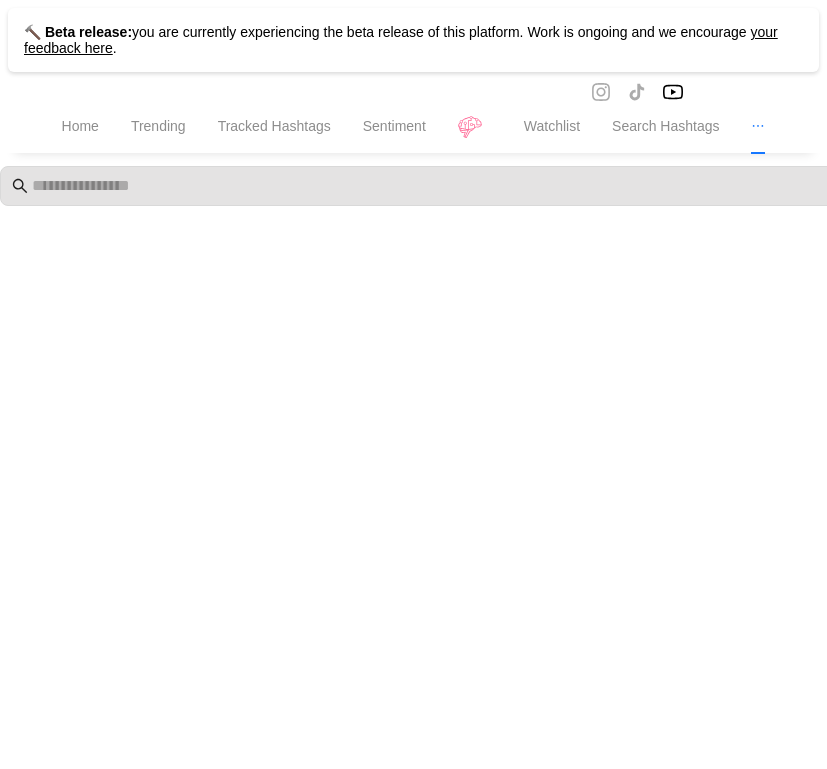 click on "Watchlist" at bounding box center (552, 126) 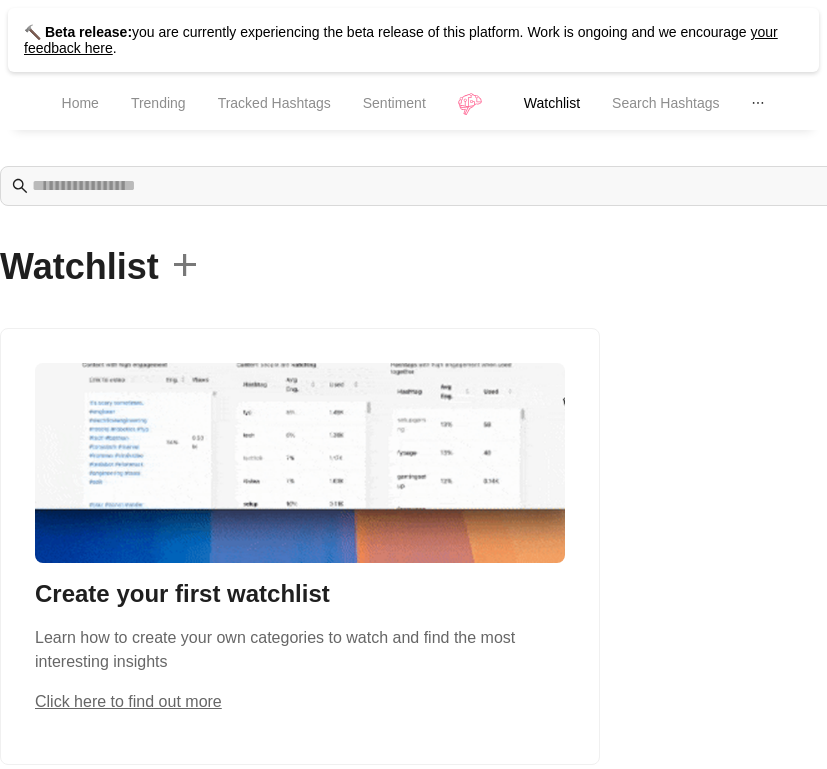 click on "Search Hashtags" at bounding box center [665, 103] 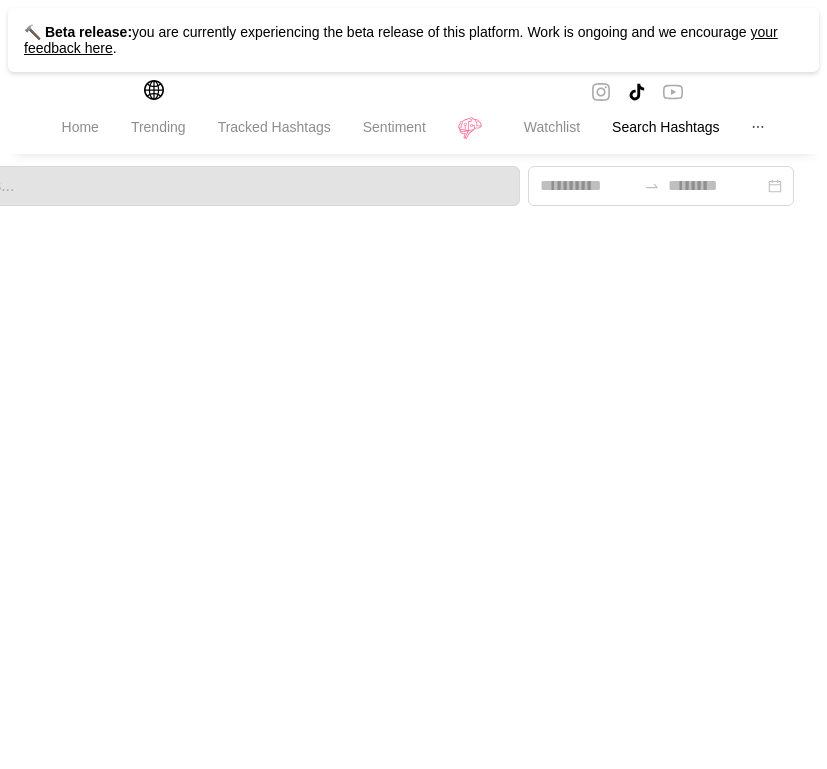 scroll, scrollTop: 0, scrollLeft: 257, axis: horizontal 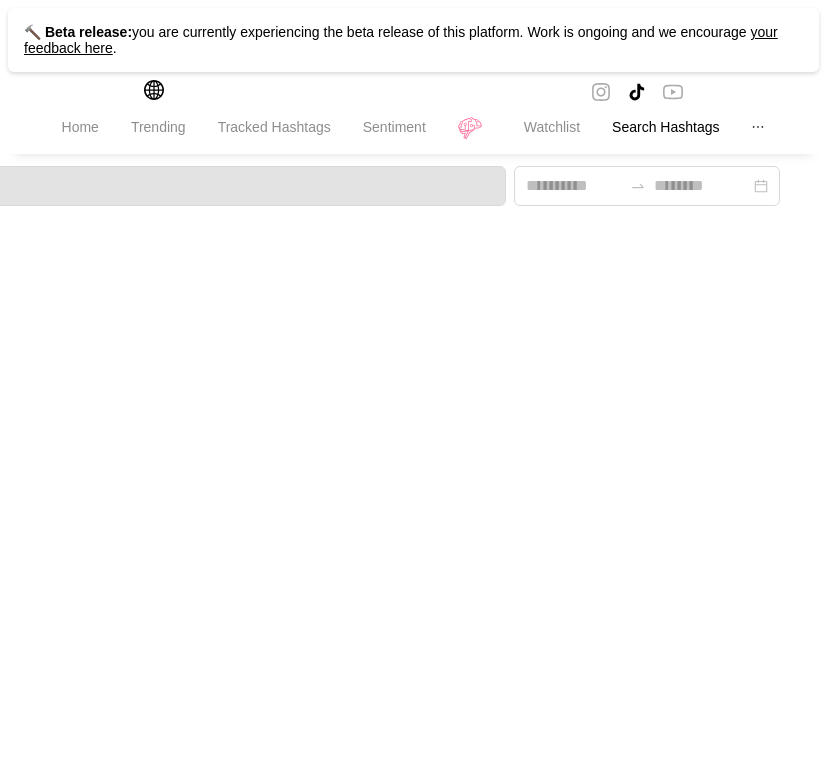 click on "Home Trending Tracked Hashtags Sentiment Watchlist Search Hashtags Vibechecker Settings" at bounding box center (413, 129) 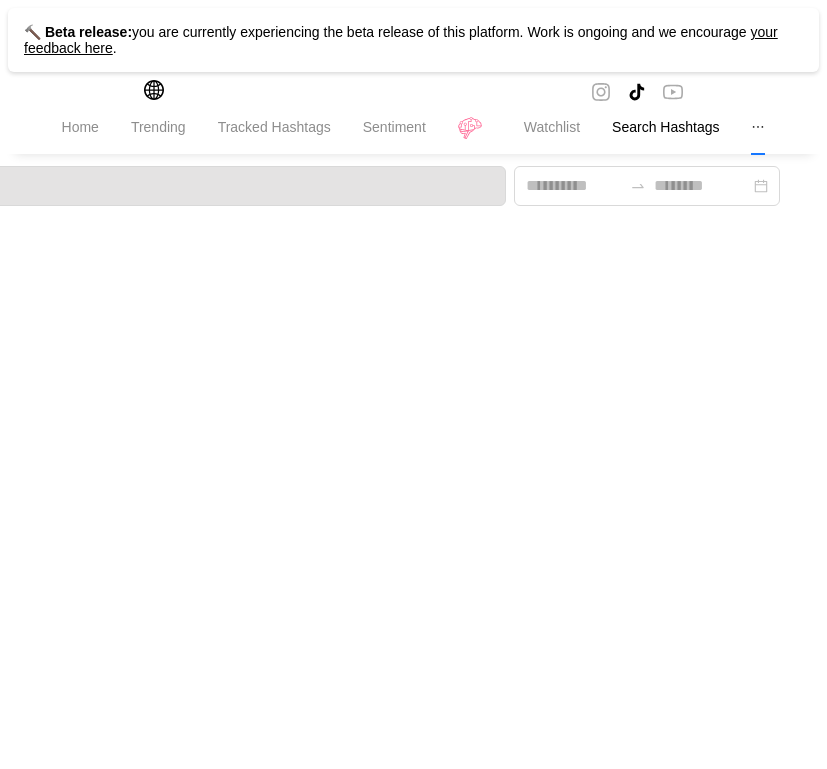click at bounding box center (758, 127) 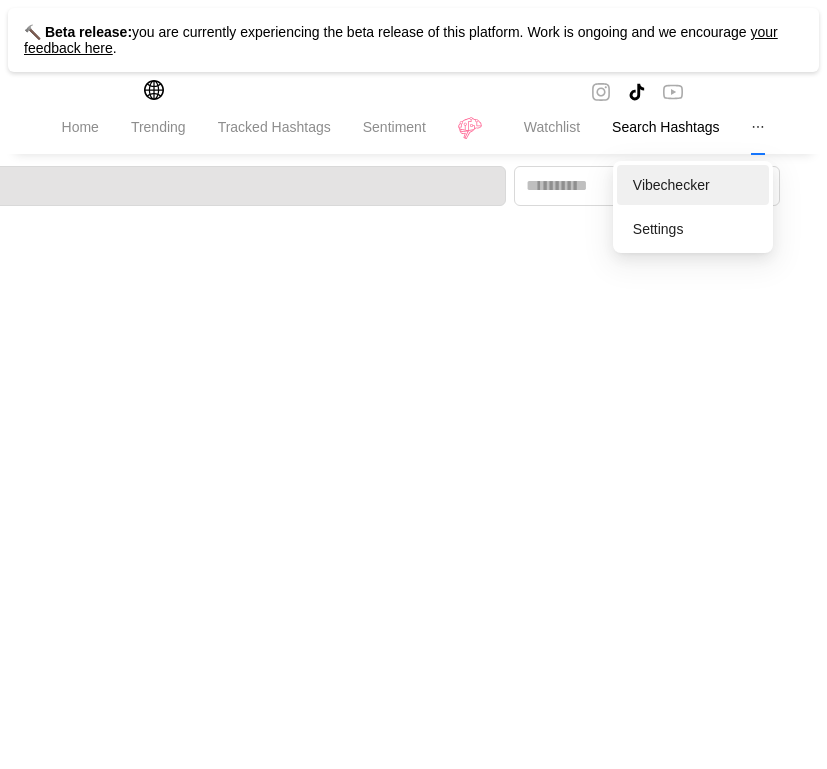 click on "Vibechecker" at bounding box center (693, 185) 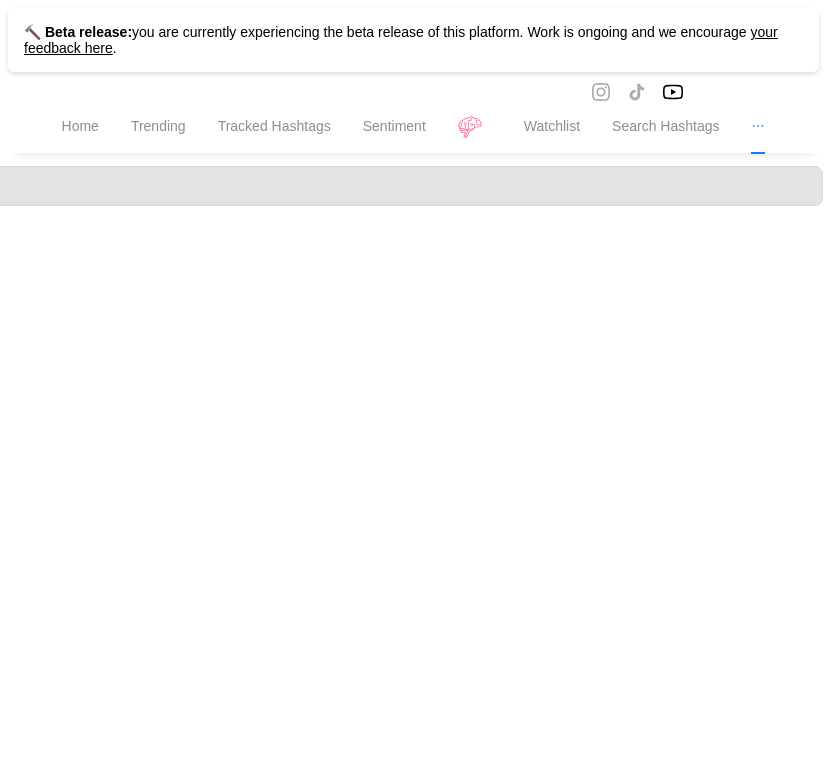 click at bounding box center [758, 126] 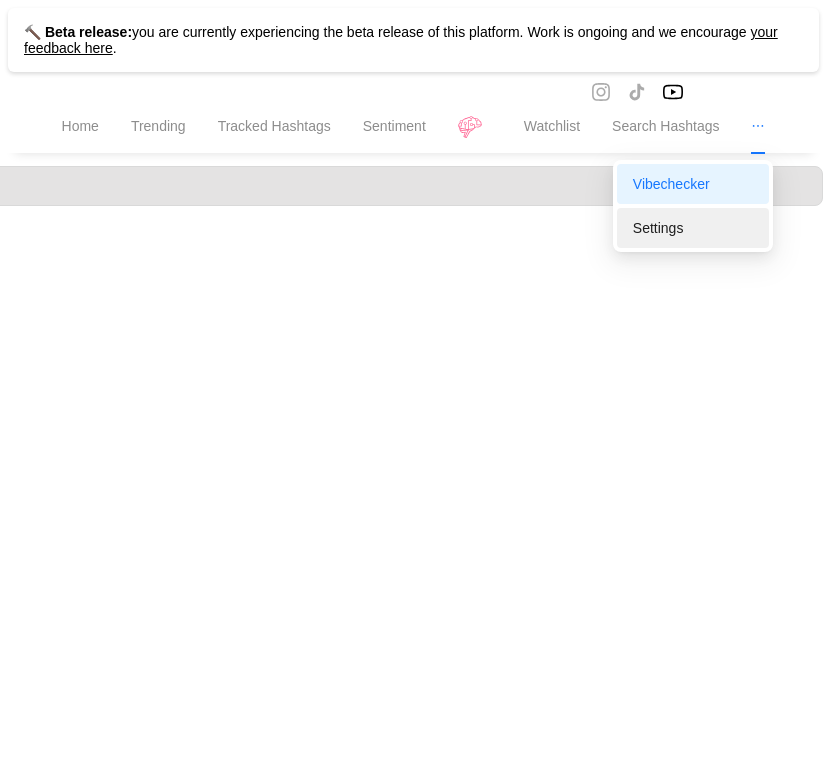 click on "Settings" at bounding box center [693, 228] 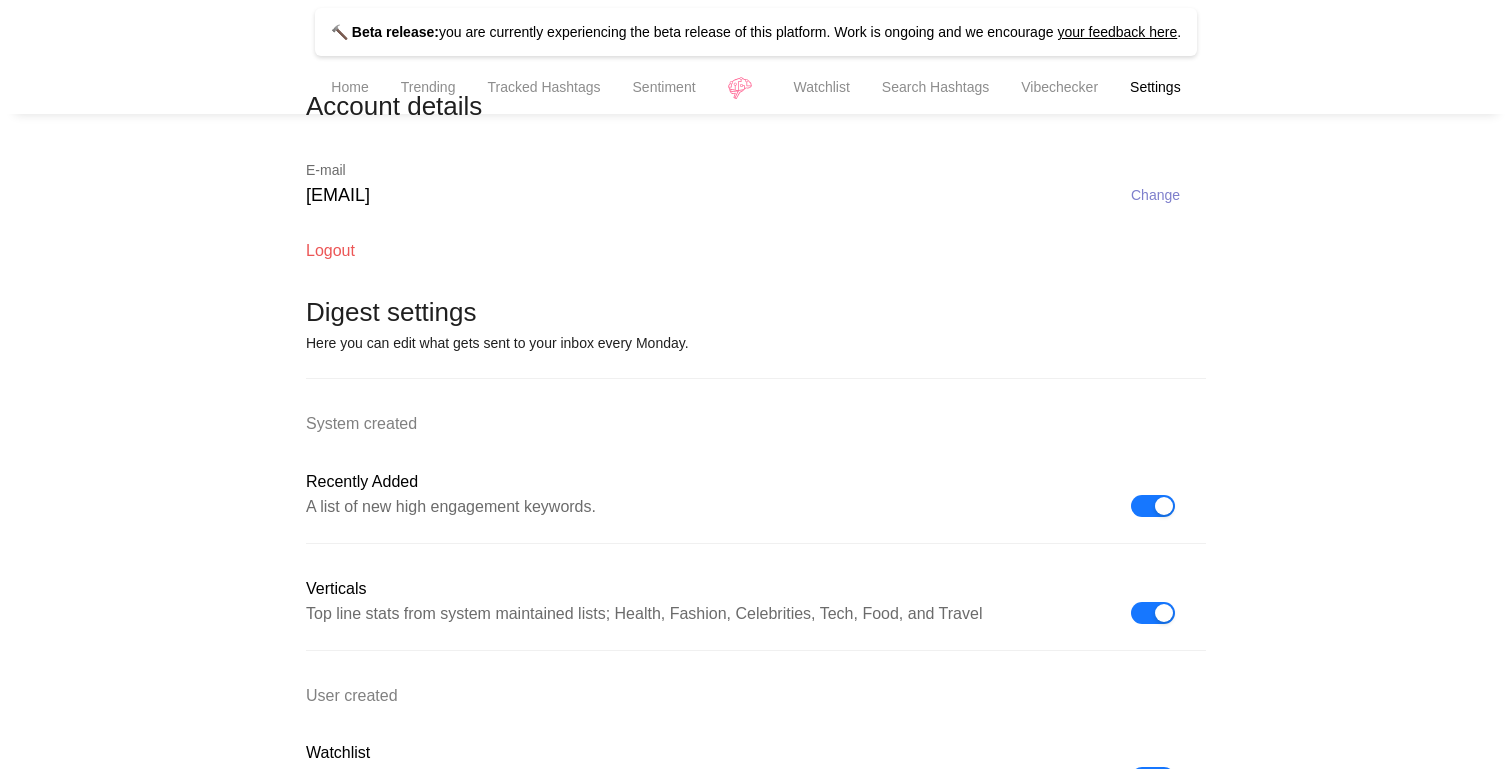 scroll, scrollTop: 0, scrollLeft: 0, axis: both 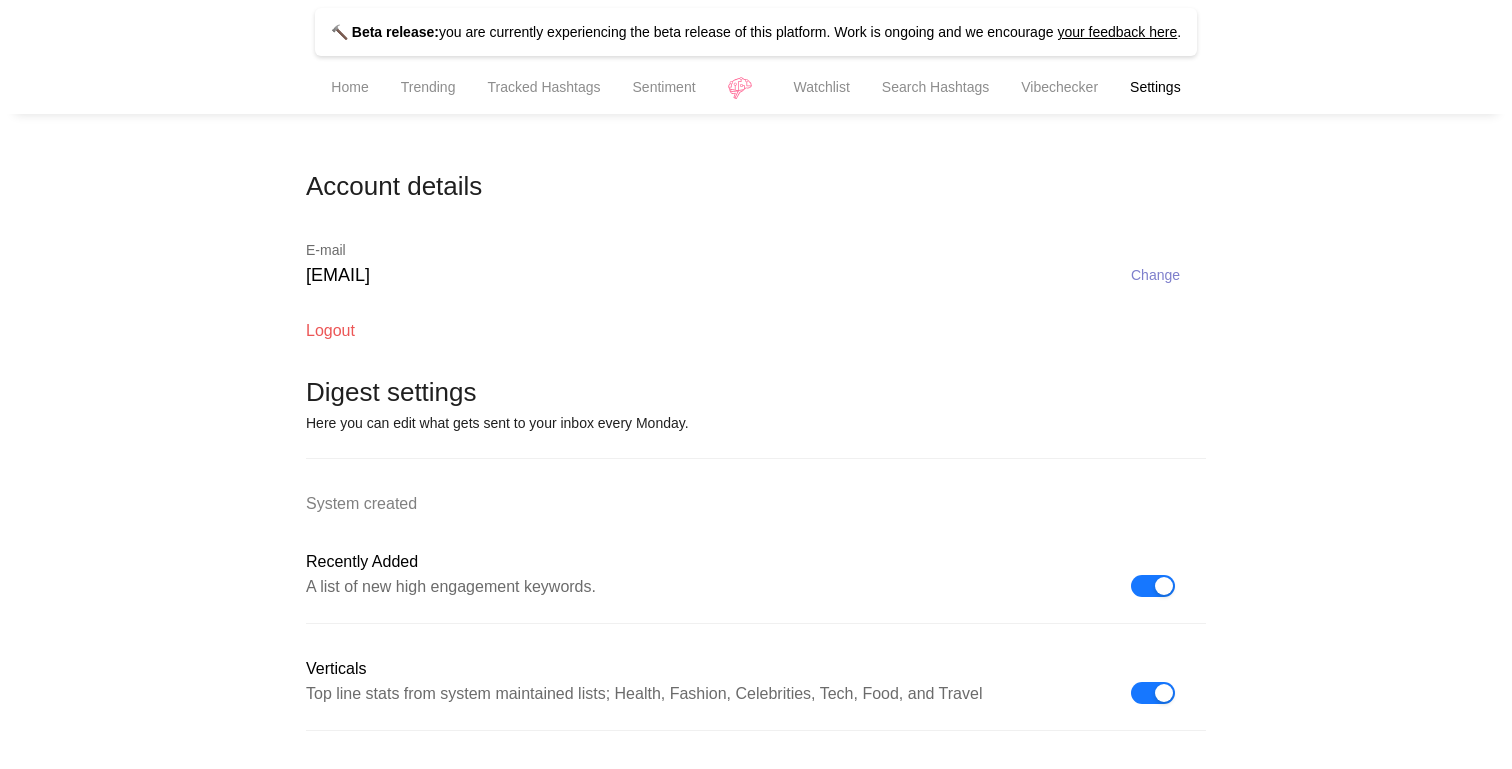click on "Home" at bounding box center [349, 87] 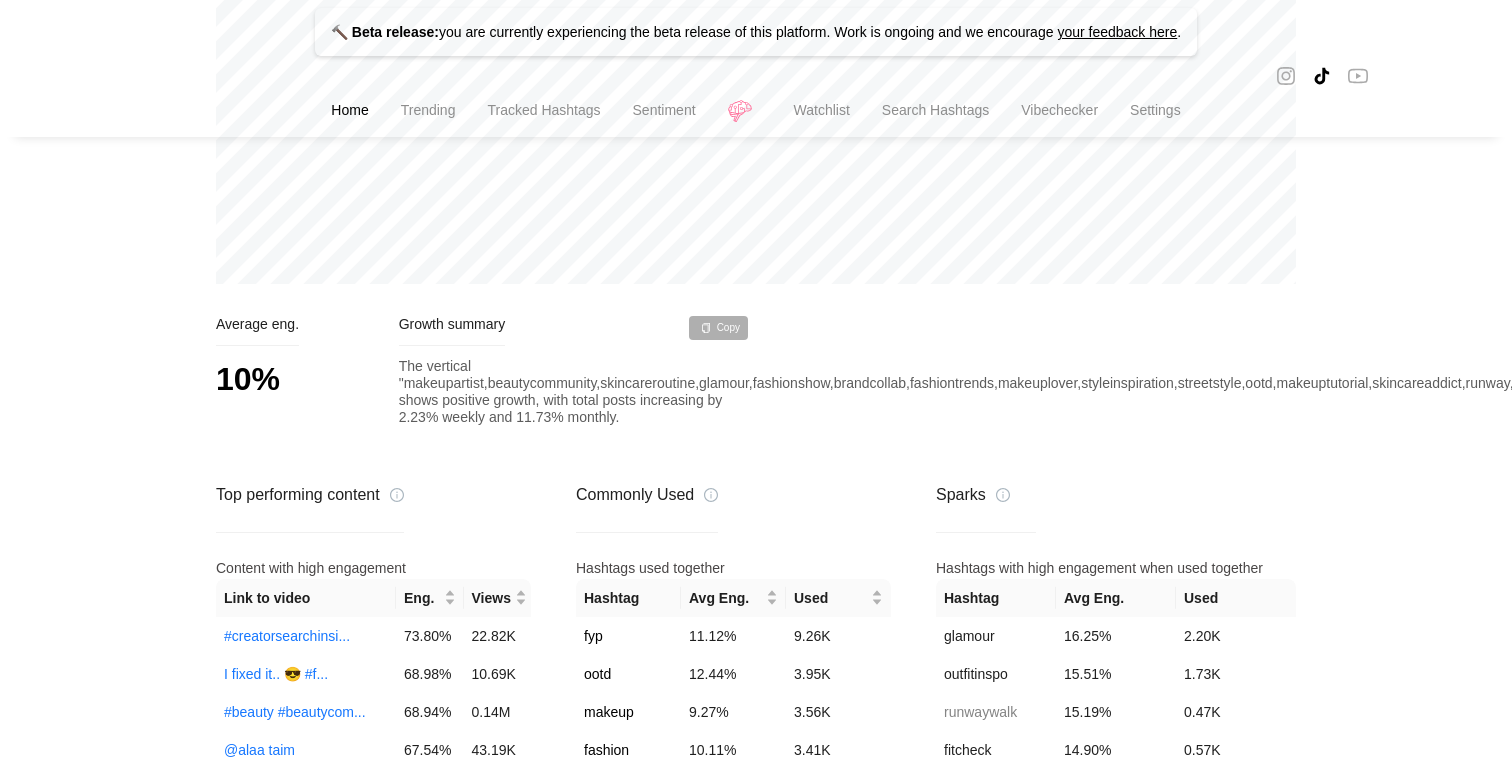 scroll, scrollTop: 0, scrollLeft: 0, axis: both 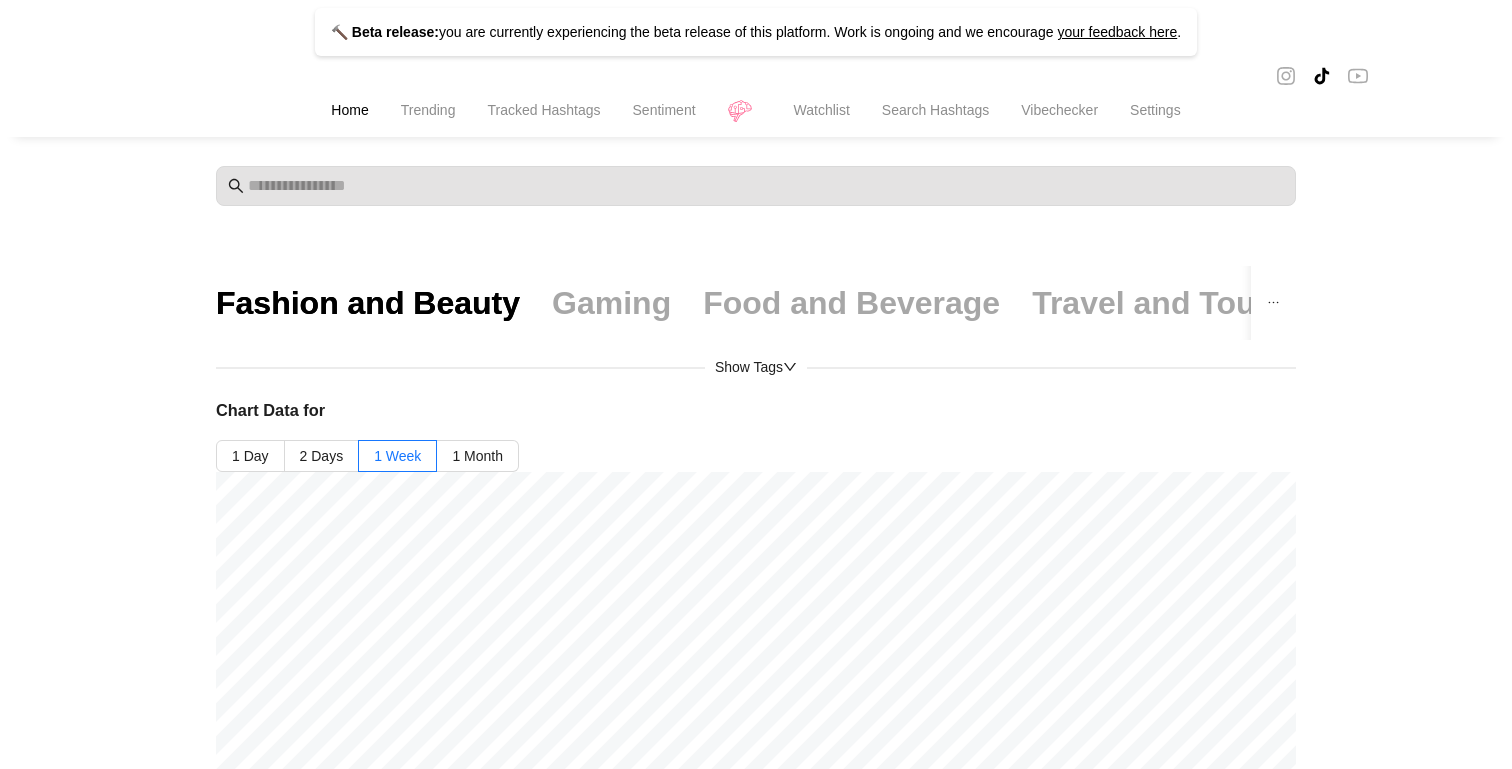 click on "Gaming" at bounding box center (611, 303) 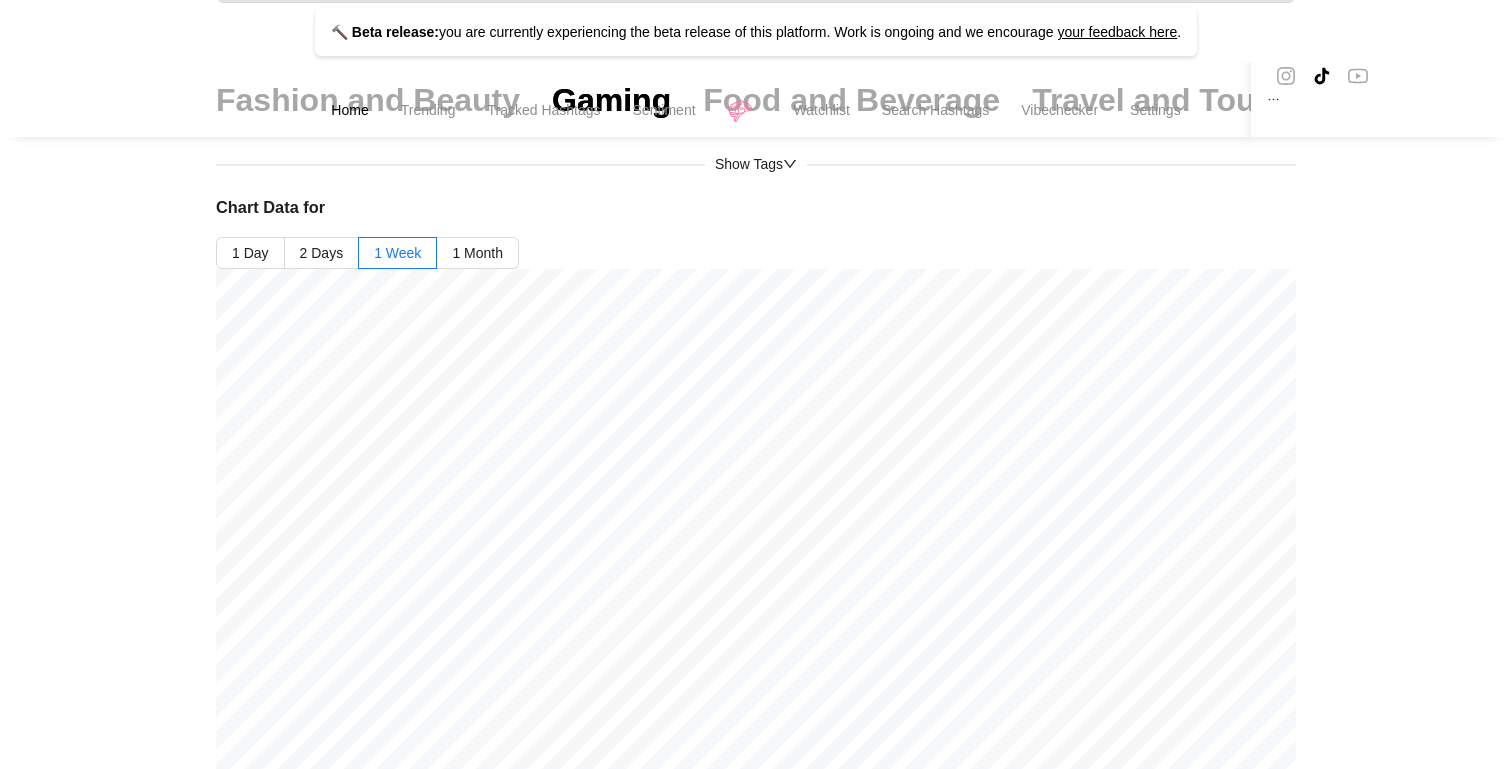 scroll, scrollTop: 354, scrollLeft: 0, axis: vertical 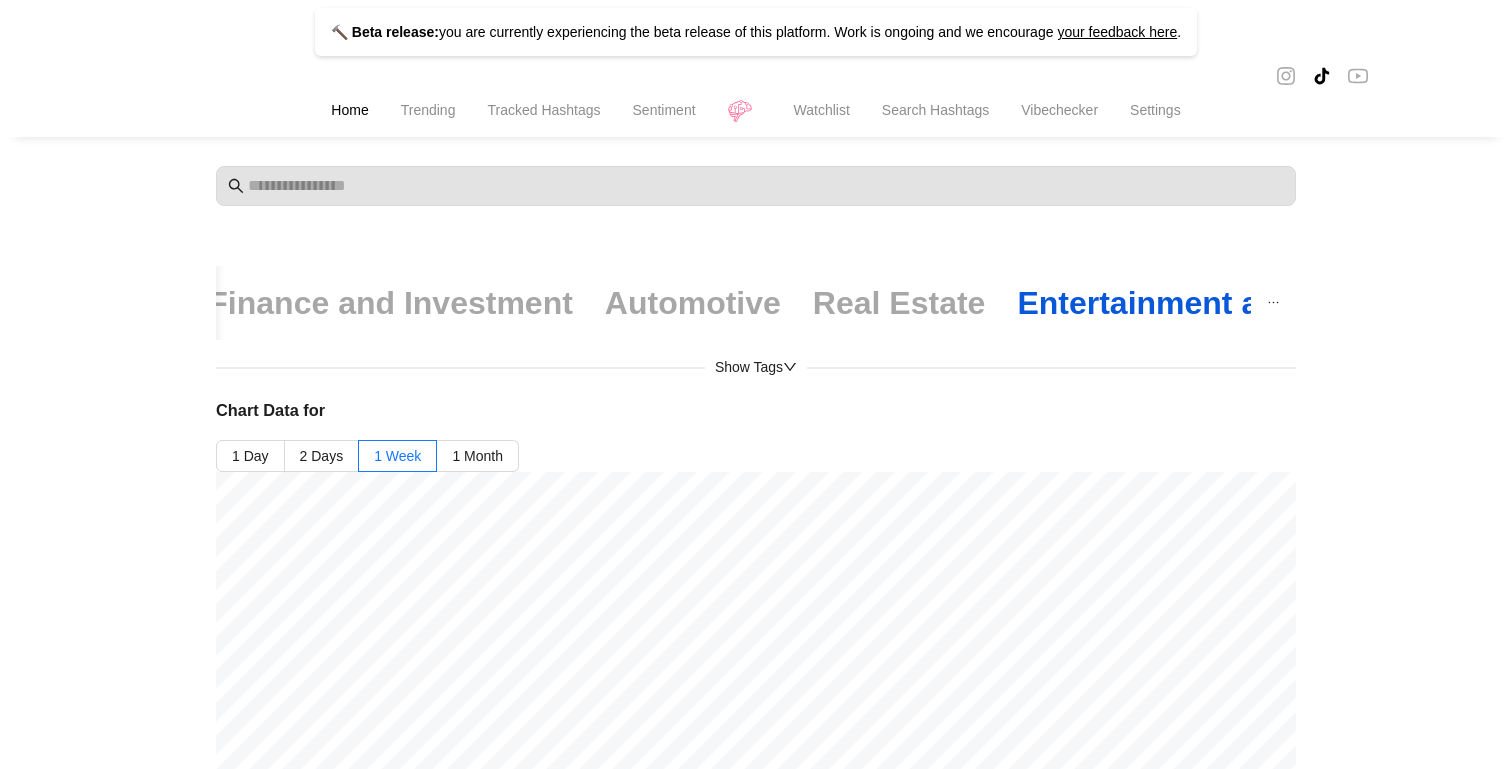 click on "Entertainment and Media" at bounding box center (1207, 303) 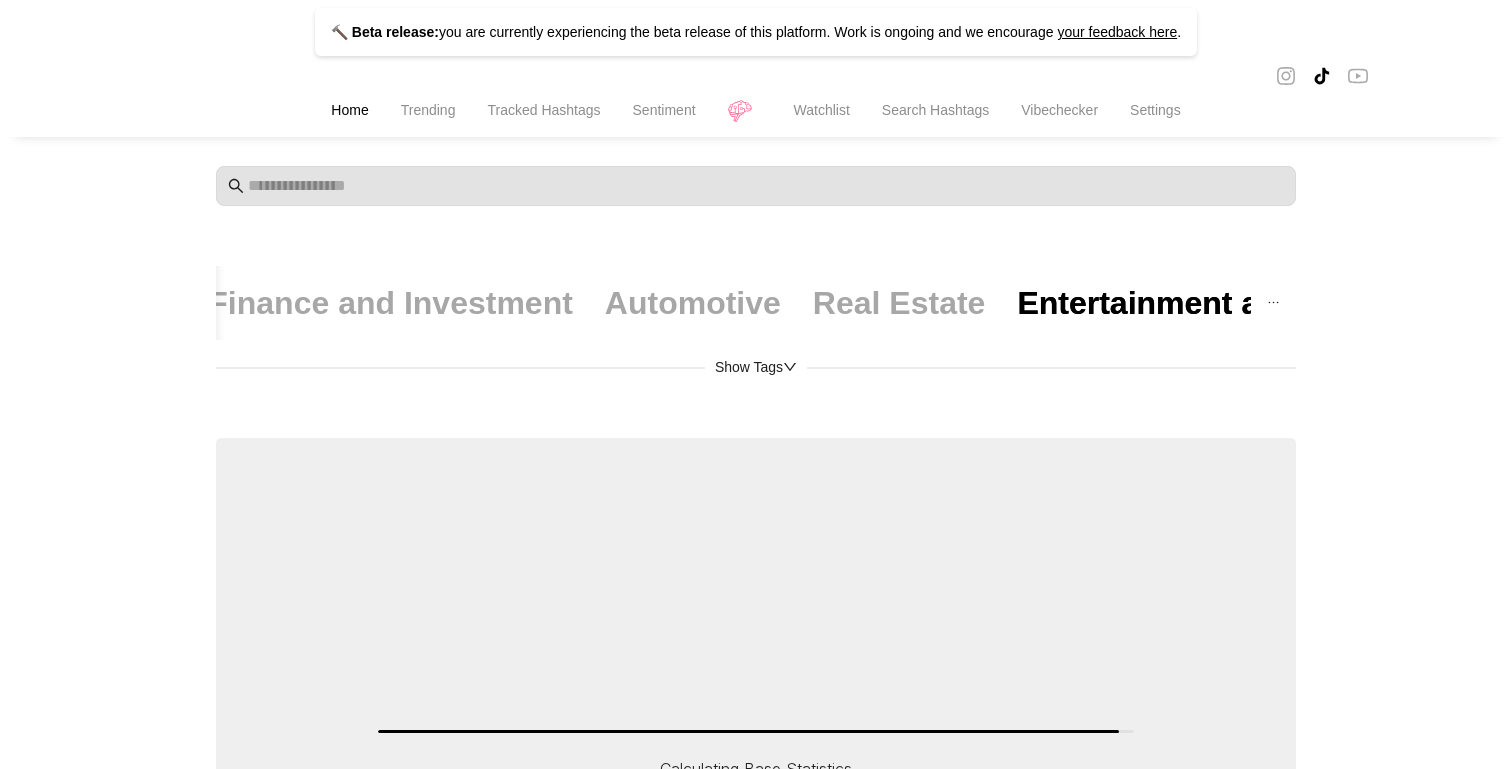 scroll, scrollTop: 373, scrollLeft: 0, axis: vertical 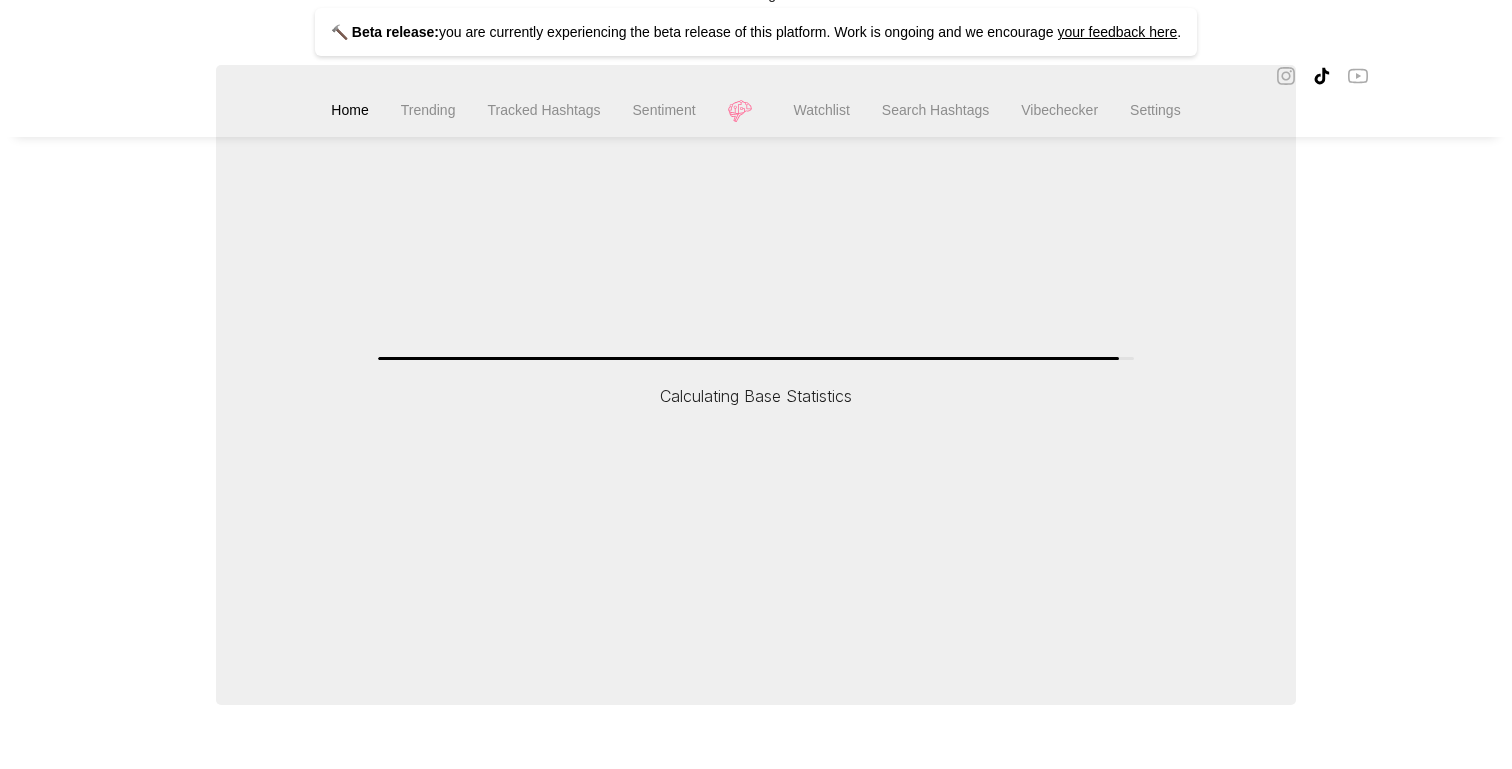click on "Calculating Base Statistics" at bounding box center (756, 396) 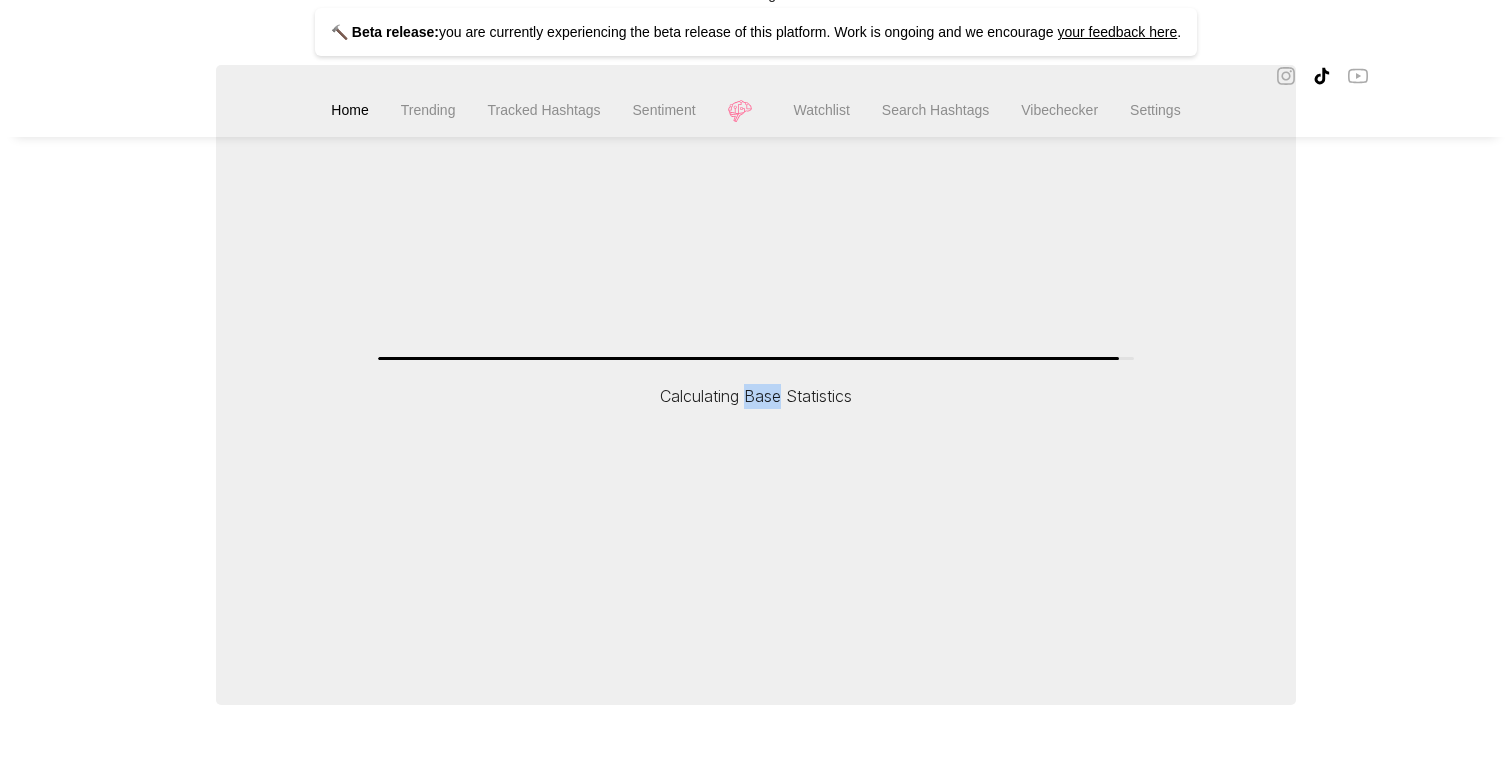 click on "Calculating Base Statistics" at bounding box center (756, 396) 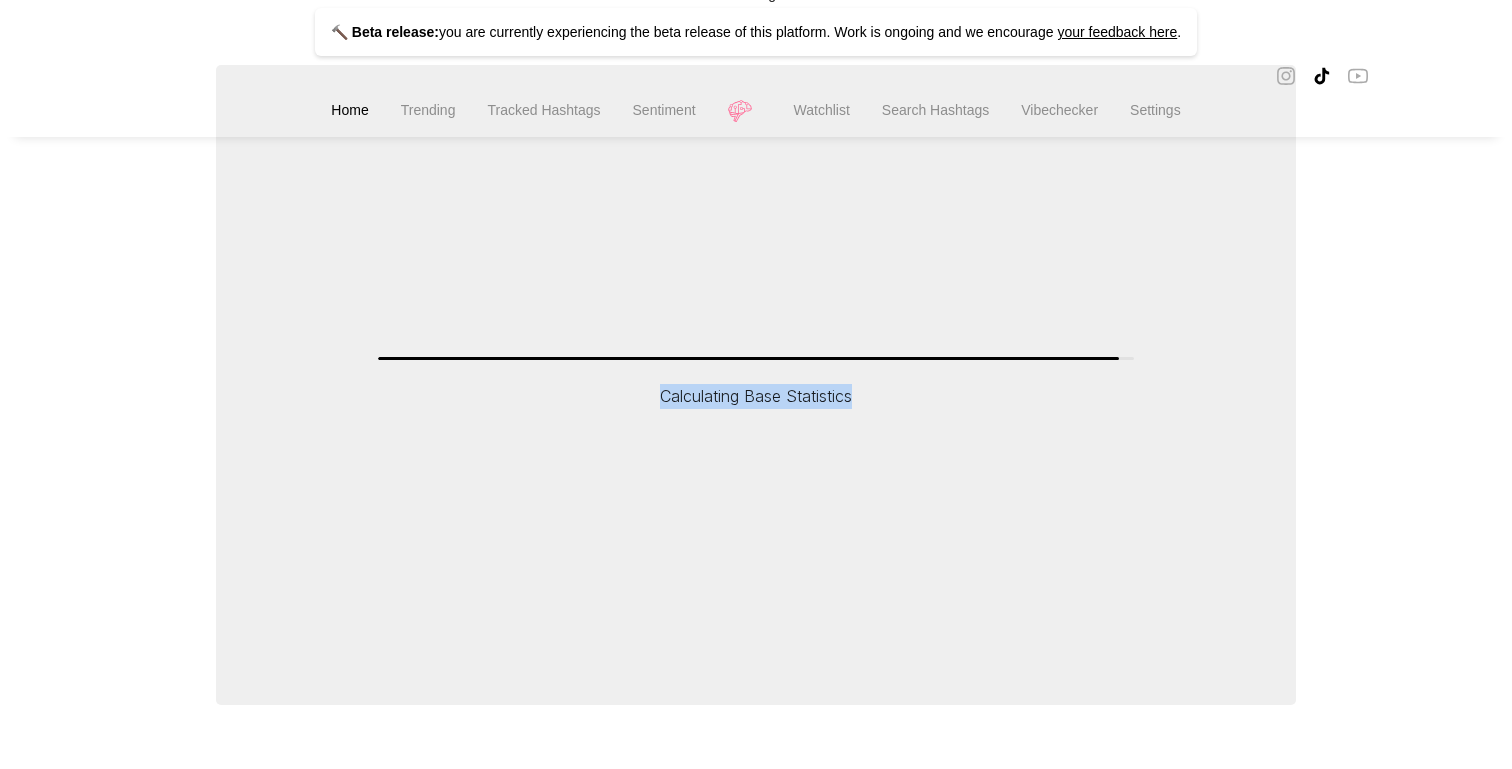 click on "Calculating Base Statistics" at bounding box center [756, 396] 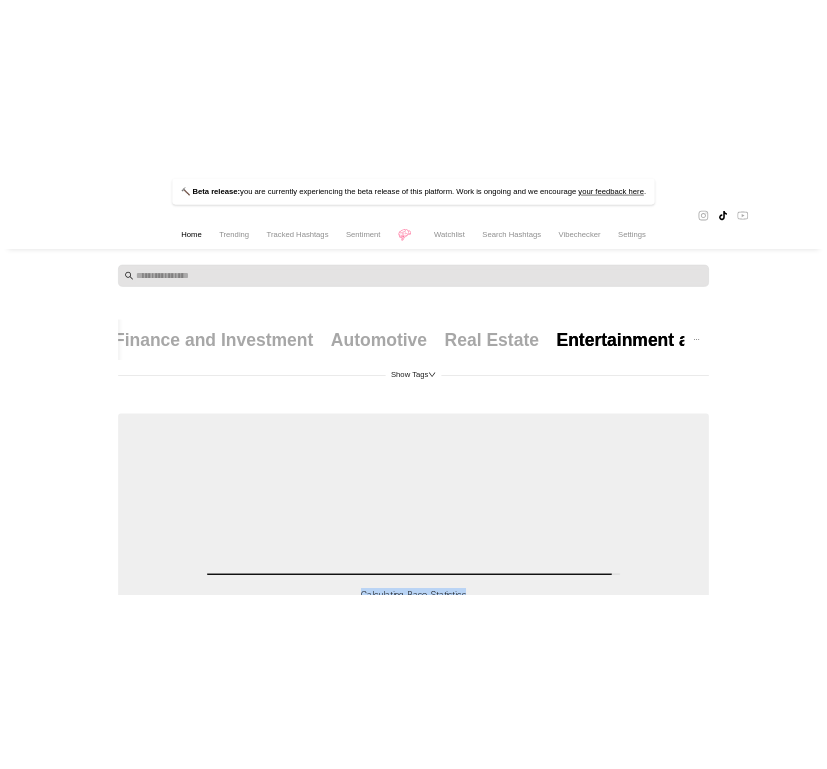 scroll, scrollTop: 373, scrollLeft: 0, axis: vertical 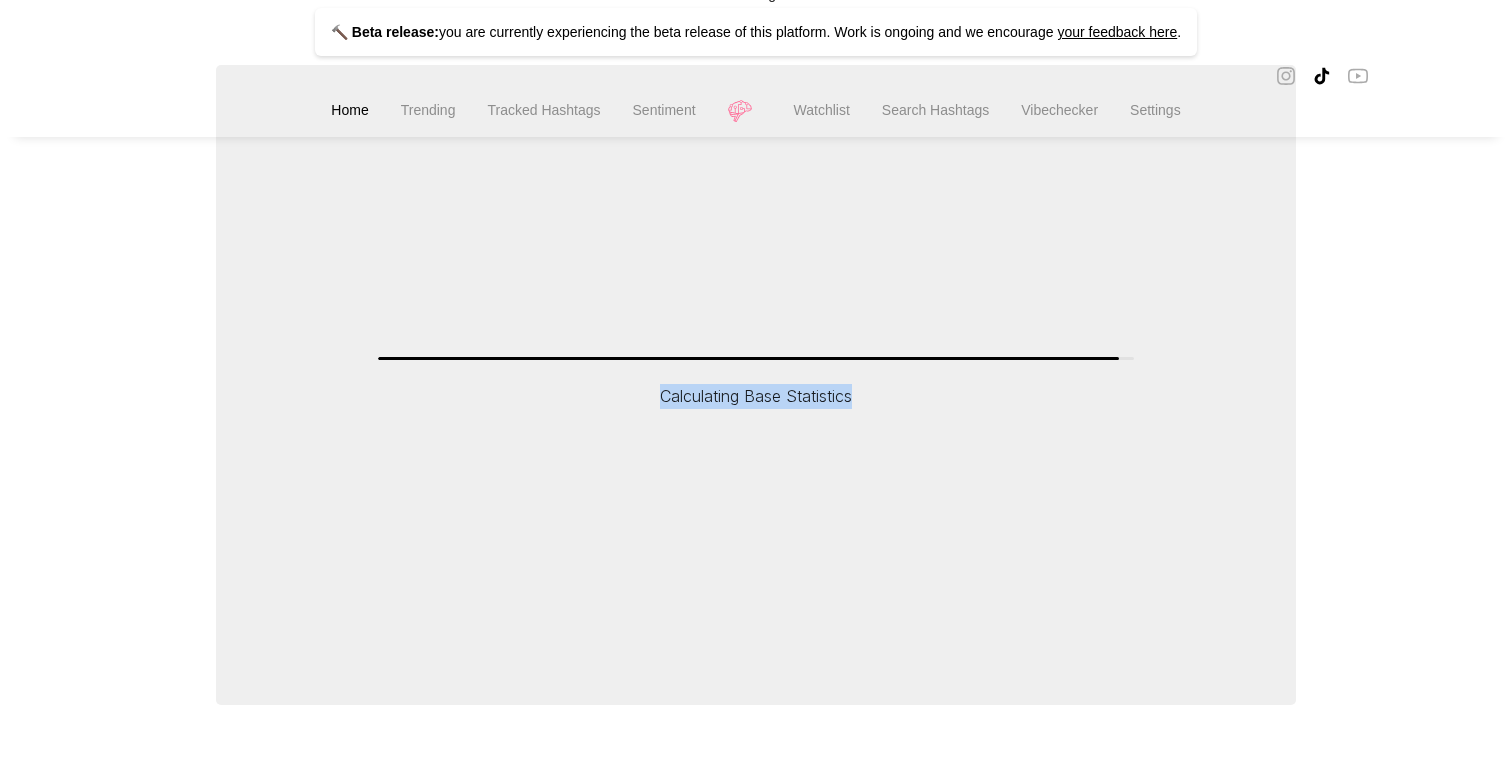 click on "Calculating Base Statistics" at bounding box center (756, 385) 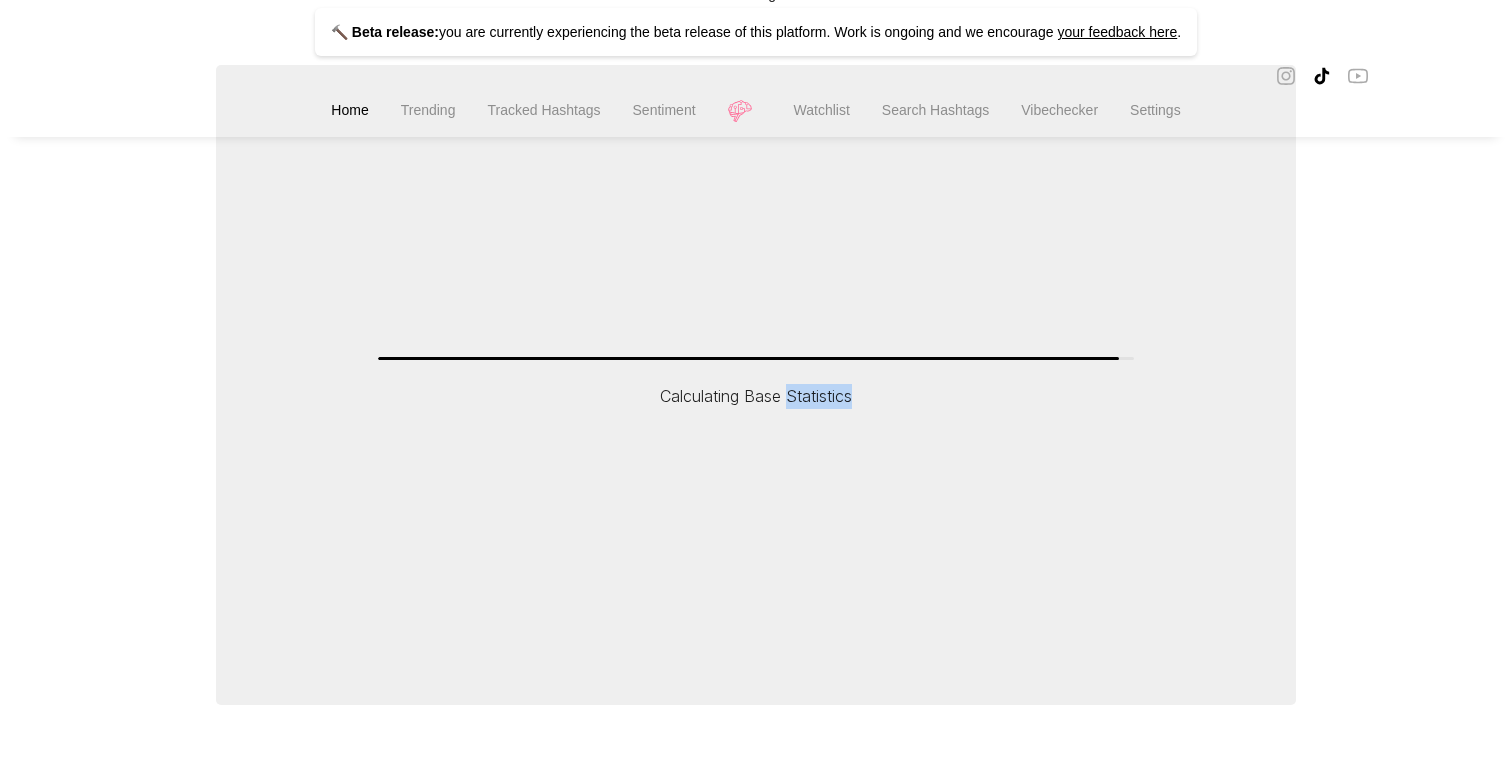 click on "Calculating Base Statistics" at bounding box center [756, 385] 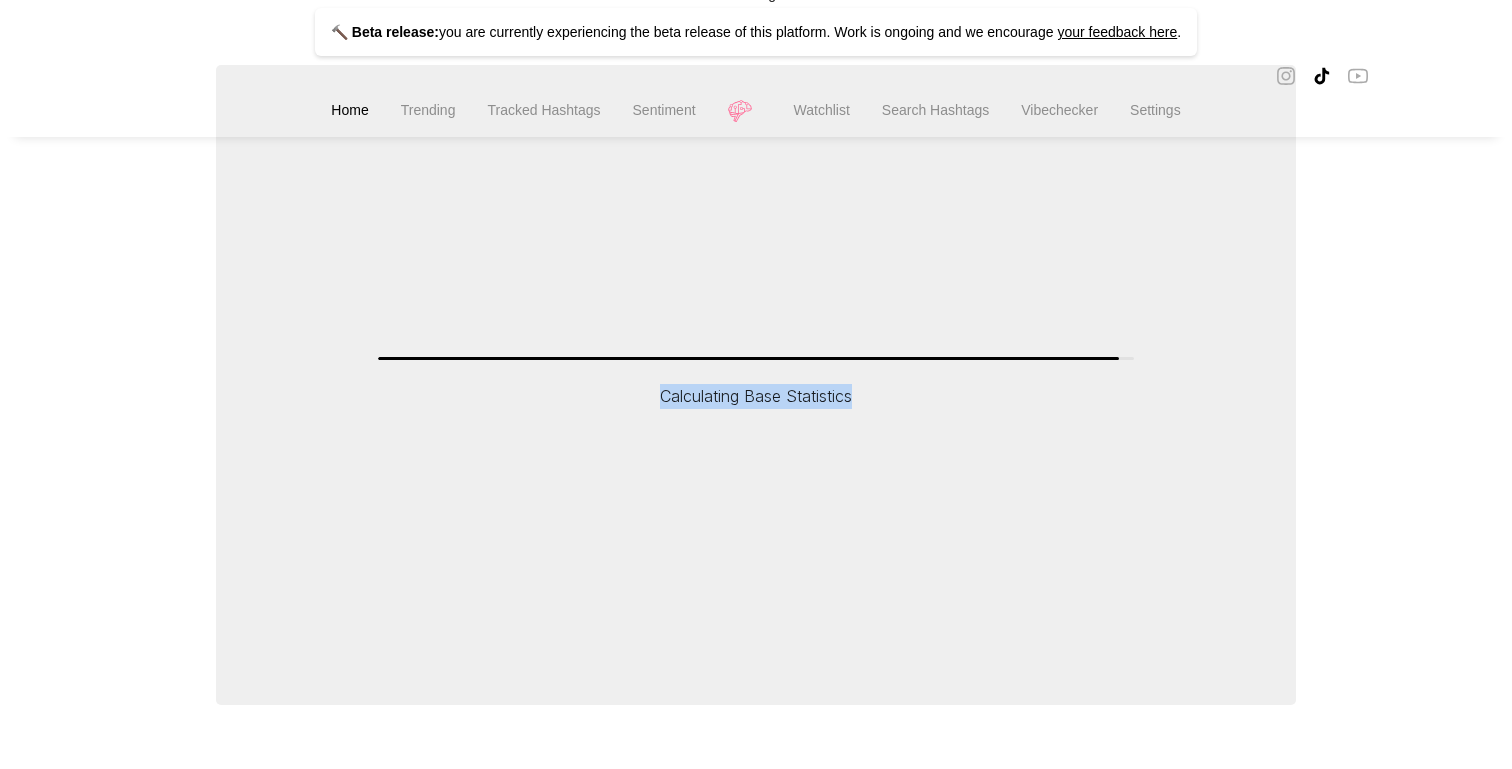 click on "Calculating Base Statistics" at bounding box center (756, 385) 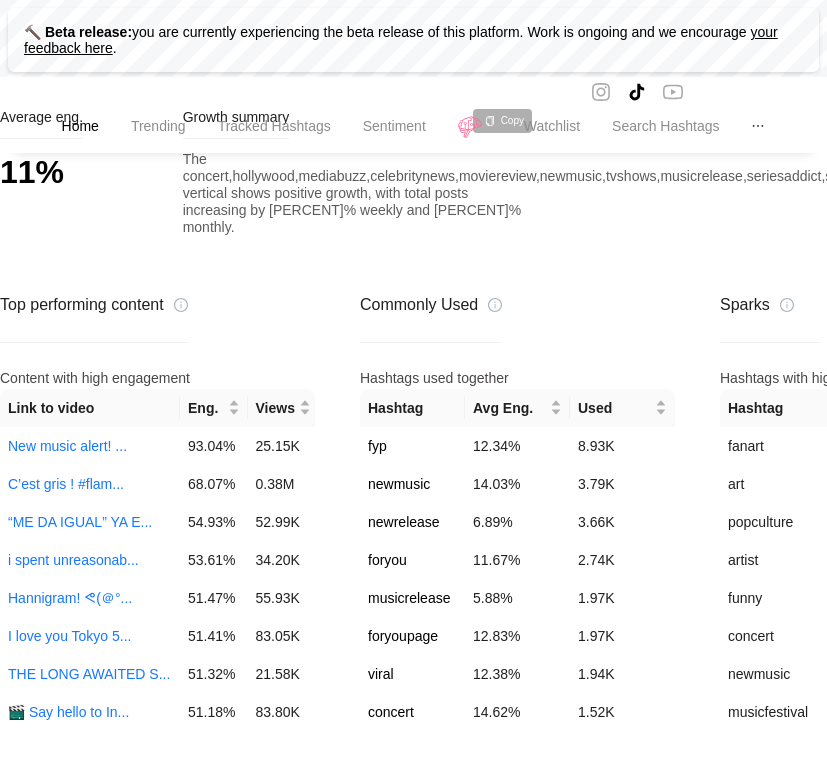 scroll, scrollTop: 1076, scrollLeft: 0, axis: vertical 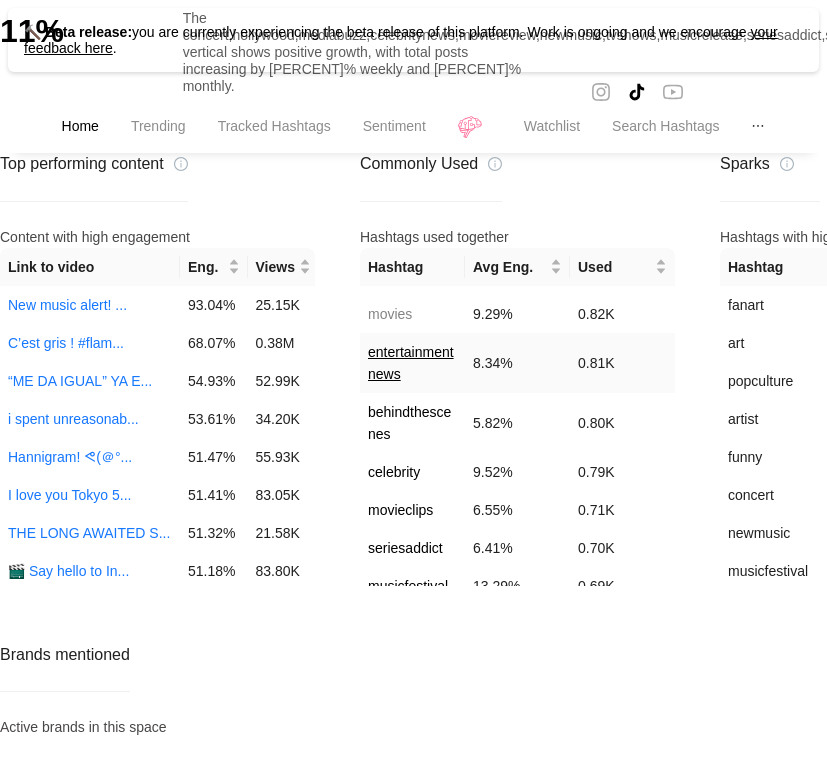 click on "entertainmentnews" at bounding box center [411, 363] 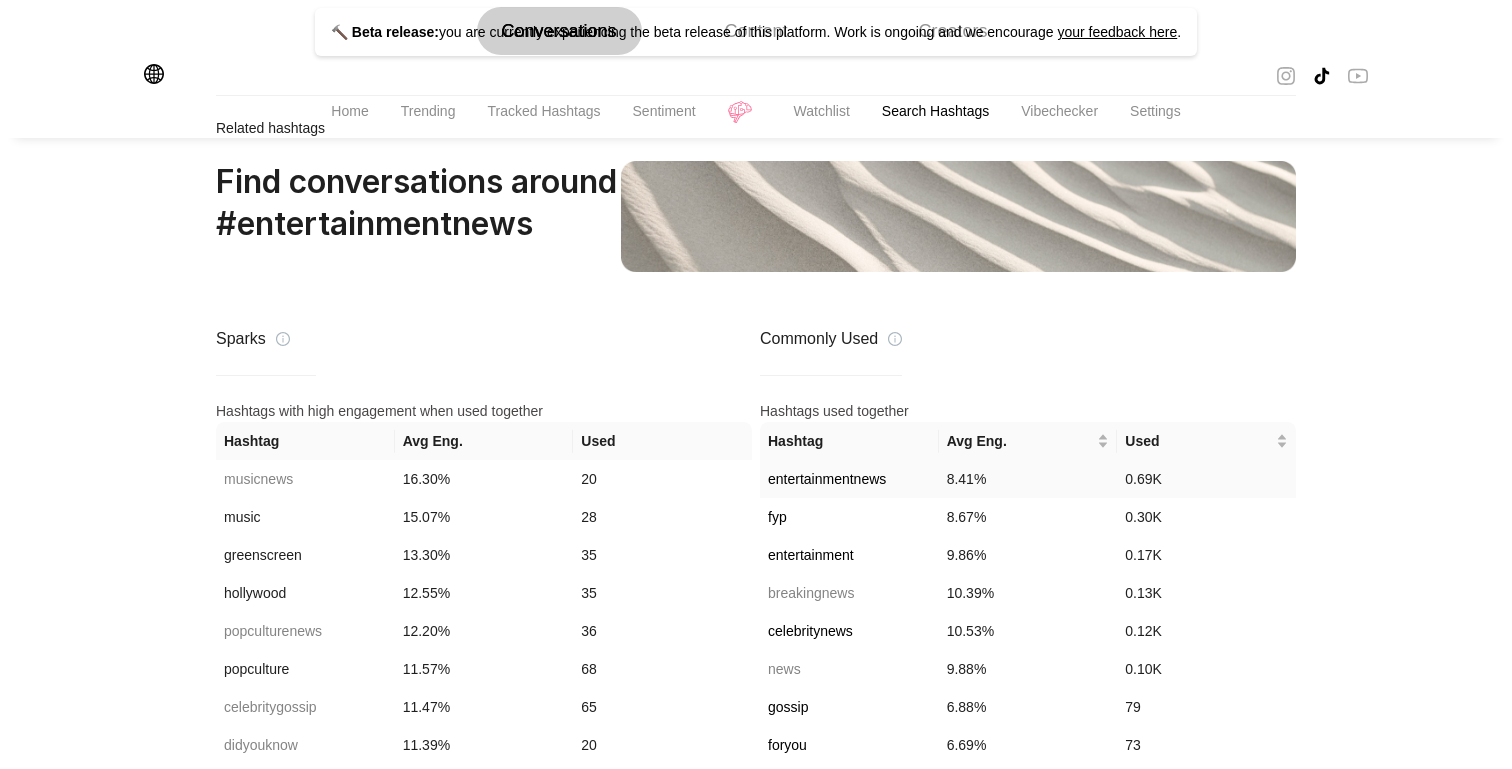 scroll, scrollTop: 1330, scrollLeft: 0, axis: vertical 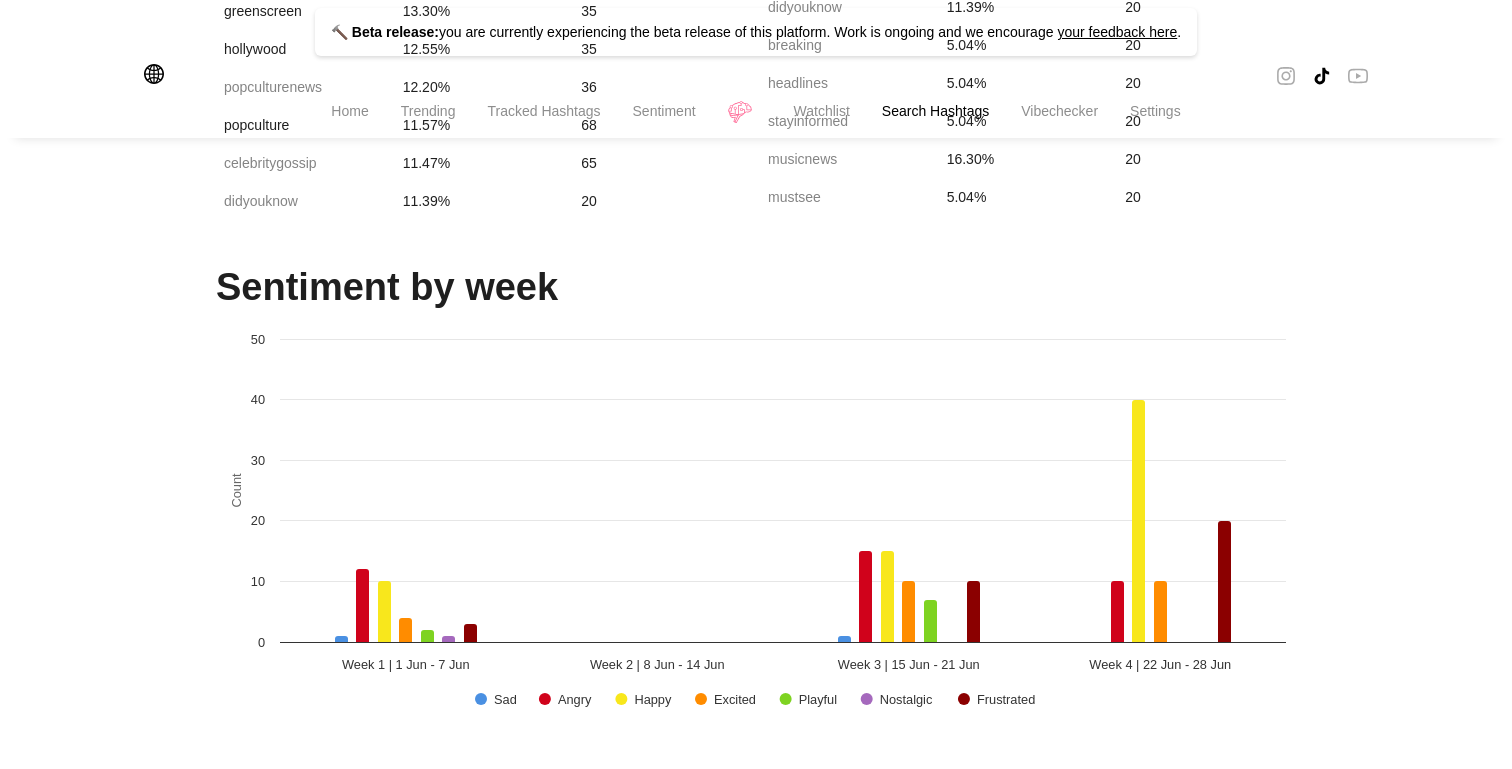 drag, startPoint x: 1069, startPoint y: 705, endPoint x: 510, endPoint y: 743, distance: 560.2901 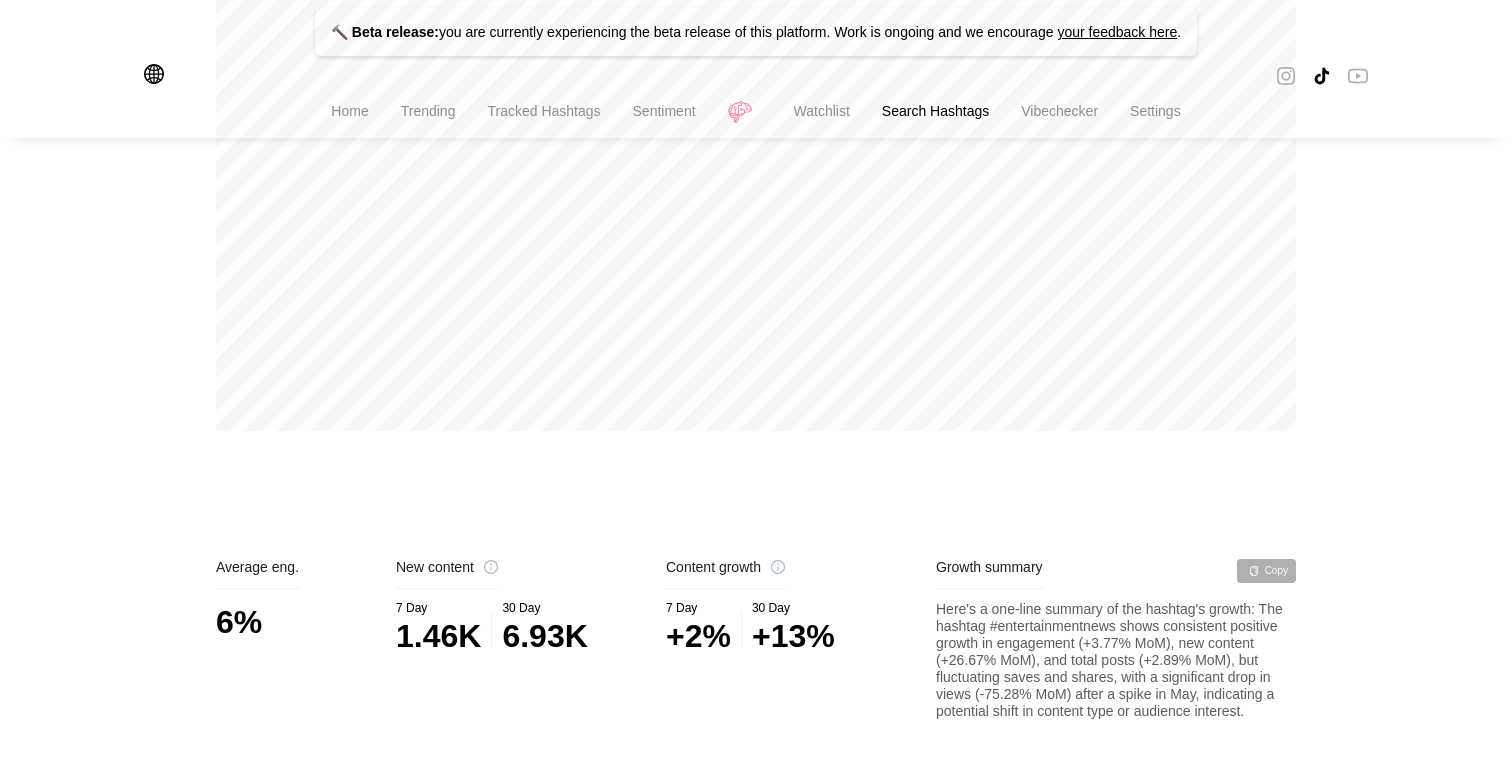scroll, scrollTop: 0, scrollLeft: 0, axis: both 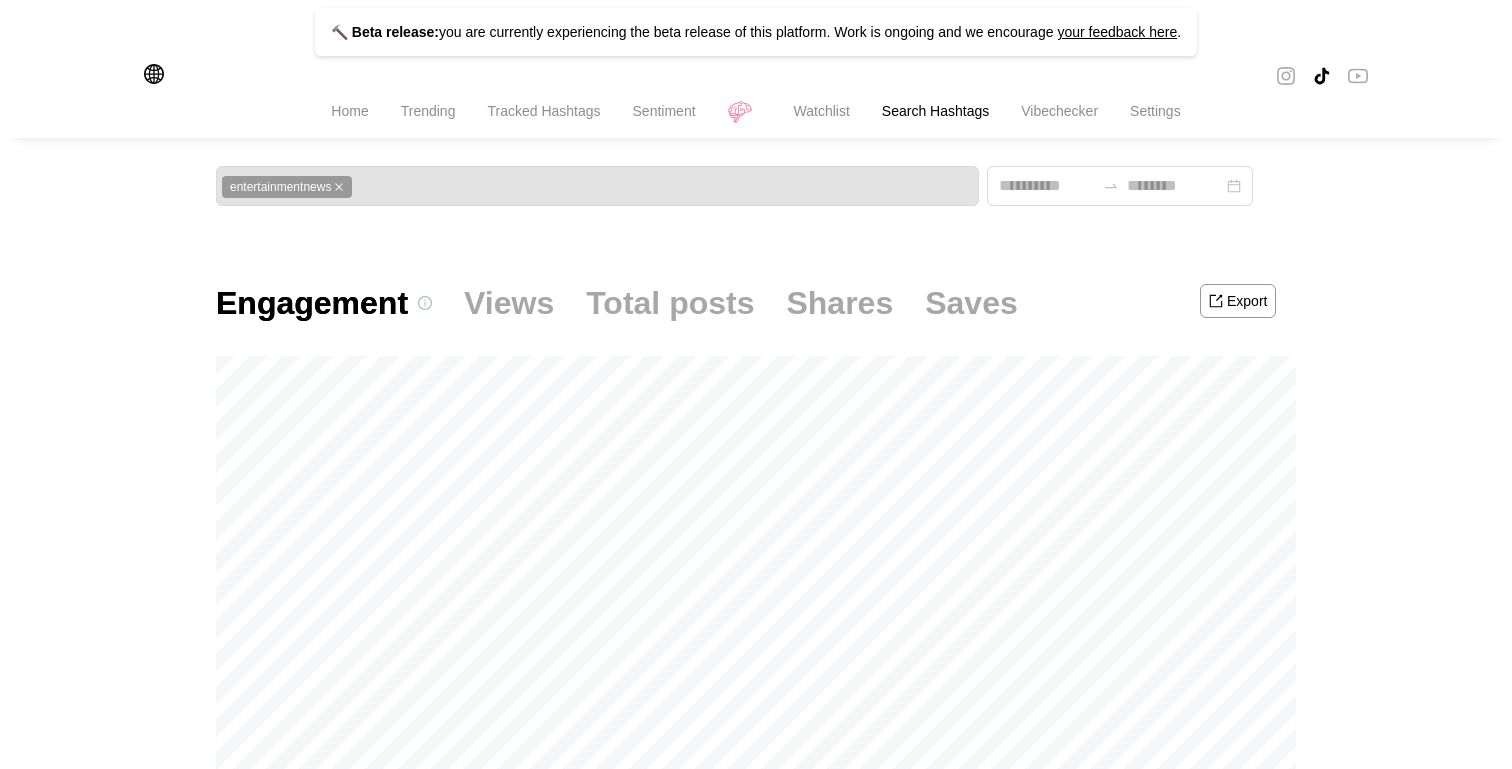 click on "Home" at bounding box center (349, 111) 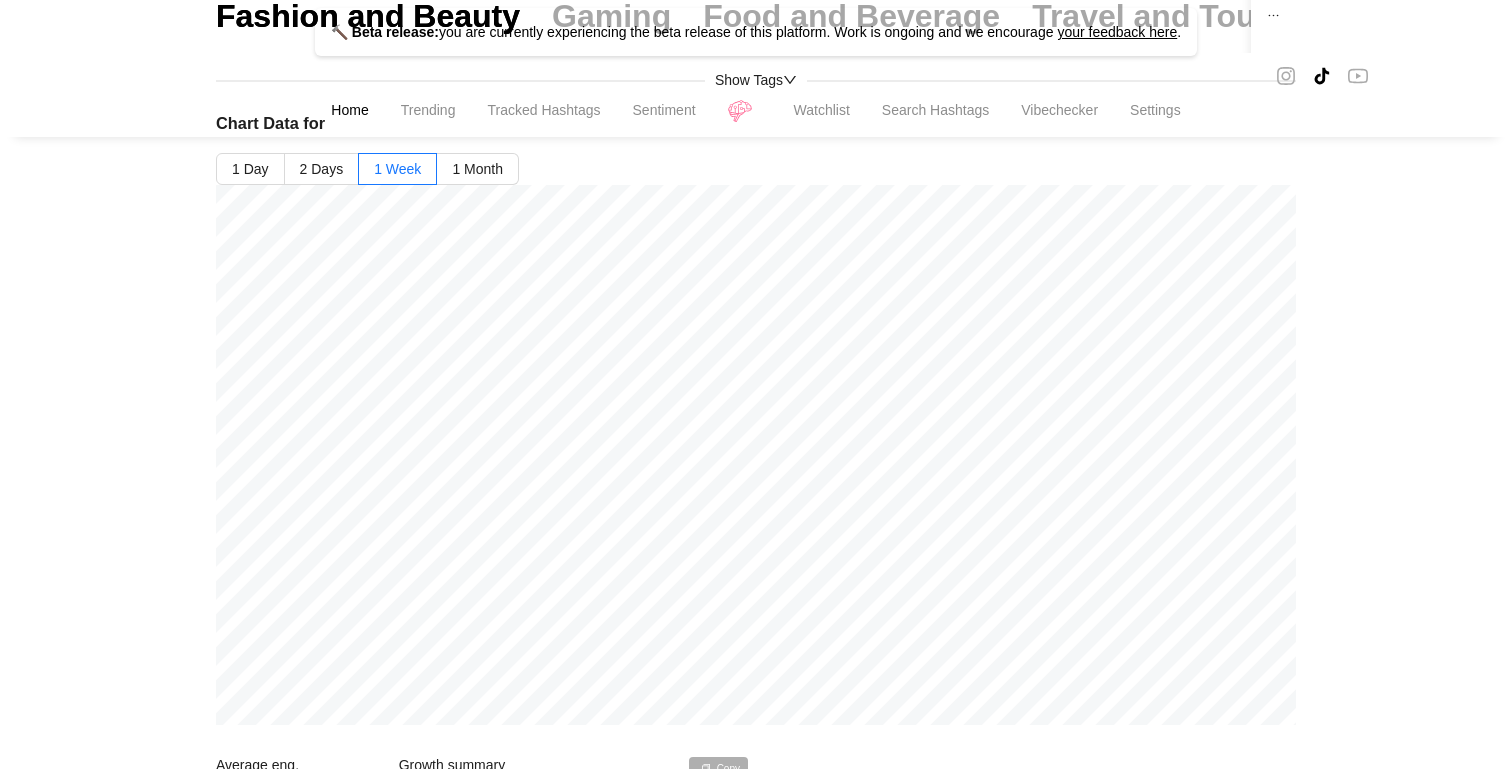 scroll, scrollTop: 302, scrollLeft: 0, axis: vertical 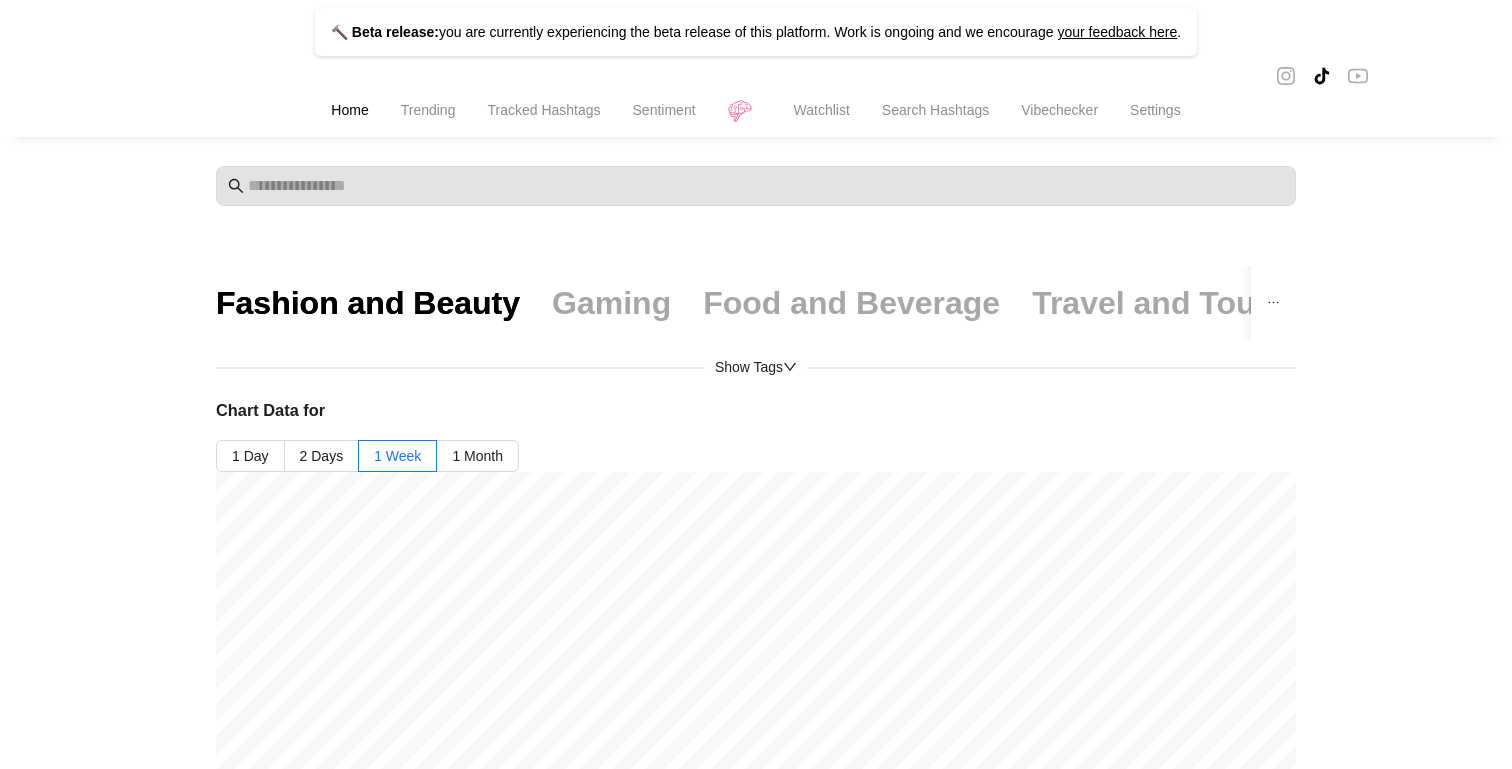 click at bounding box center (1286, 76) 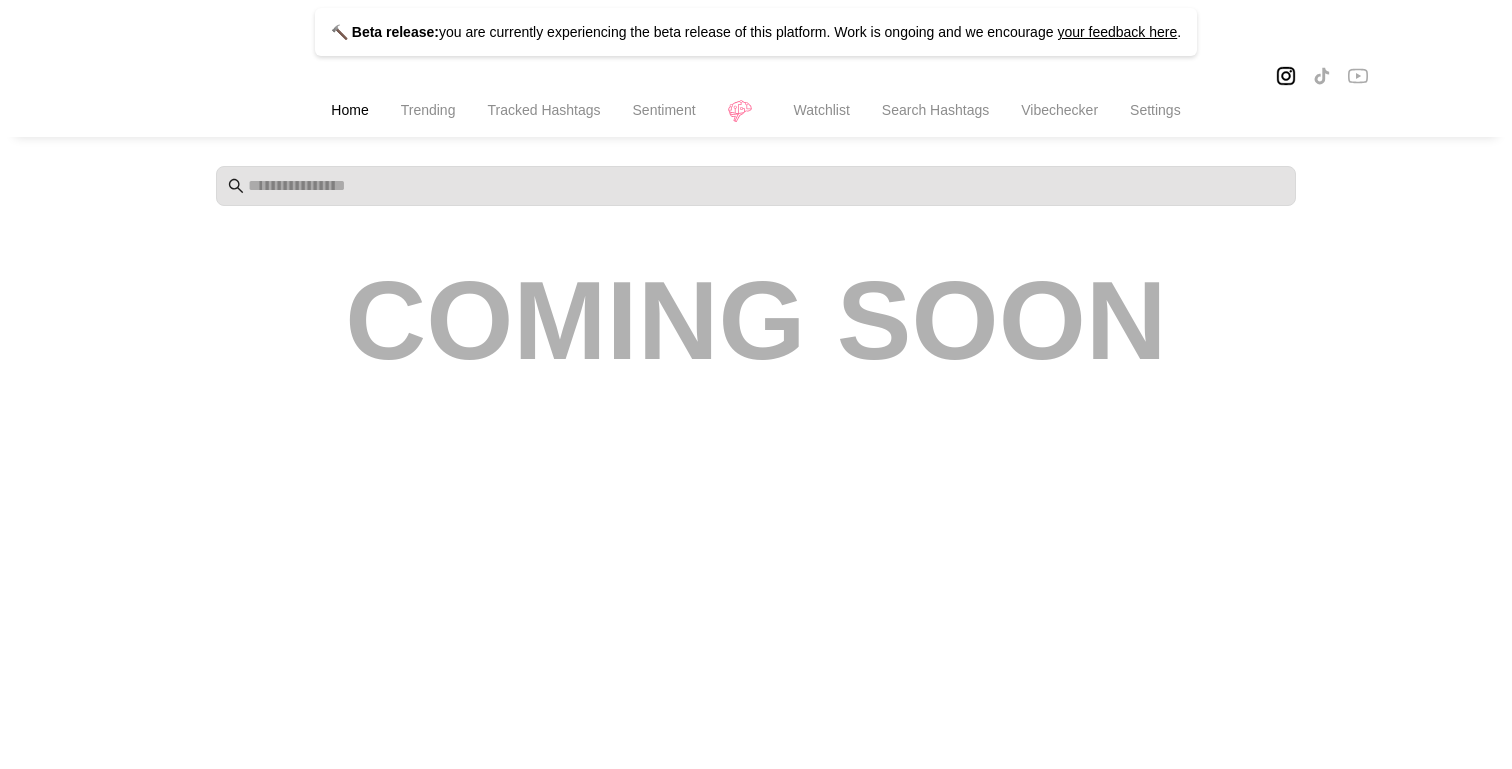 click at bounding box center (1322, 76) 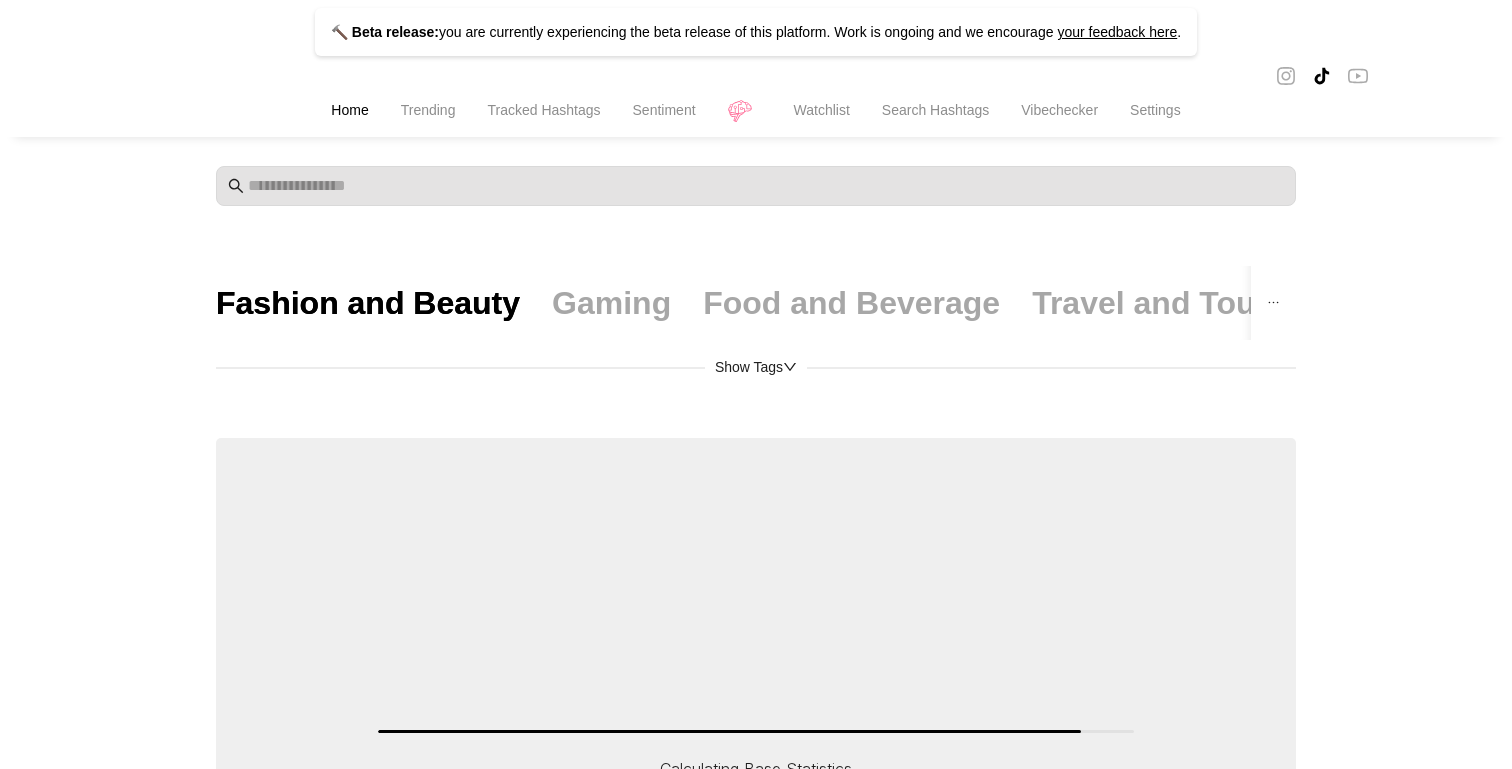 click at bounding box center (1358, 76) 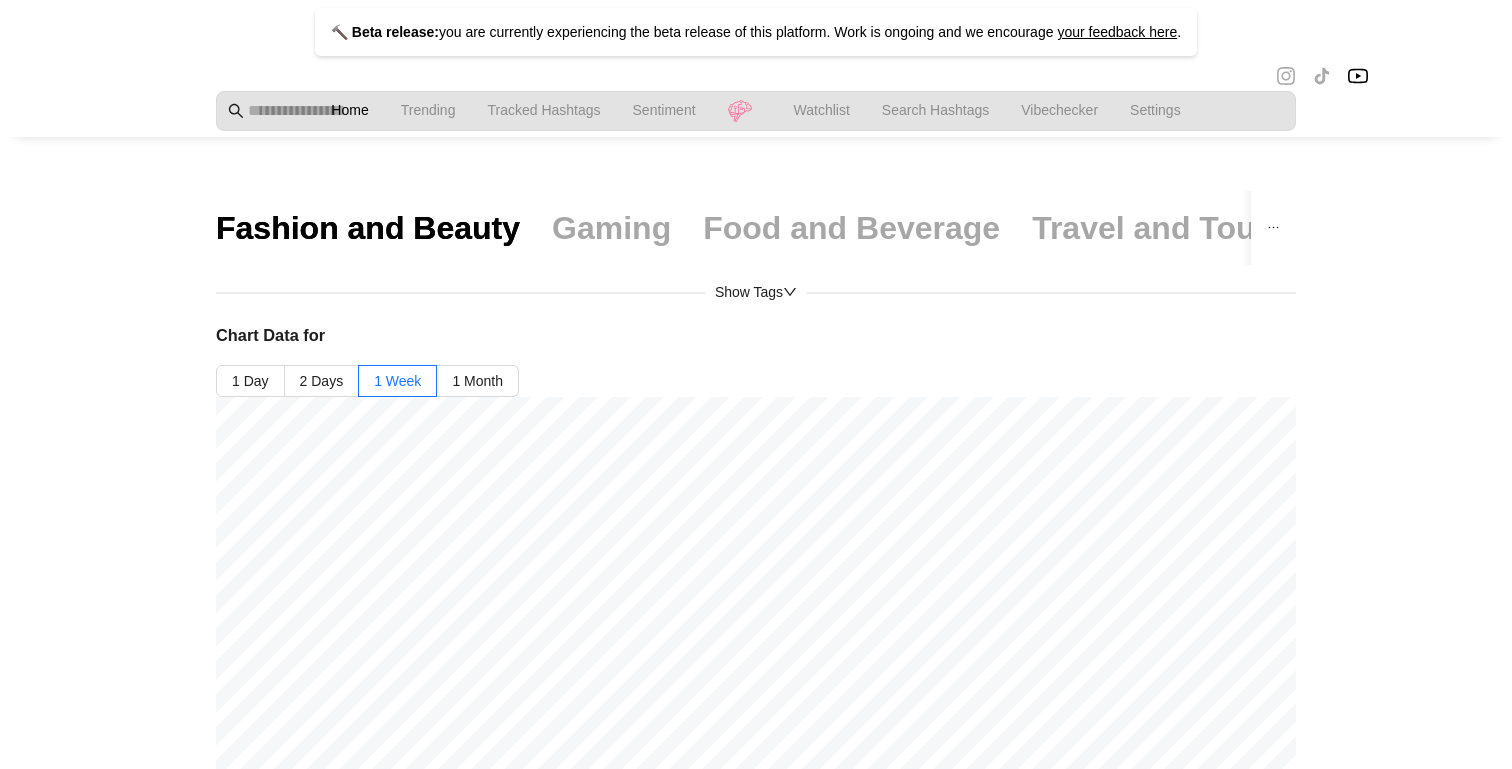 scroll, scrollTop: 0, scrollLeft: 0, axis: both 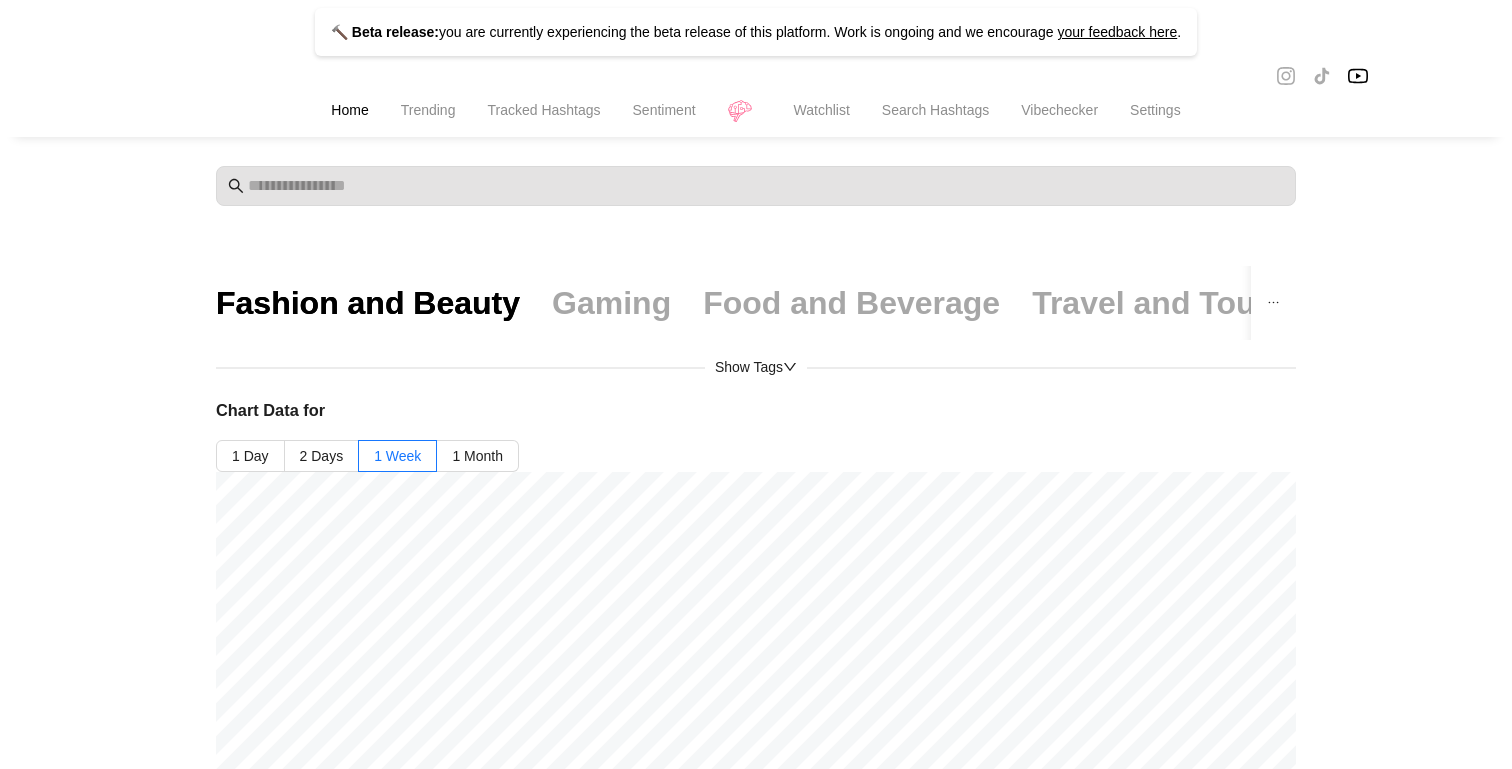 click on "Trending" at bounding box center [428, 110] 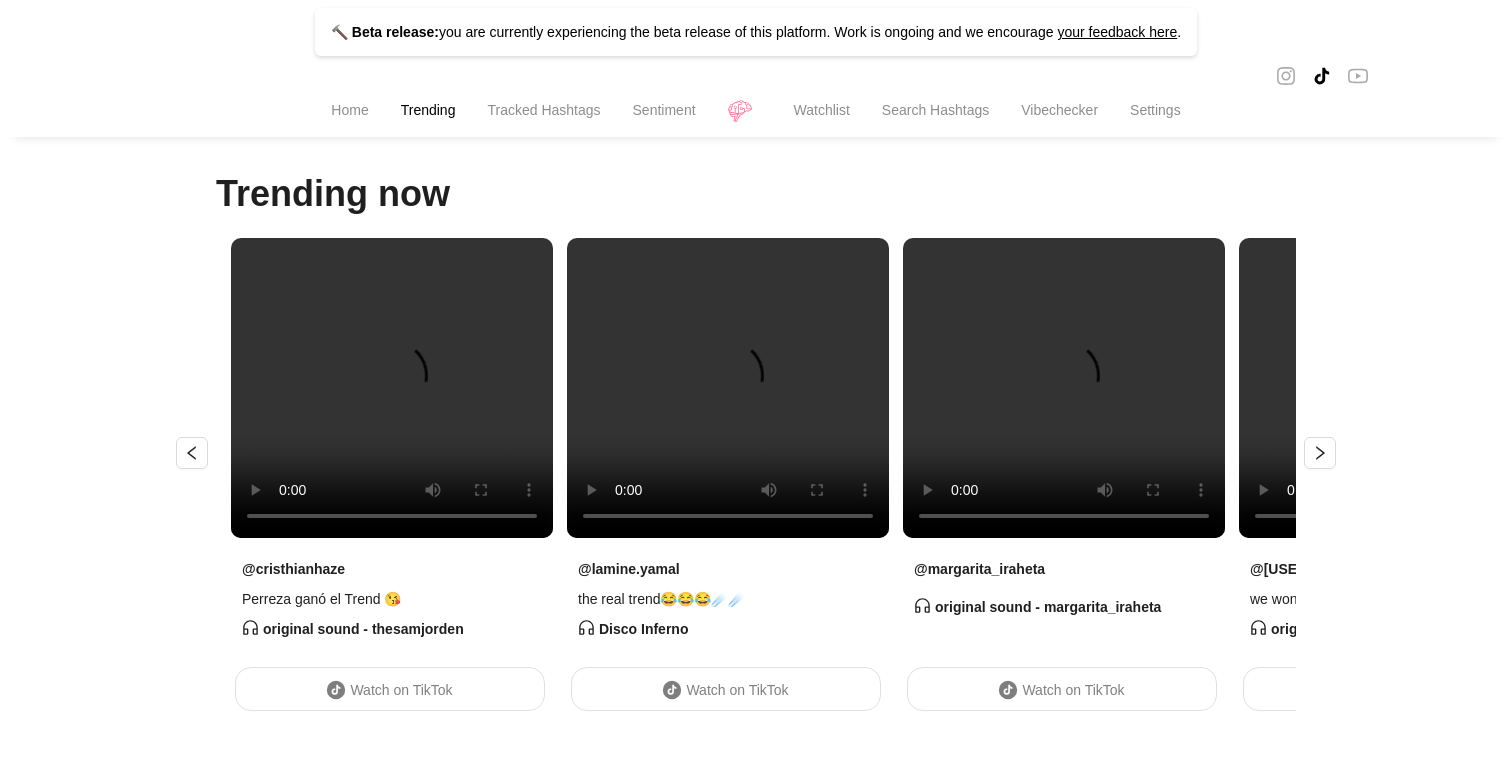 scroll, scrollTop: 2, scrollLeft: 0, axis: vertical 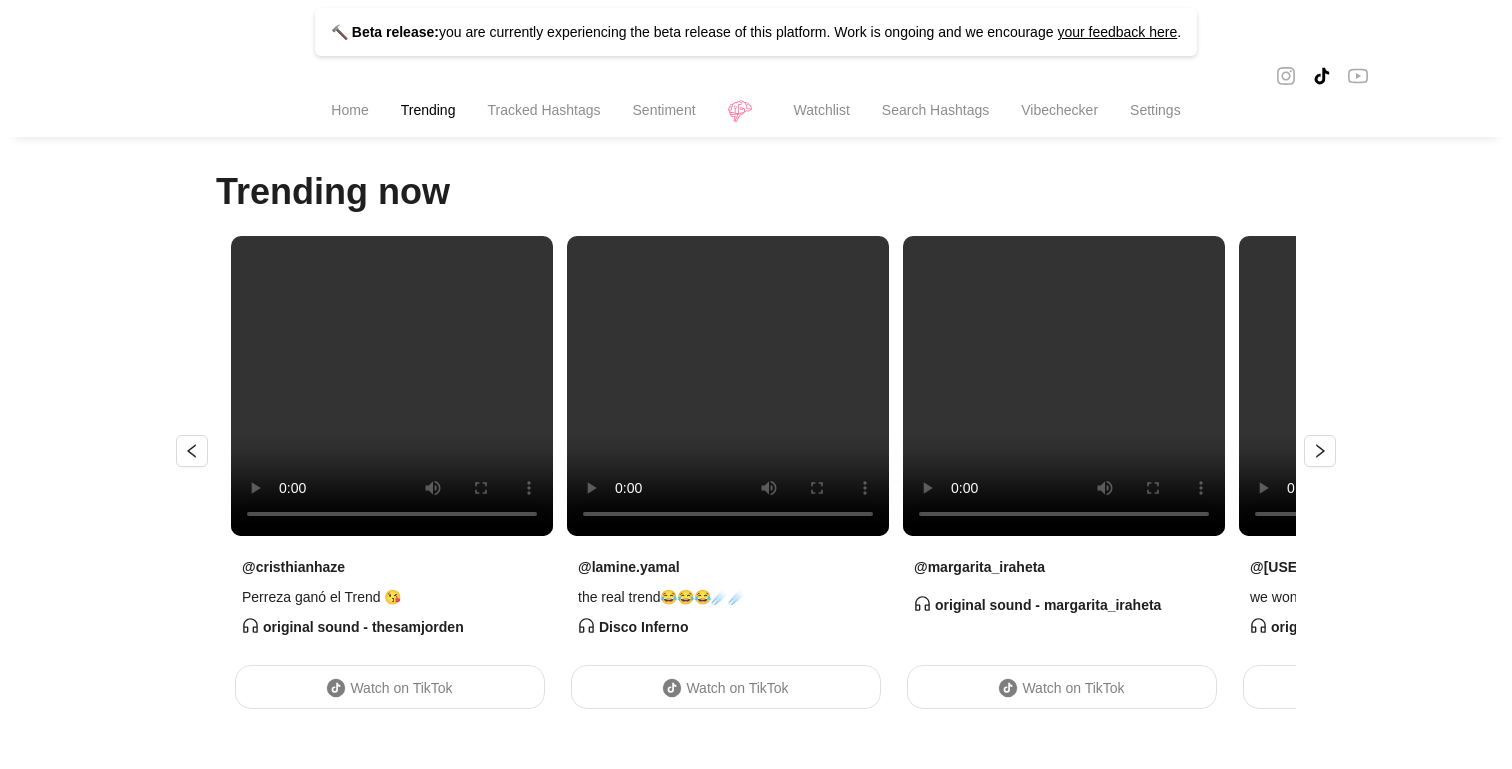 click at bounding box center (1358, 76) 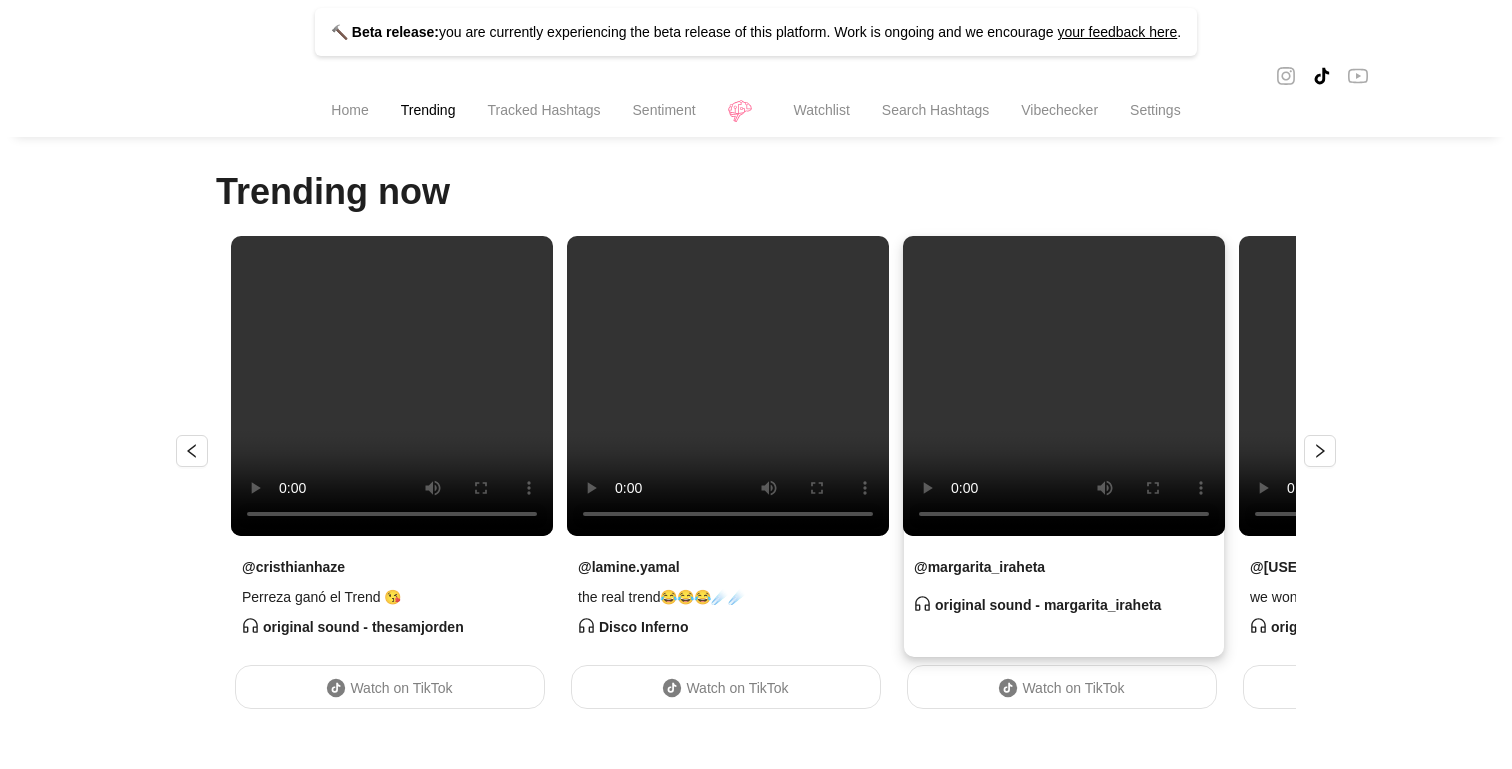 scroll, scrollTop: 0, scrollLeft: 0, axis: both 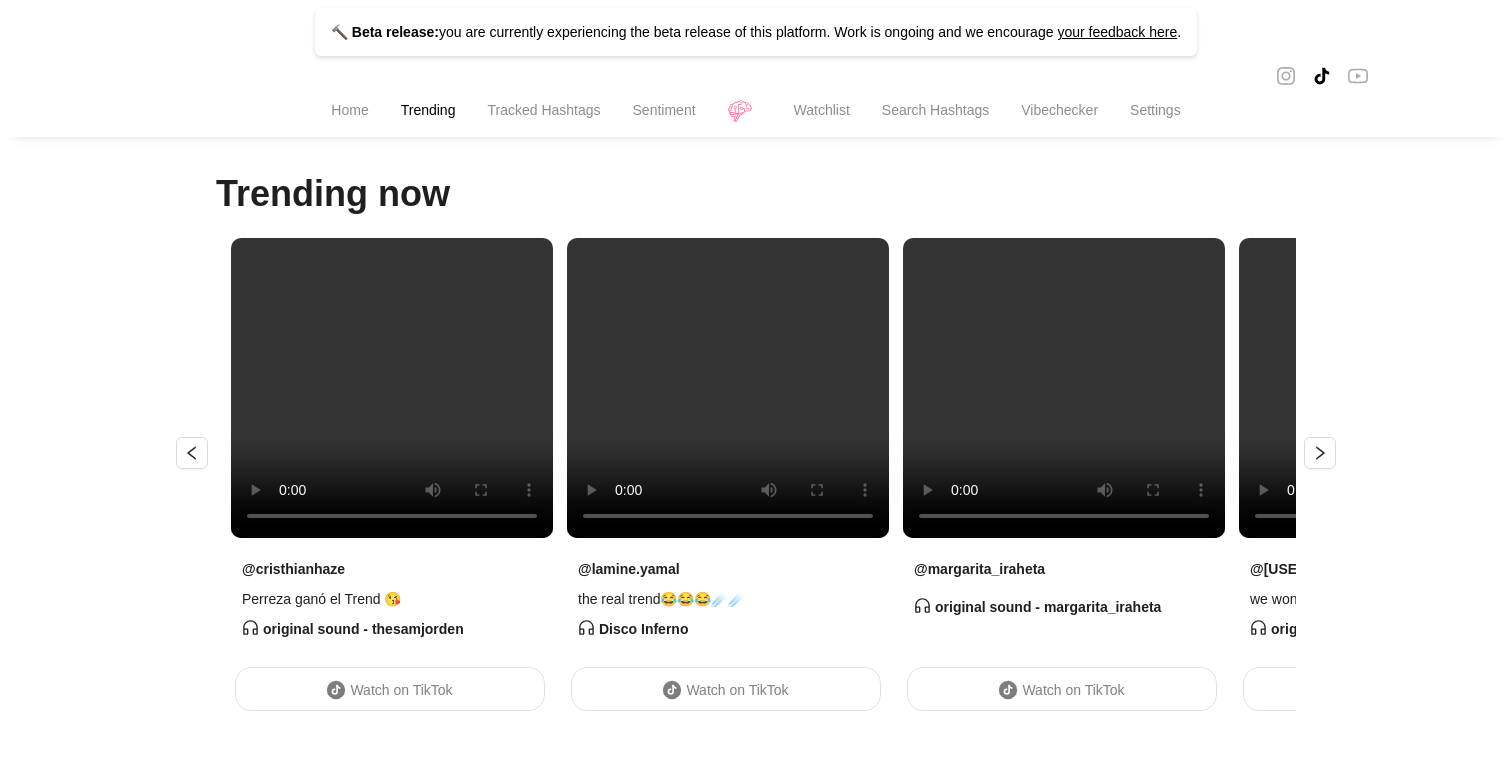 click on "Tracked Hashtags" at bounding box center (543, 112) 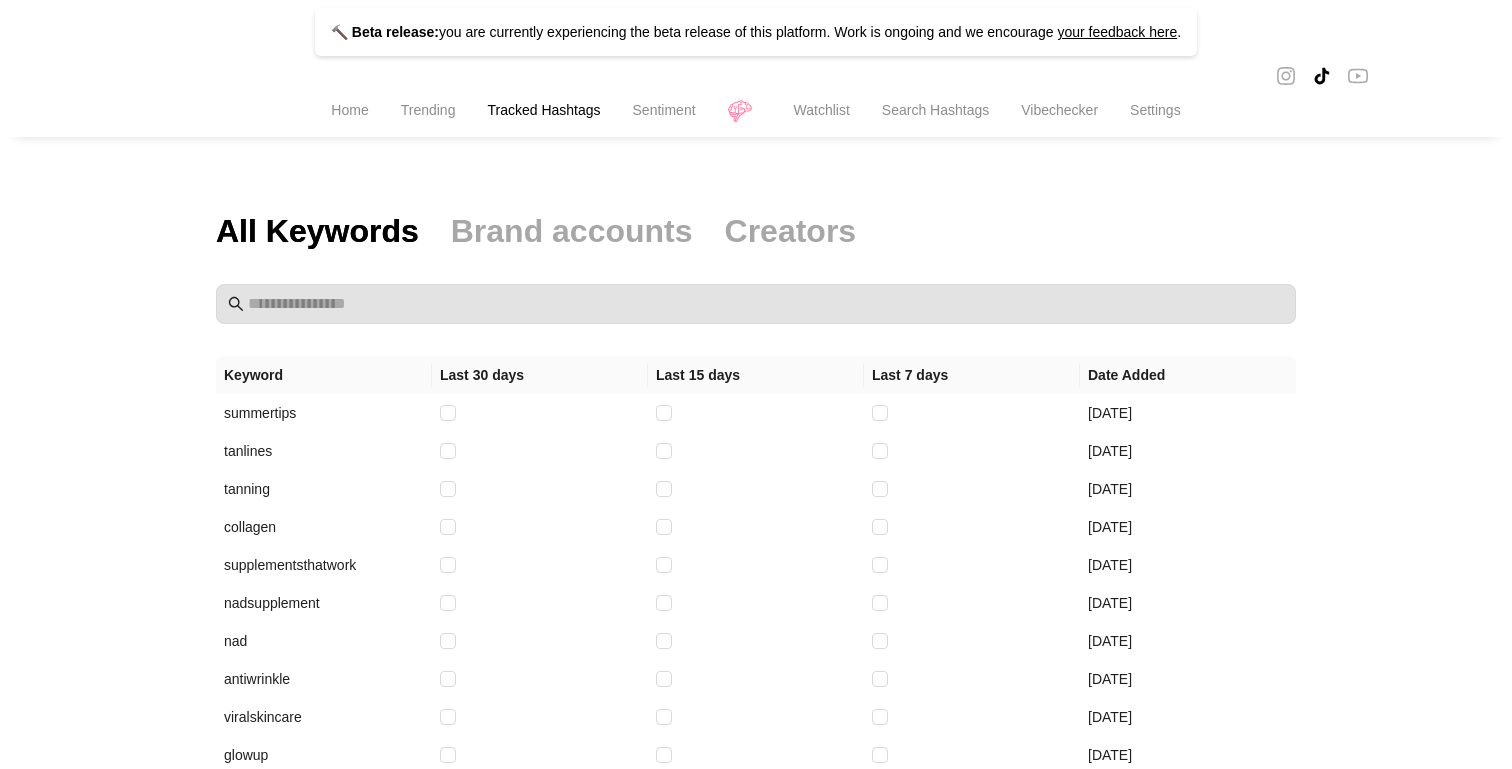 click on "Sentiment" at bounding box center [664, 110] 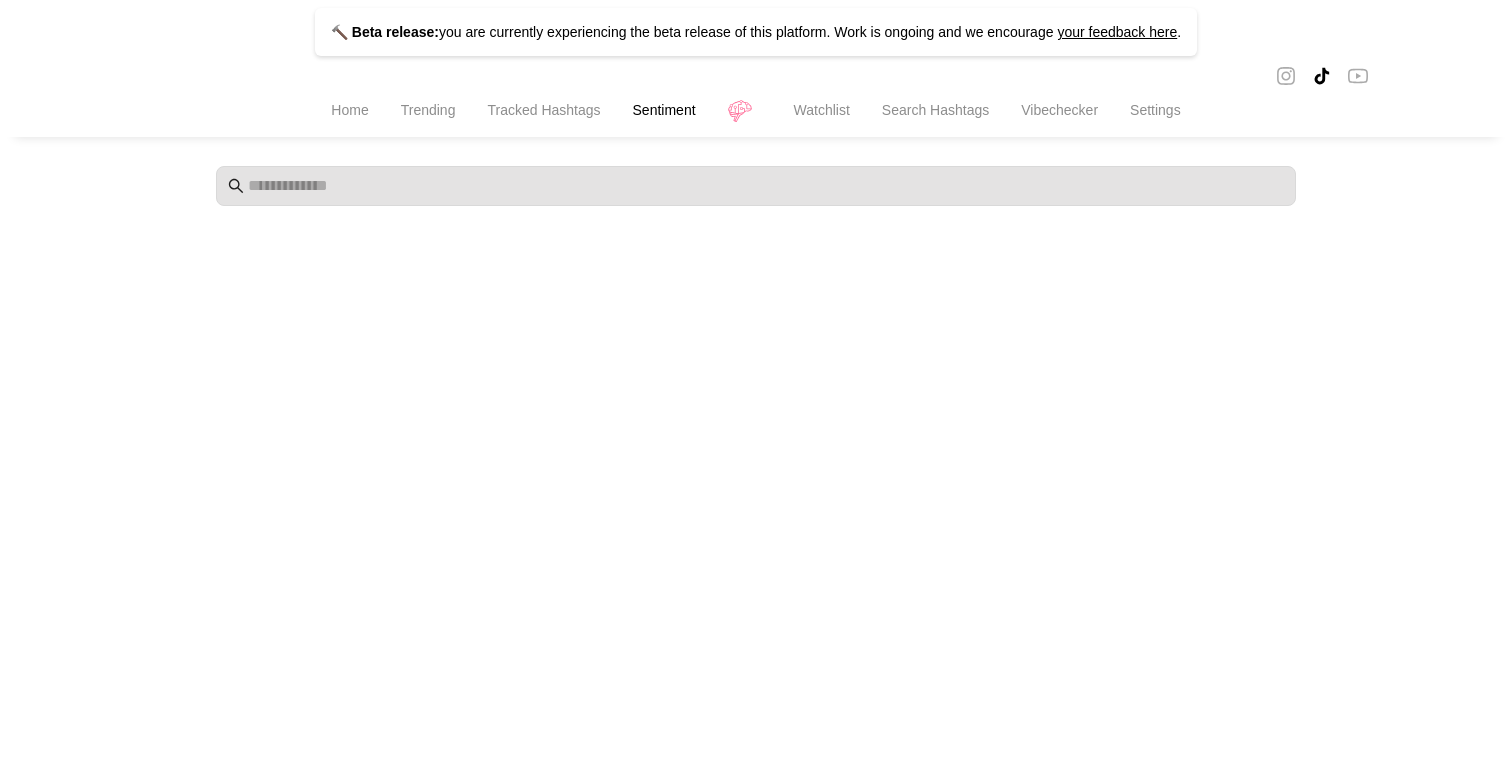 click on "Trending" at bounding box center [428, 110] 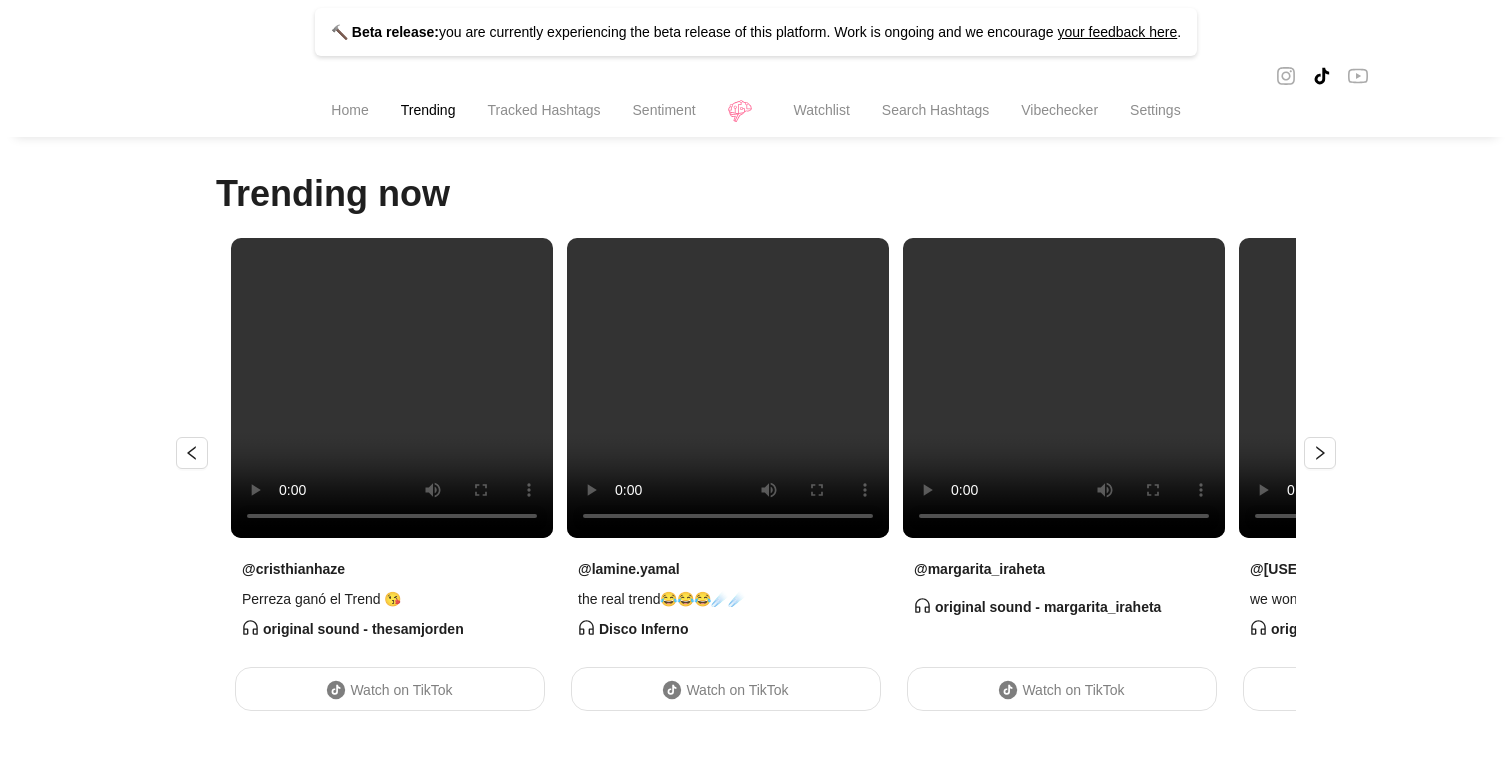click on "Tracked Hashtags" at bounding box center (543, 110) 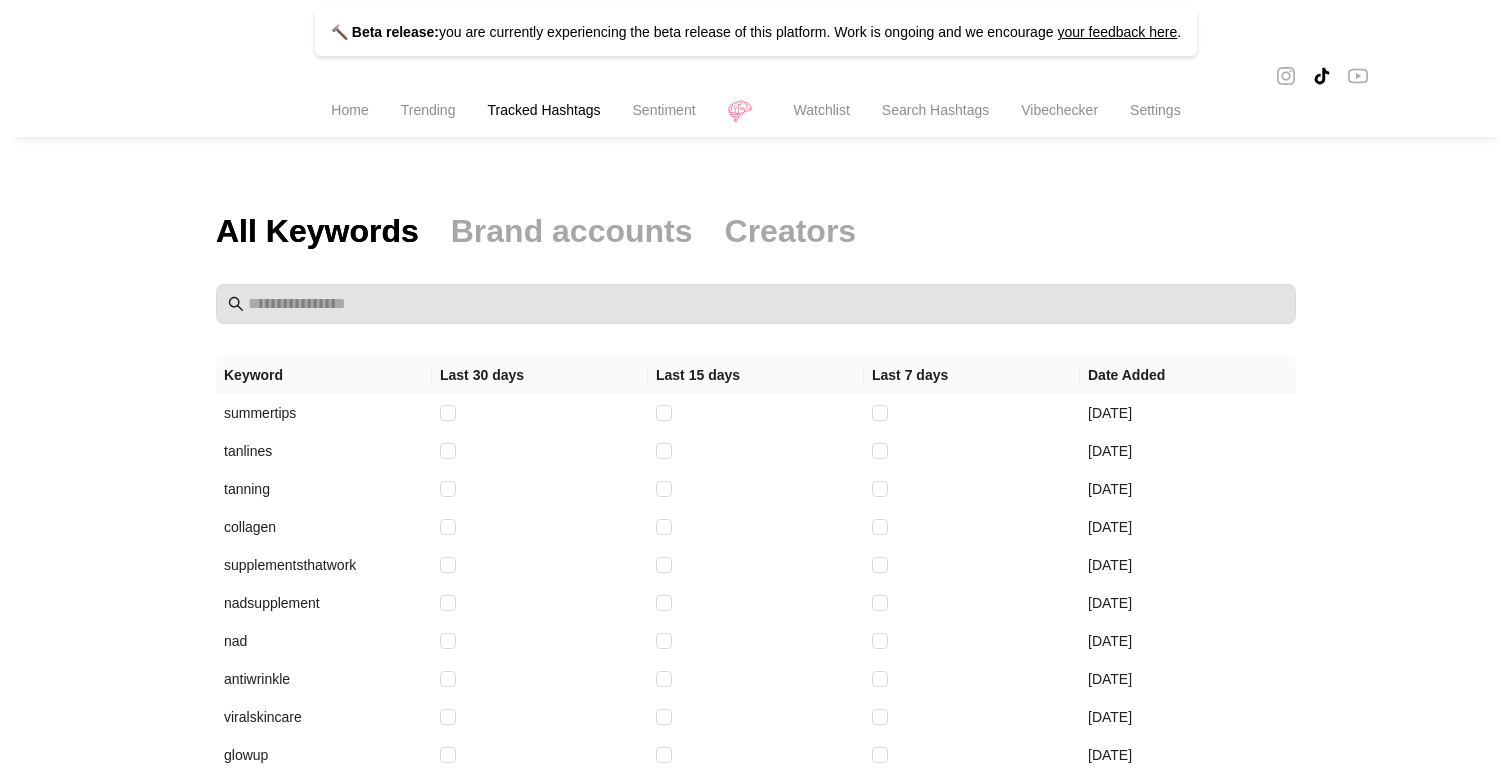 click on "Sentiment" at bounding box center [664, 112] 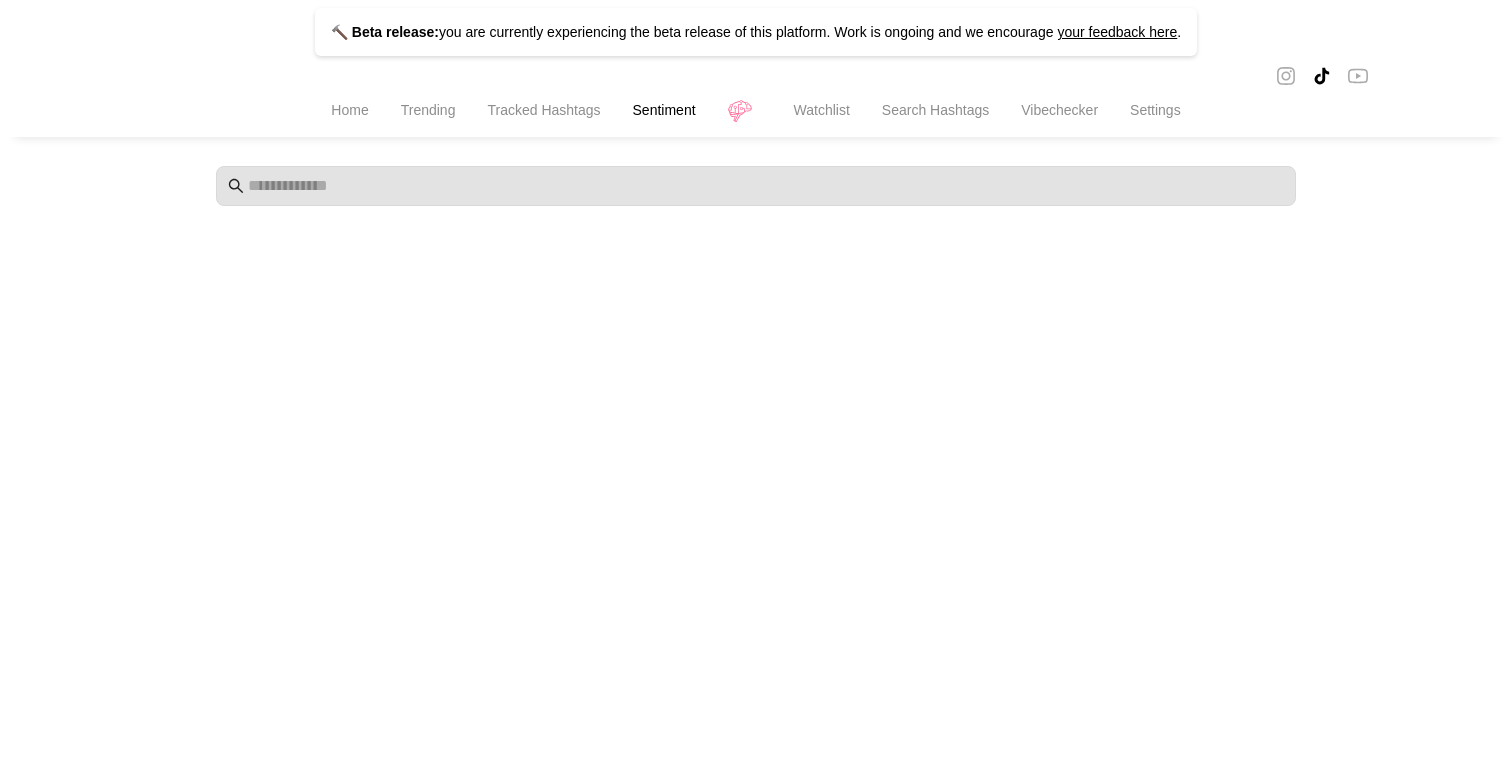 click on "Home" at bounding box center [349, 112] 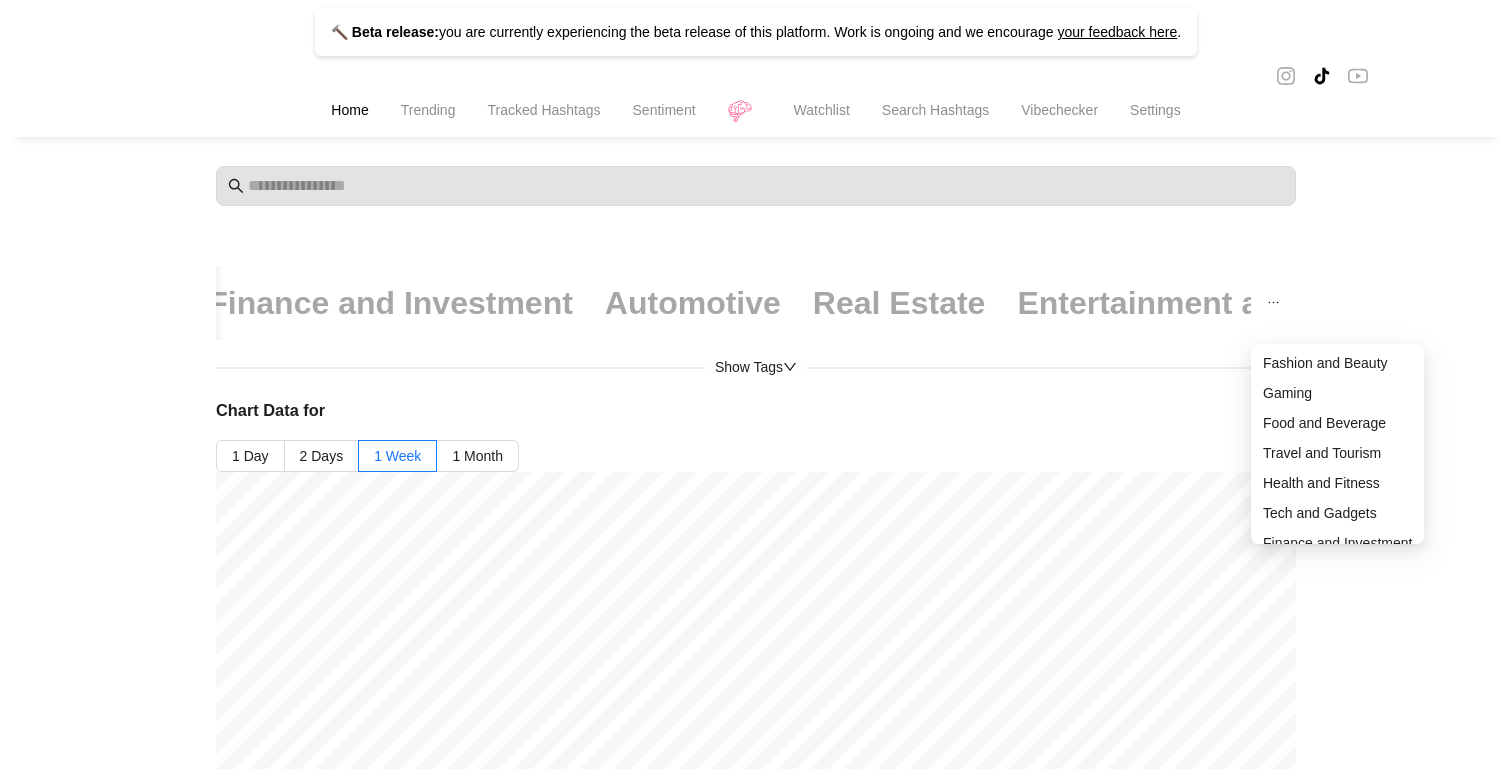 click at bounding box center (1273, 302) 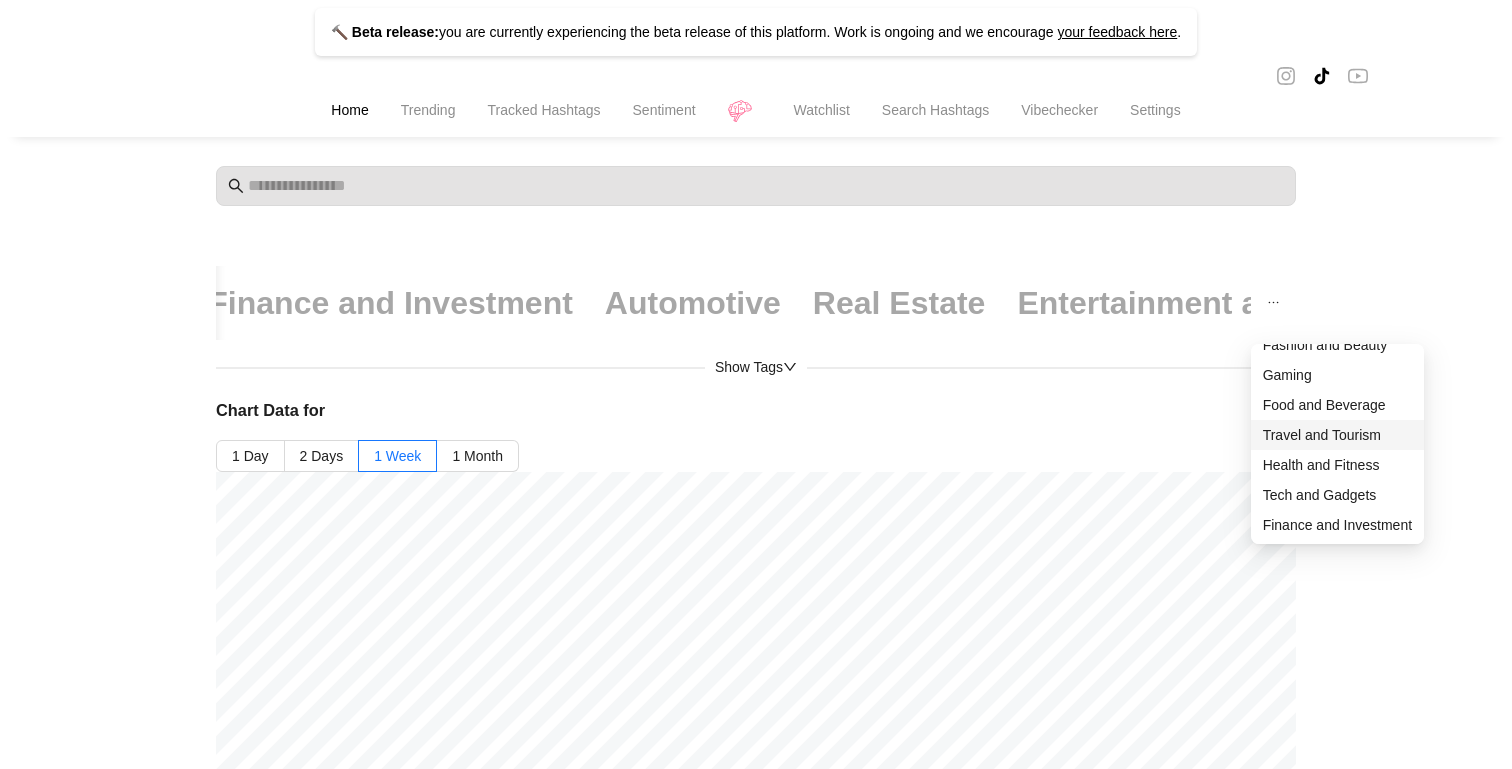 scroll, scrollTop: 0, scrollLeft: 0, axis: both 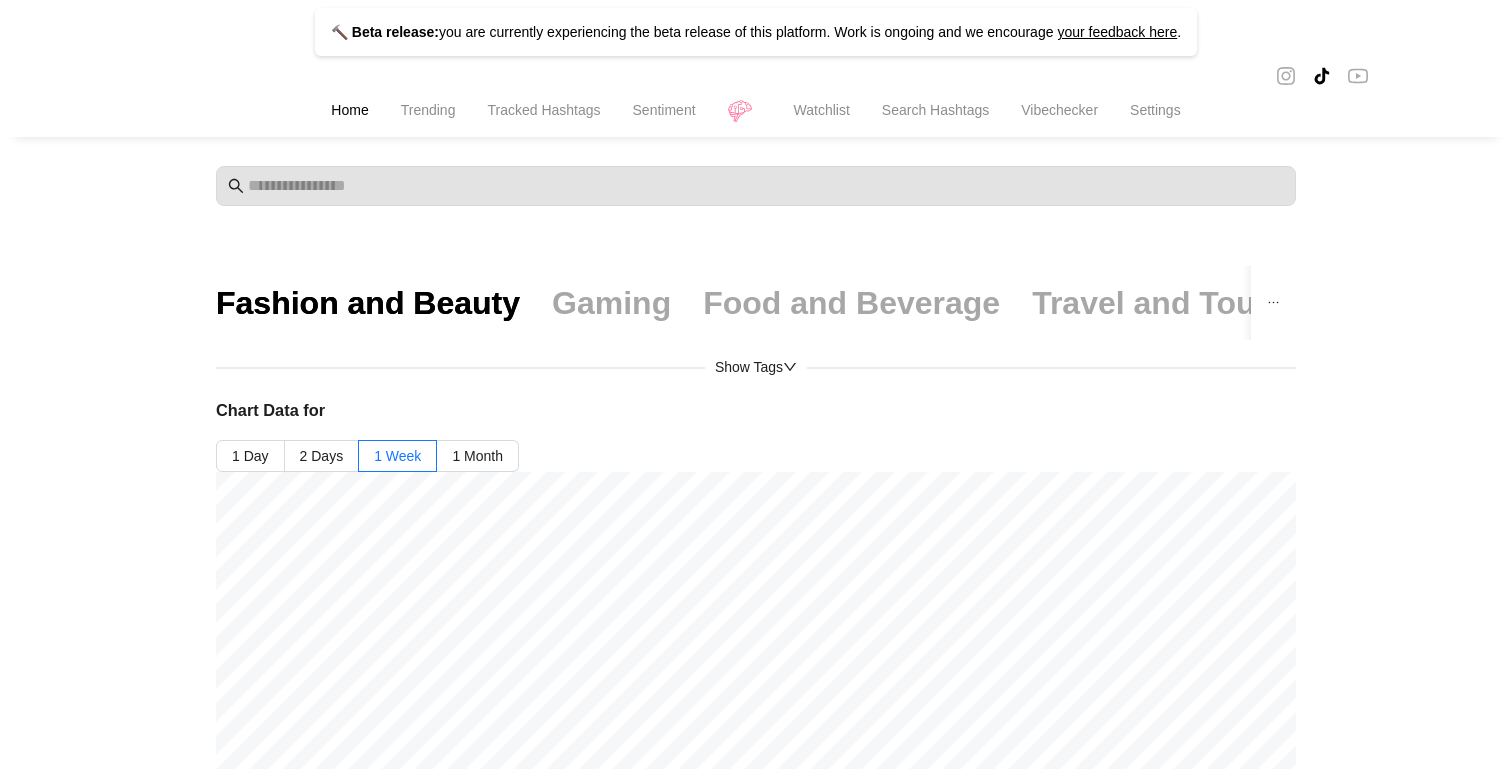 click on "Home Trending Tracked Hashtags Sentiment Watchlist Search Hashtags Vibechecker Settings" at bounding box center [756, 112] 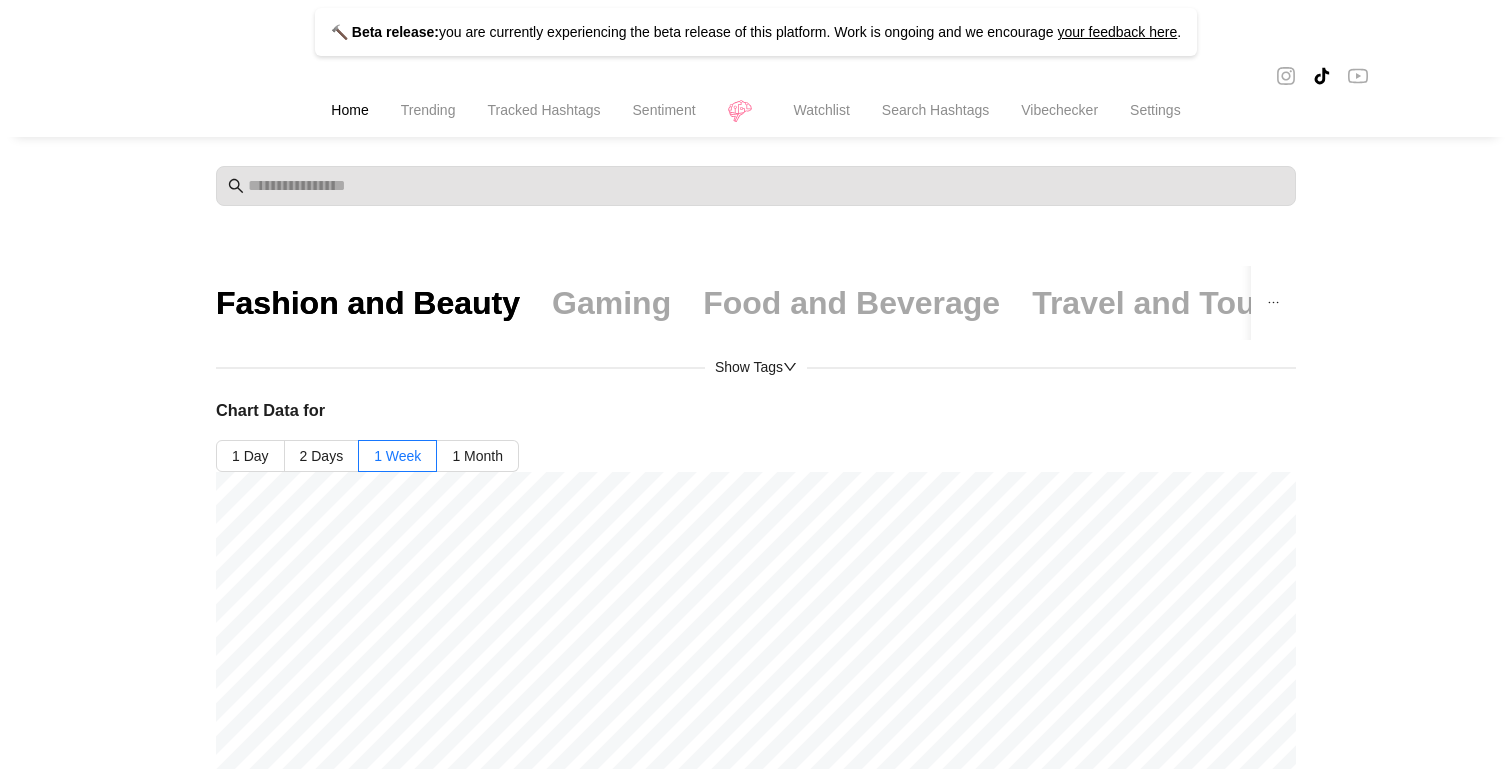 click on "Trending" at bounding box center [428, 110] 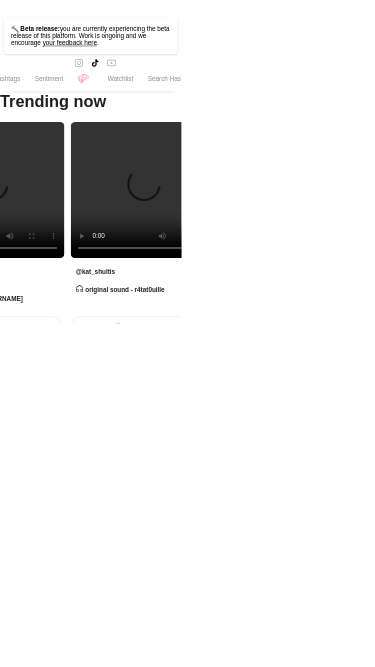 scroll, scrollTop: 0, scrollLeft: 1923, axis: horizontal 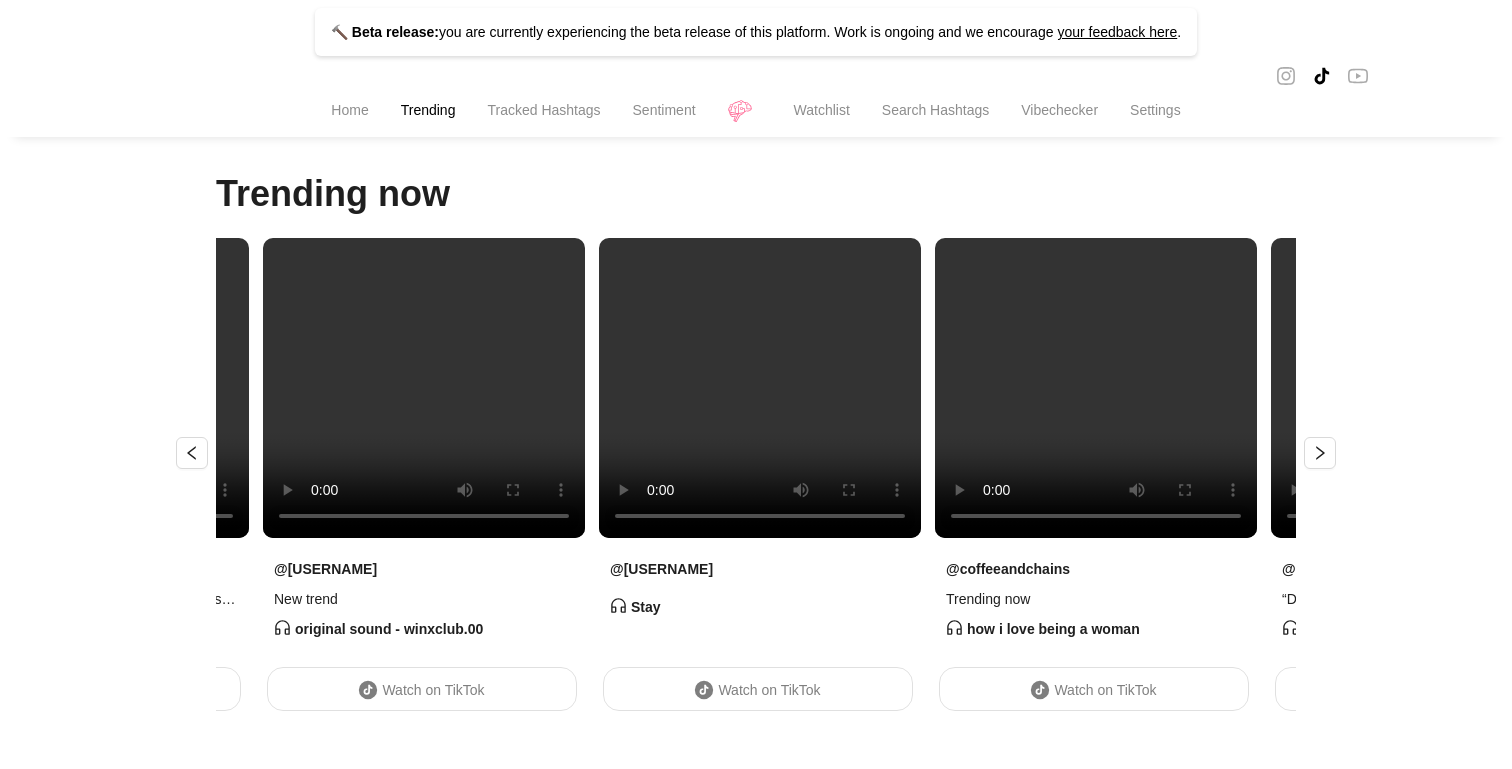 click on "Home" at bounding box center [349, 112] 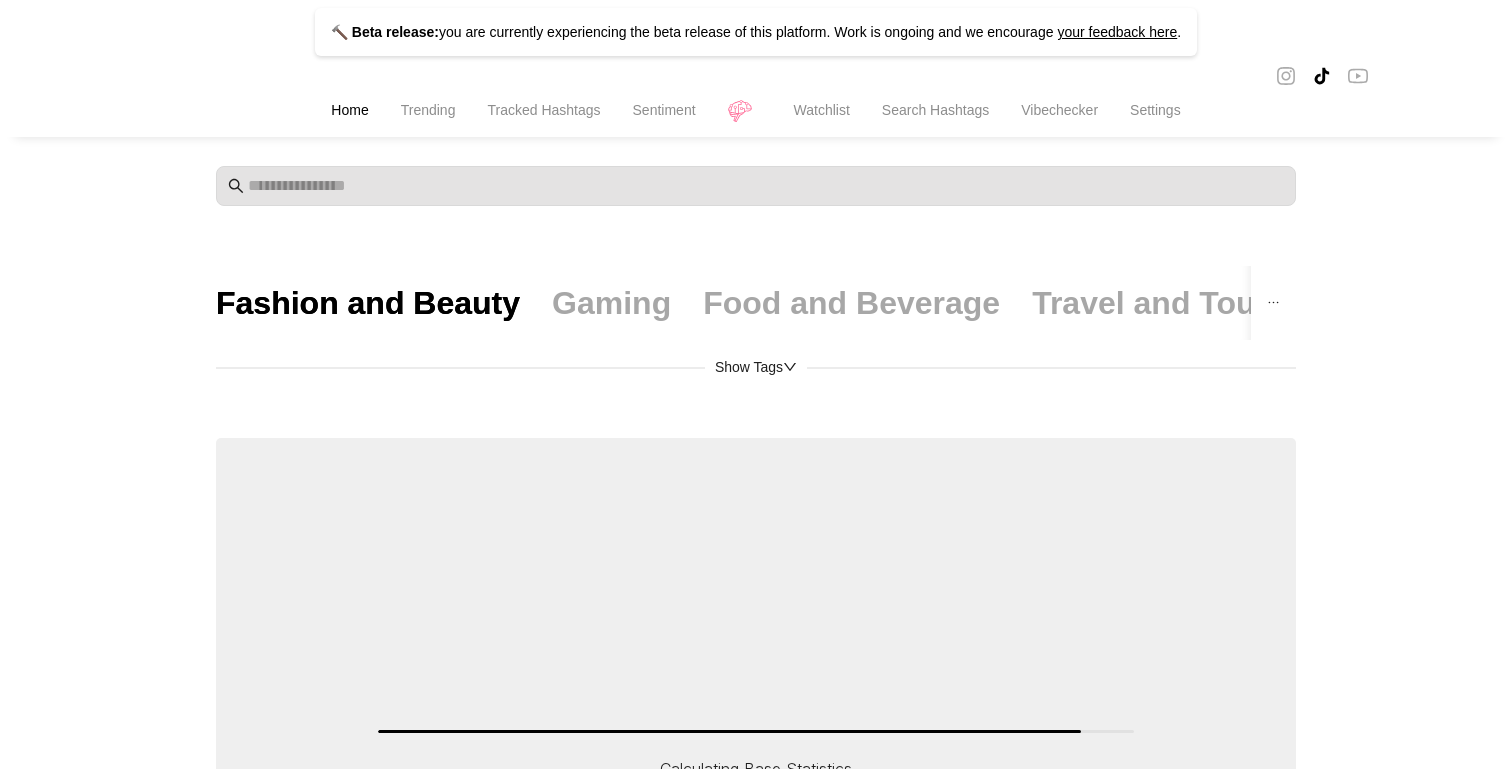 click on "Home" at bounding box center [349, 110] 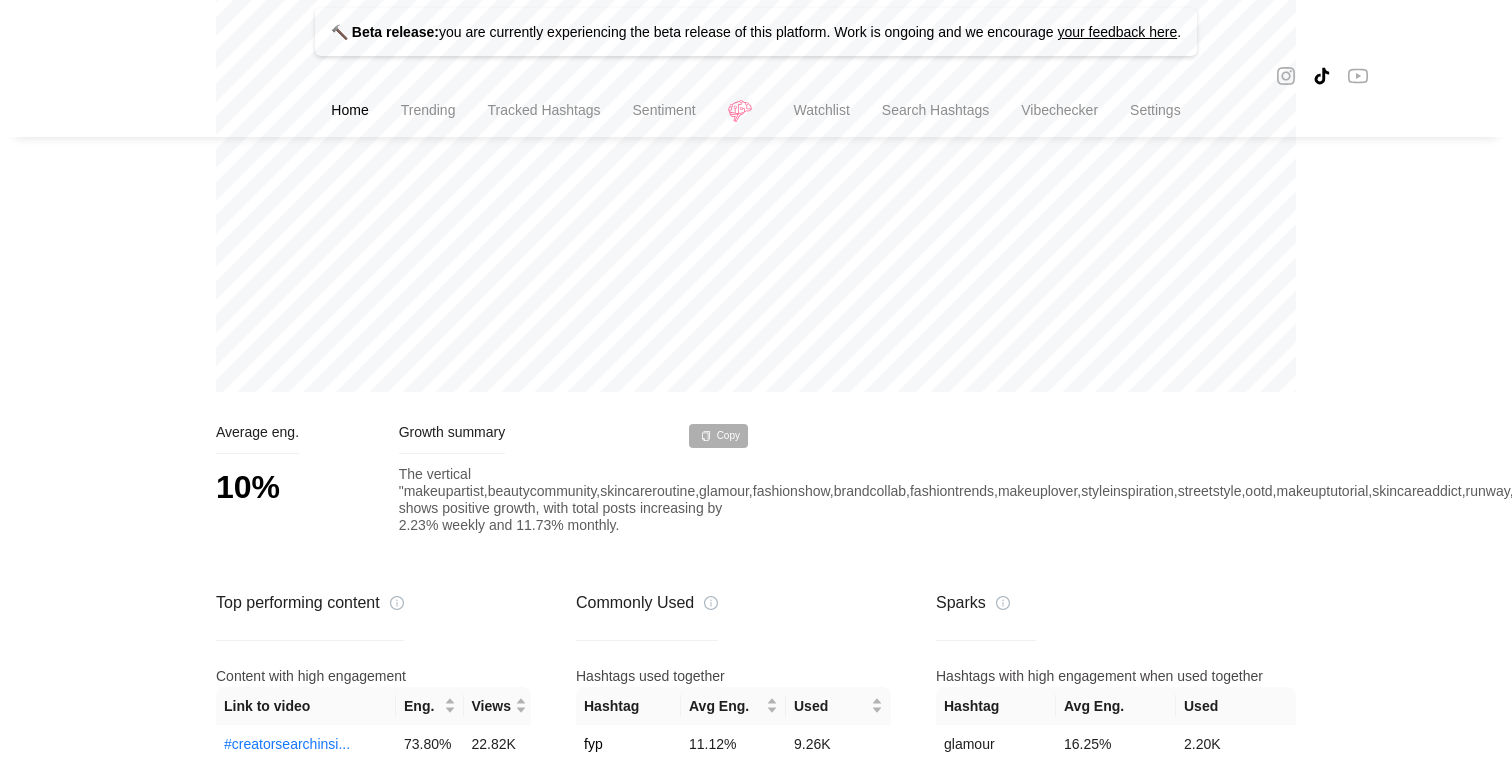 type 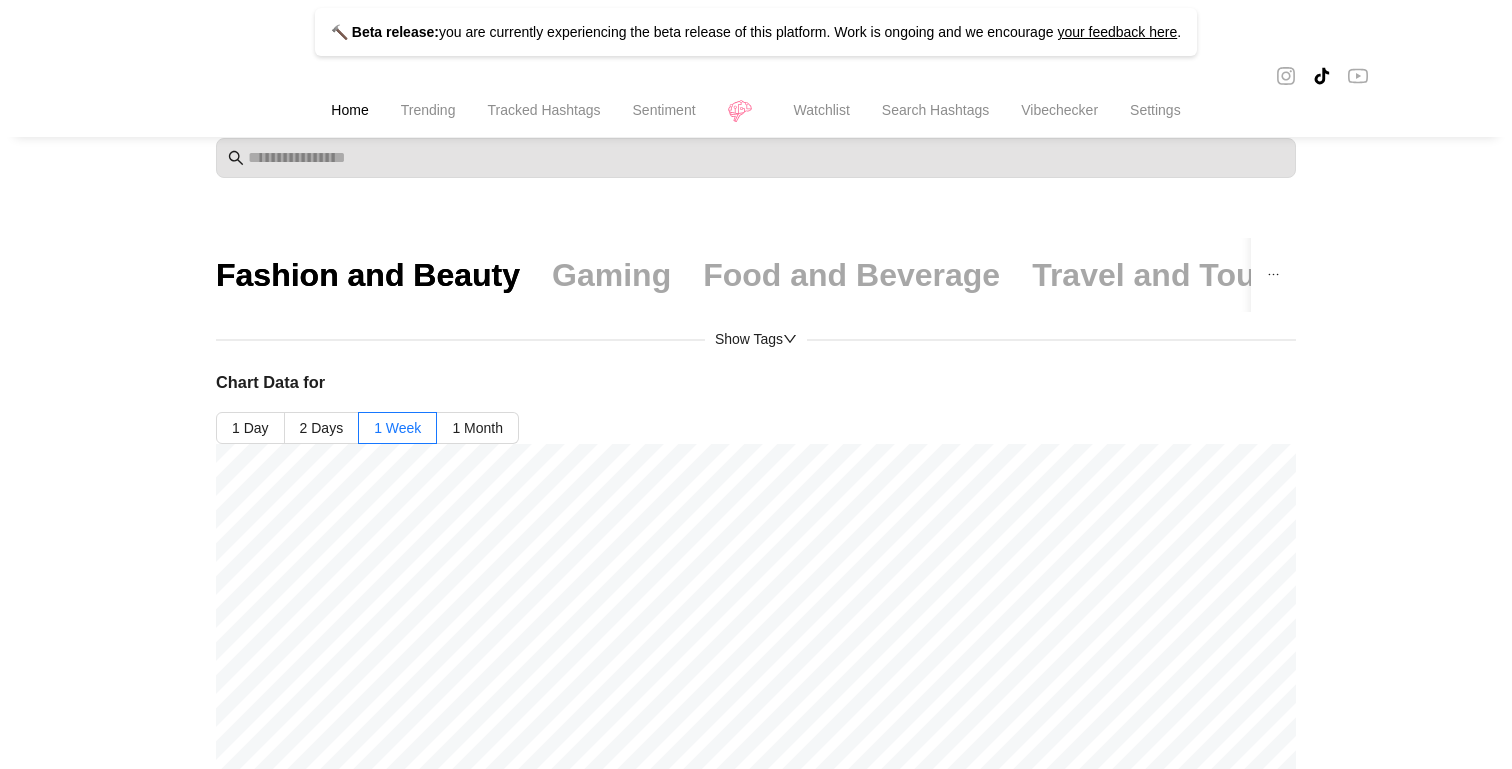 scroll, scrollTop: 0, scrollLeft: 0, axis: both 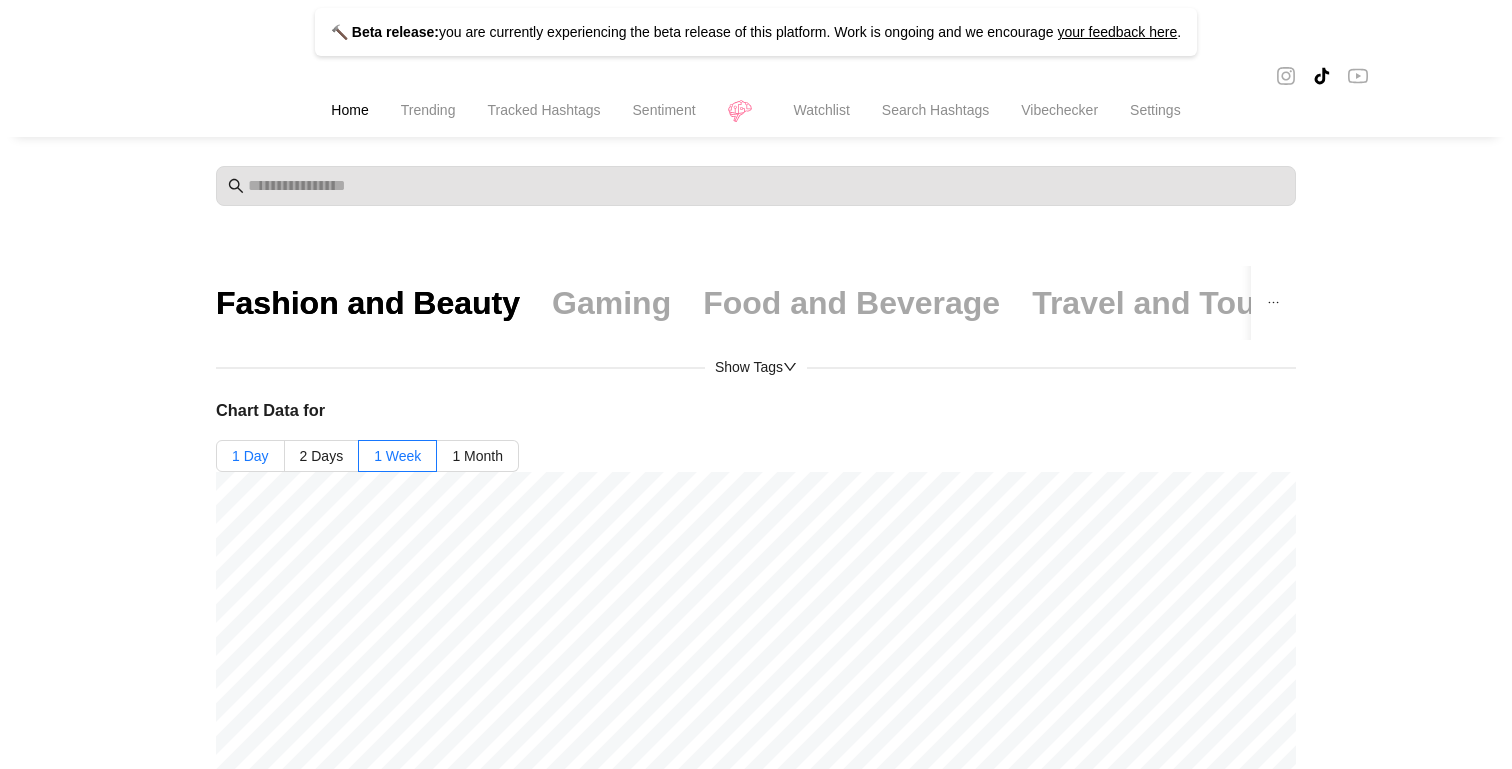 click on "1 Day" at bounding box center [250, 456] 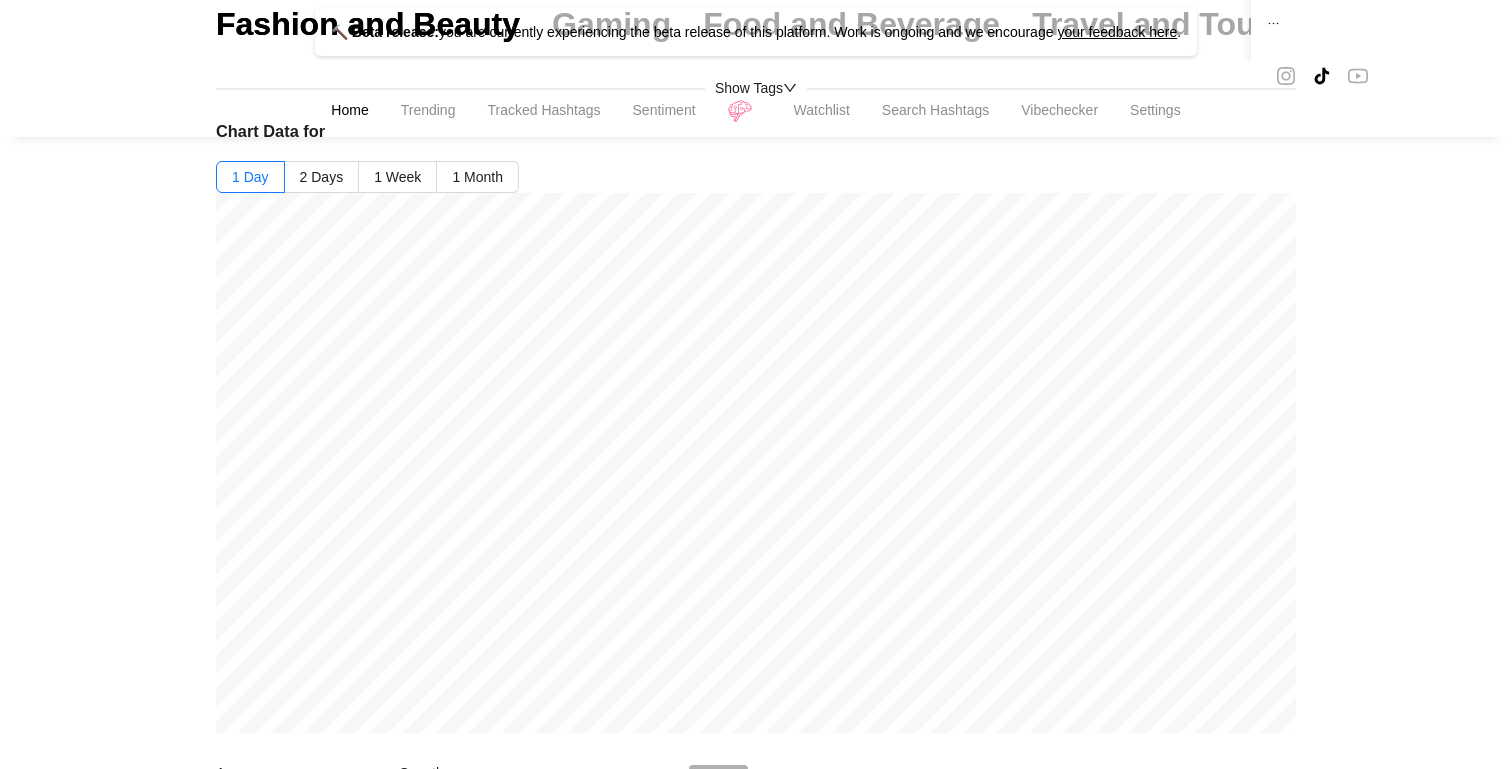 scroll, scrollTop: 277, scrollLeft: 0, axis: vertical 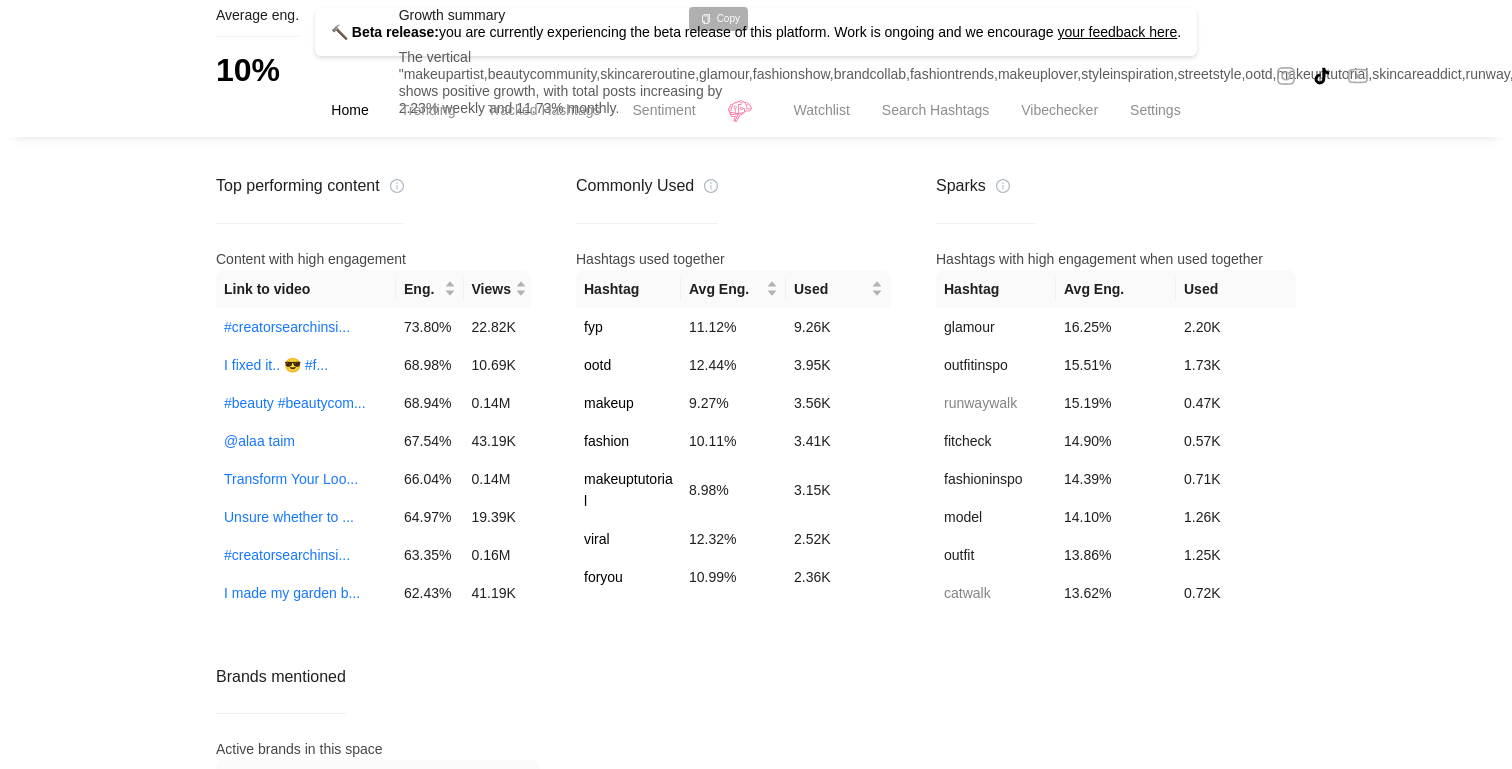 click on "Average eng. 10% Growth summary Copy The vertical "makeupartist,beautycommunity,skincareroutine,glamour,fashionshow,brandcollab,fashiontrends,makeuplover,styleinspiration,streetstyle,ootd,makeuptutorial,skincareaddict,runway,streetwear,fashionblogger,fashionista,highfashion,gardening,beautyinfluencer,beautytips,beautybloggers" shows positive growth, with total posts increasing by 2.23% weekly and 11.73% monthly.
Top performing content Content with high engagement Link to video Eng. Views       #creatorsearchinsi... 73.80 % 22.82K I fixed it.. 😎 #f... 68.98 % 10.69K #beauty #beautycom... 68.94 % 0.14M @[USERNAME] My skin... 67.54 % 43.19K Transform Your Loo... 66.04 % 0.14M Unsure whether to ... 64.97 % 19.39K #creatorsearchinsi... 63.35 % 0.16M I made my garden b... 62.43 % 41.19K #ad #عطورات_فاخرة_... 57.60 % 29.21K We got to understa... 56.15 % 21.20K #creatorsearchinsi... 55.52 % 73.71K On who should I tr... 51.28 % 26.76K me and @[USERNAME] #fyp... 50.11 % 20.41K #greenscreen #make... 48.49%" at bounding box center [756, 563] 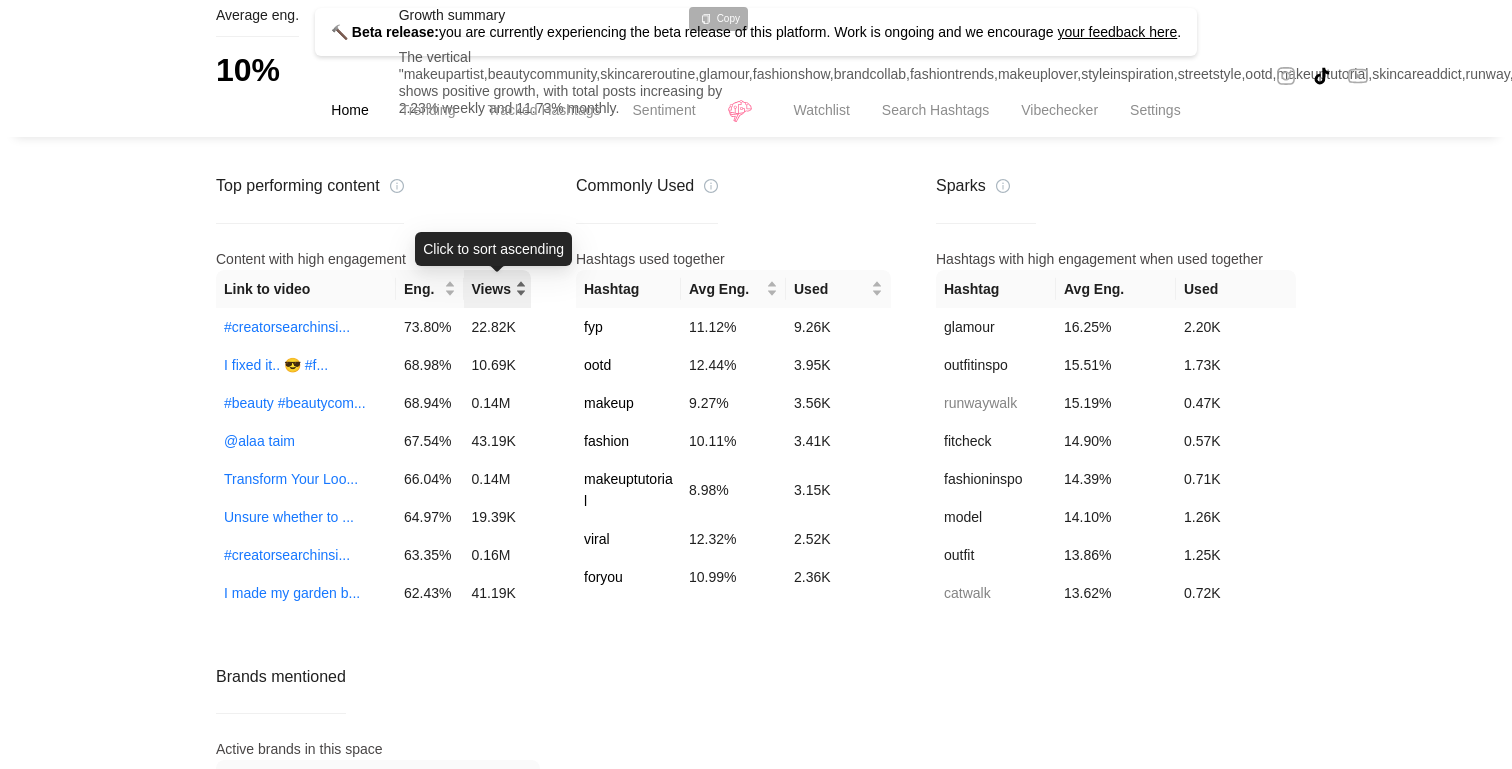 click on "Views" at bounding box center (498, 289) 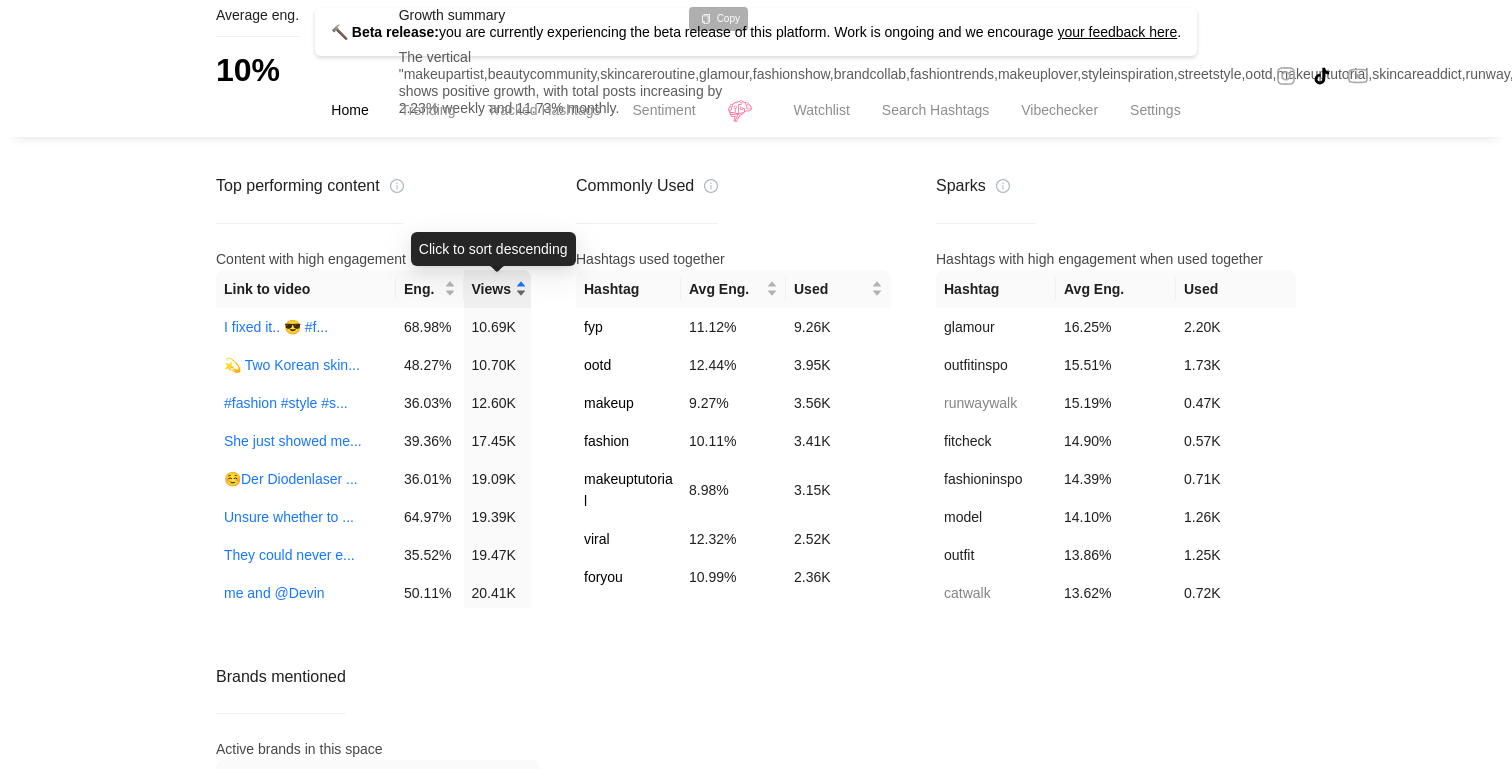 click on "Views" at bounding box center [498, 289] 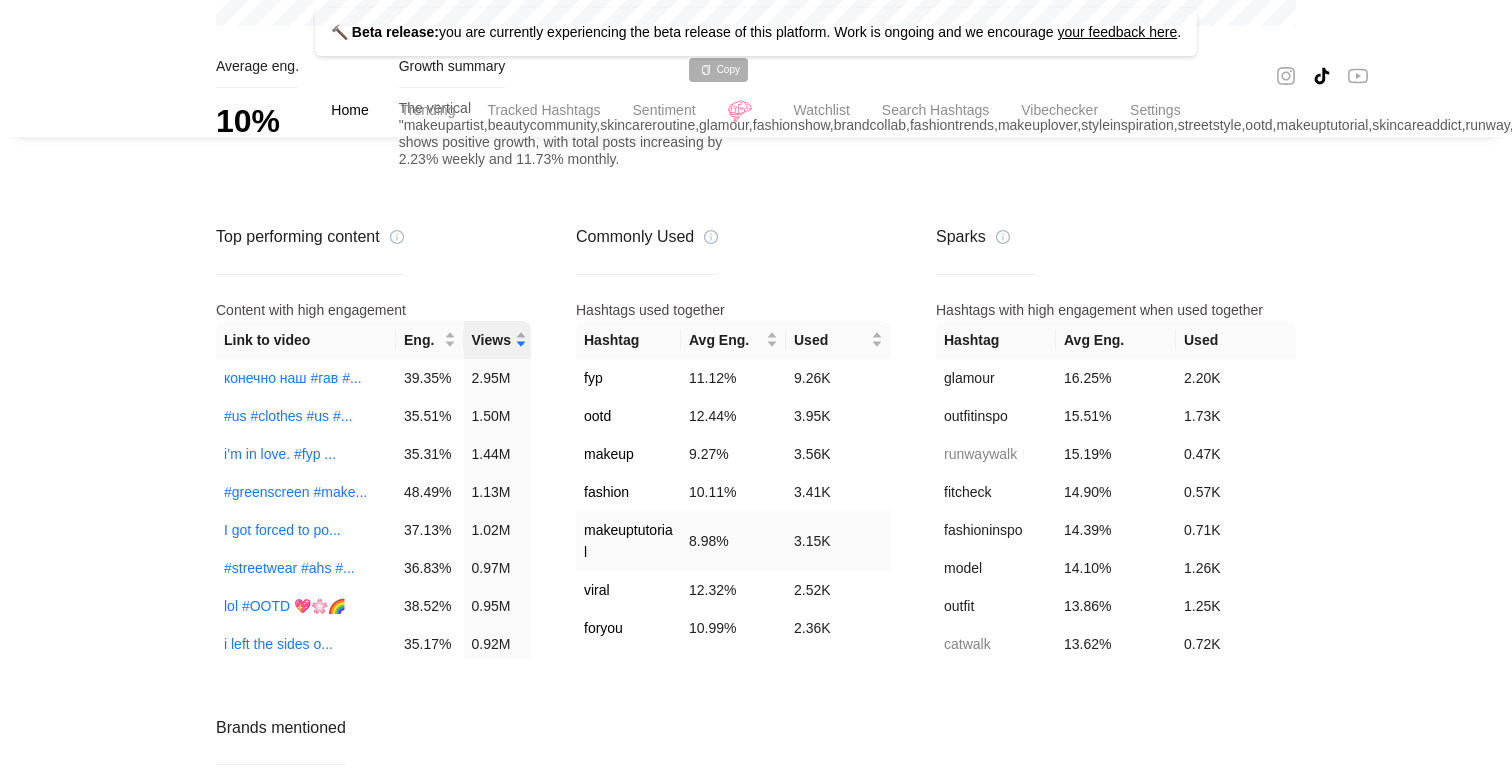 scroll, scrollTop: 975, scrollLeft: 0, axis: vertical 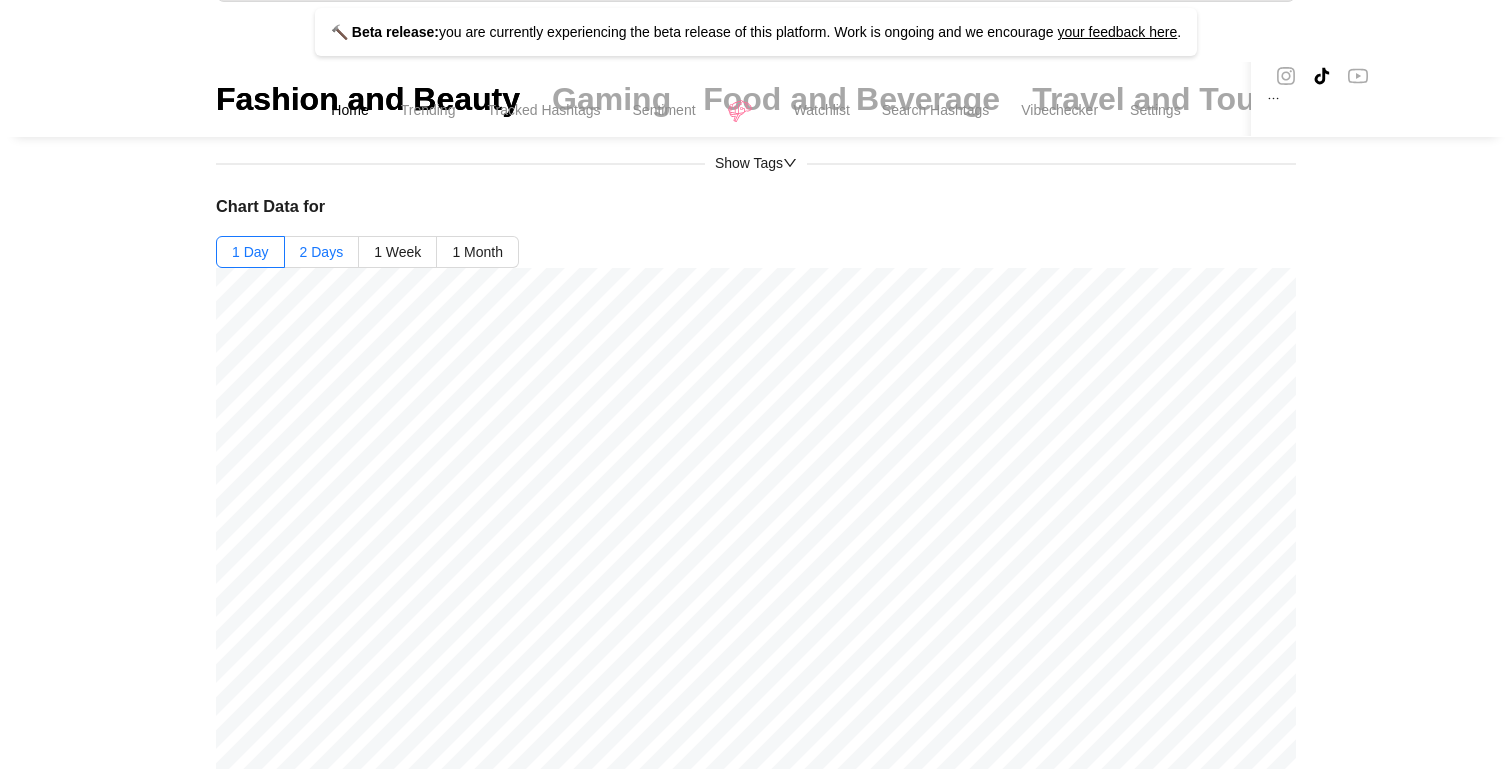 click on "2 Days" at bounding box center (250, 252) 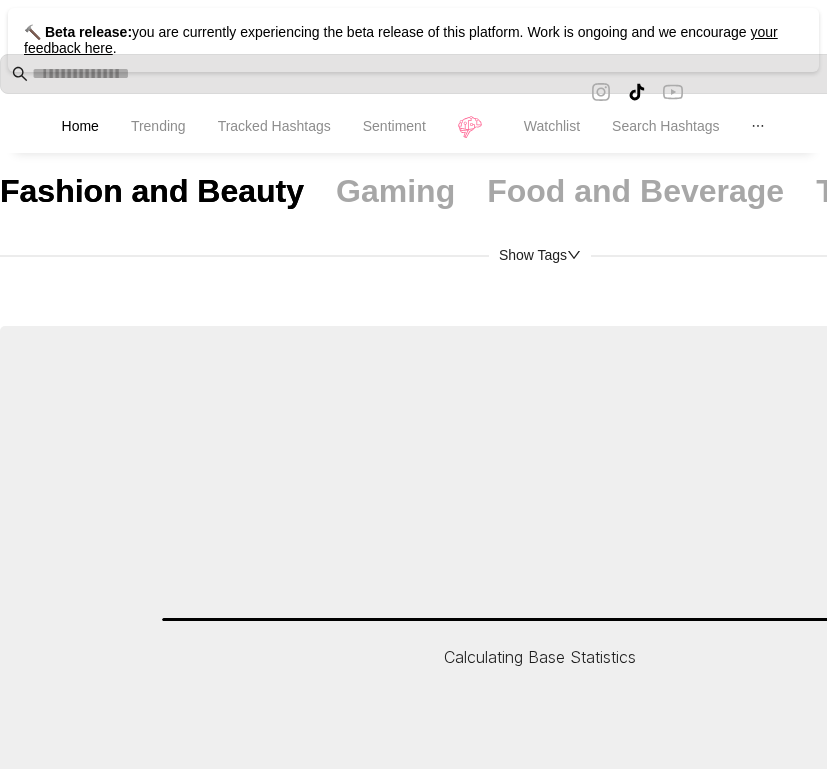 scroll, scrollTop: 0, scrollLeft: 0, axis: both 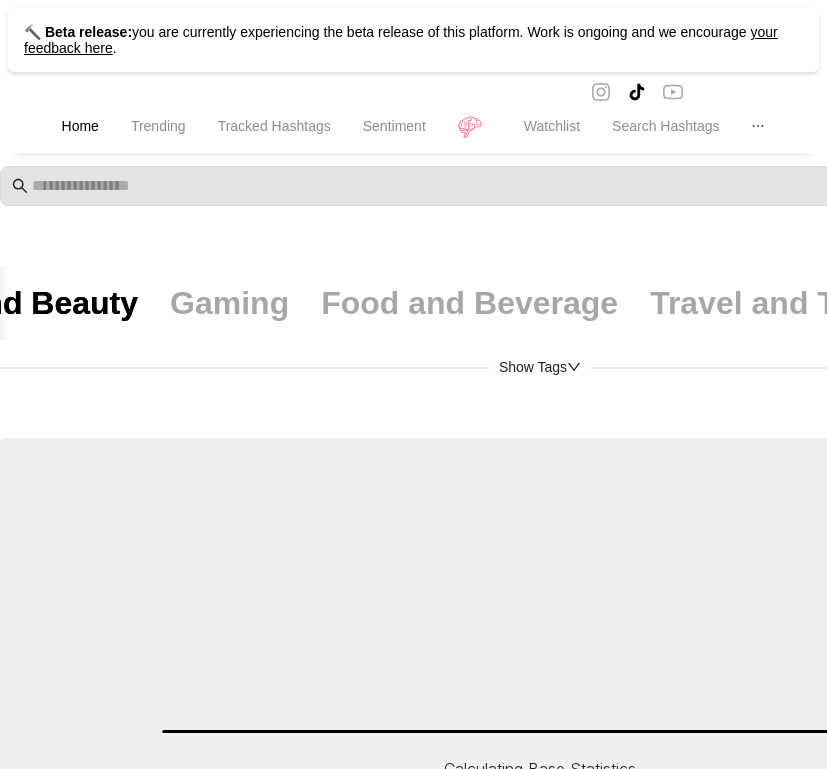 click on "Show Tags" at bounding box center (540, 367) 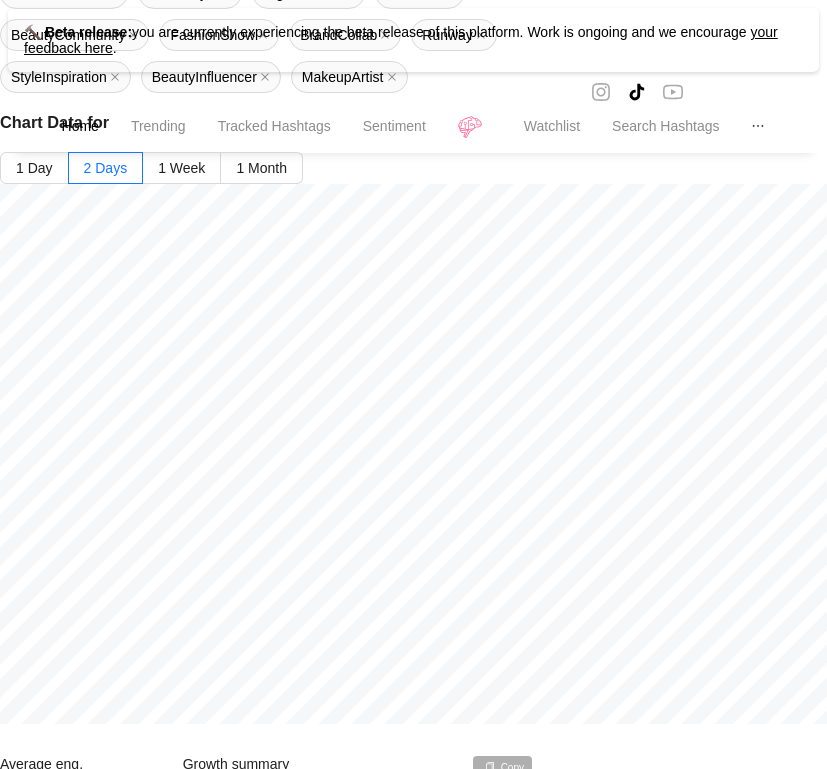 scroll, scrollTop: 726, scrollLeft: 0, axis: vertical 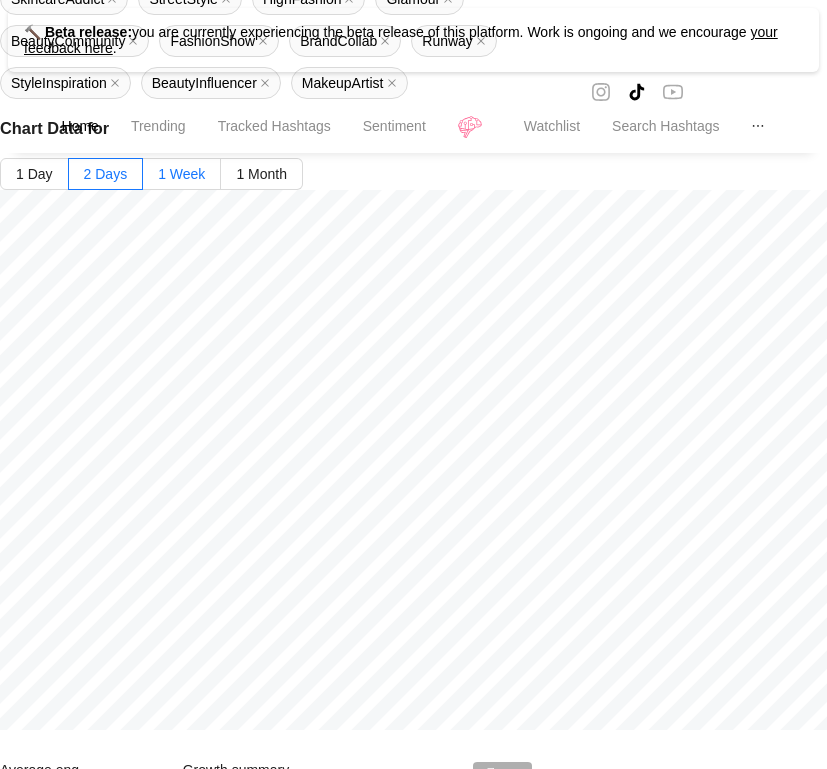 click on "1 Week" at bounding box center (34, 174) 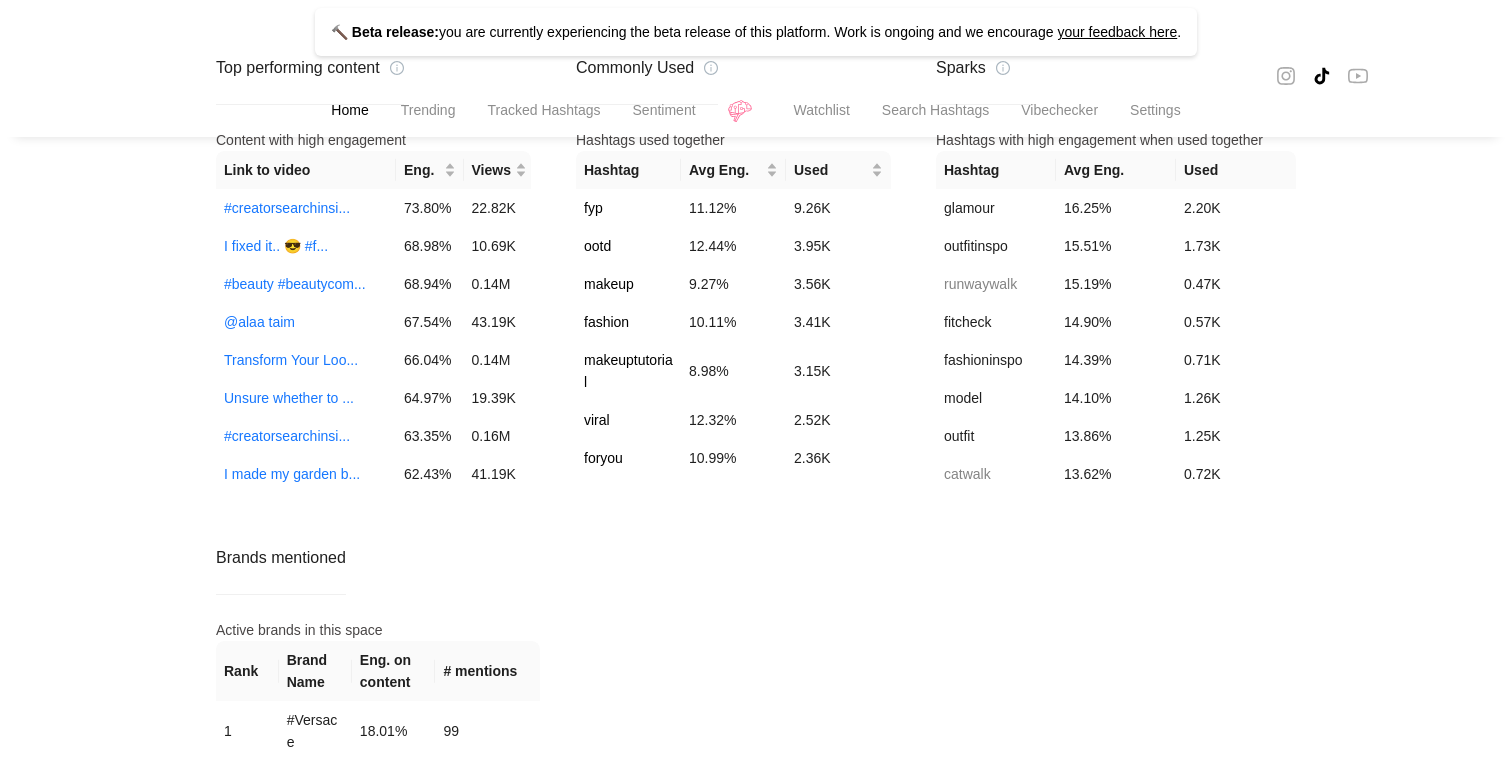 scroll, scrollTop: 1794, scrollLeft: 0, axis: vertical 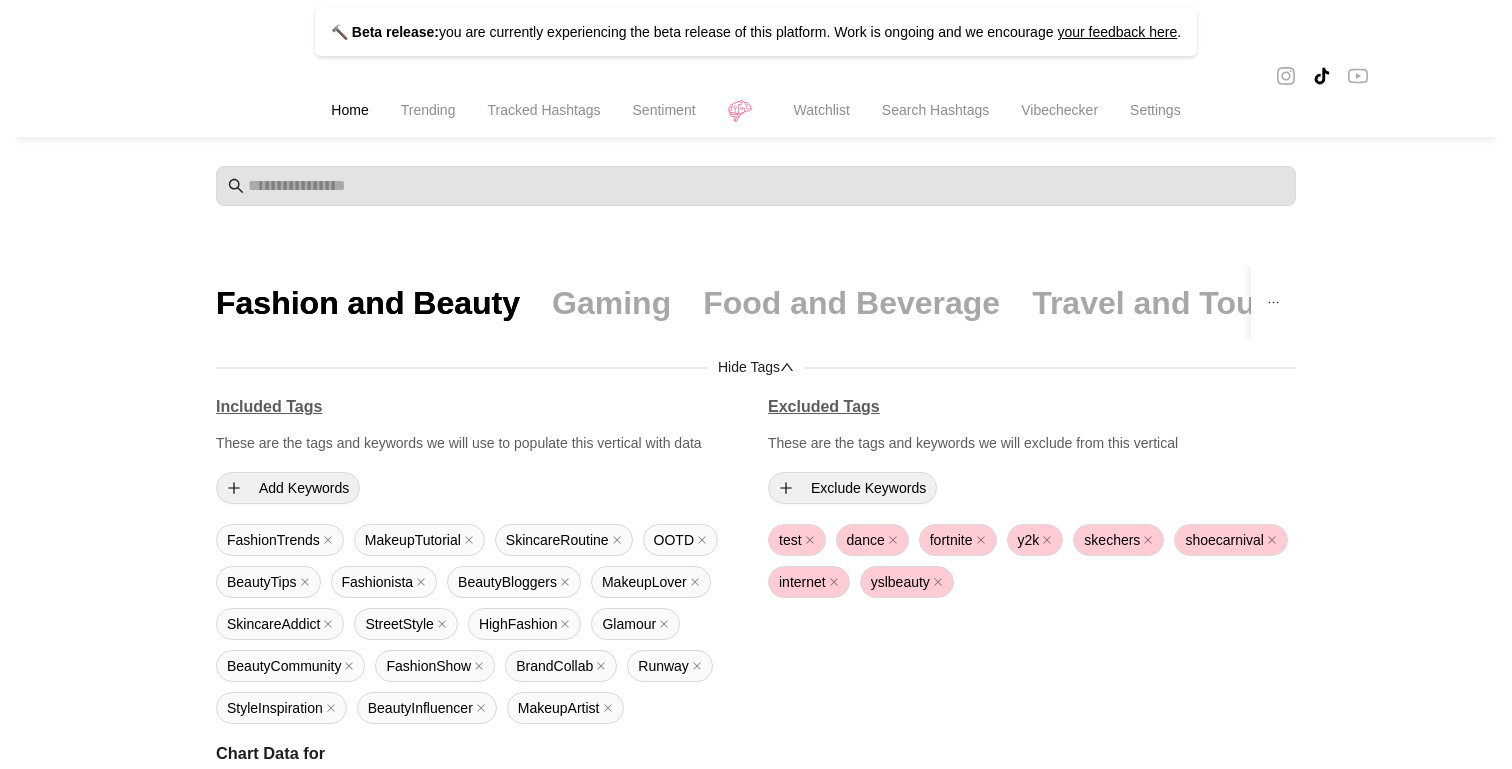 click on "Fashion and Beauty Gaming Food and Beverage Travel and Tourism Health and Fitness Tech and Gadgets Finance and Investment Automotive Real Estate Entertainment and Media" at bounding box center [1692, 303] 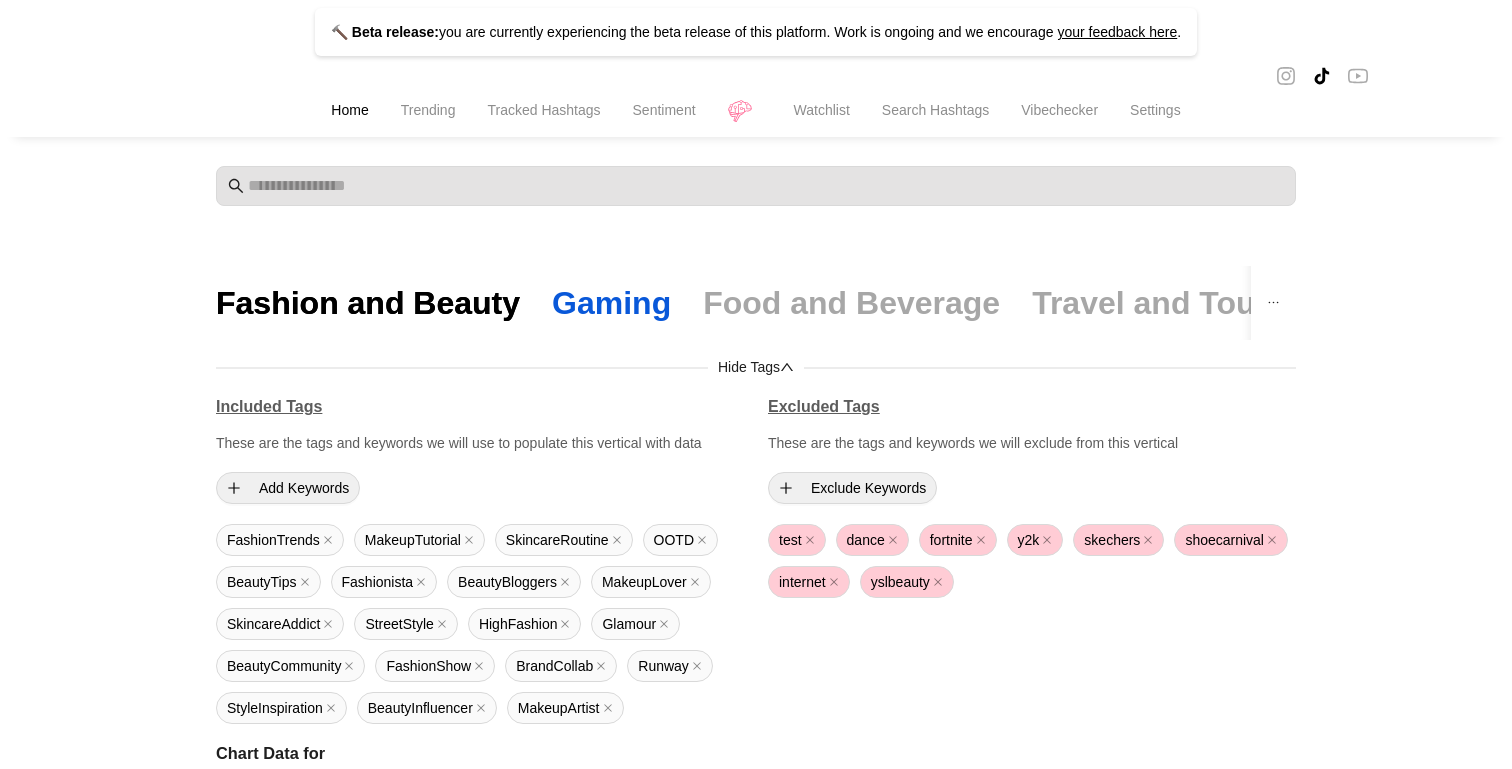 click on "Gaming" at bounding box center (611, 303) 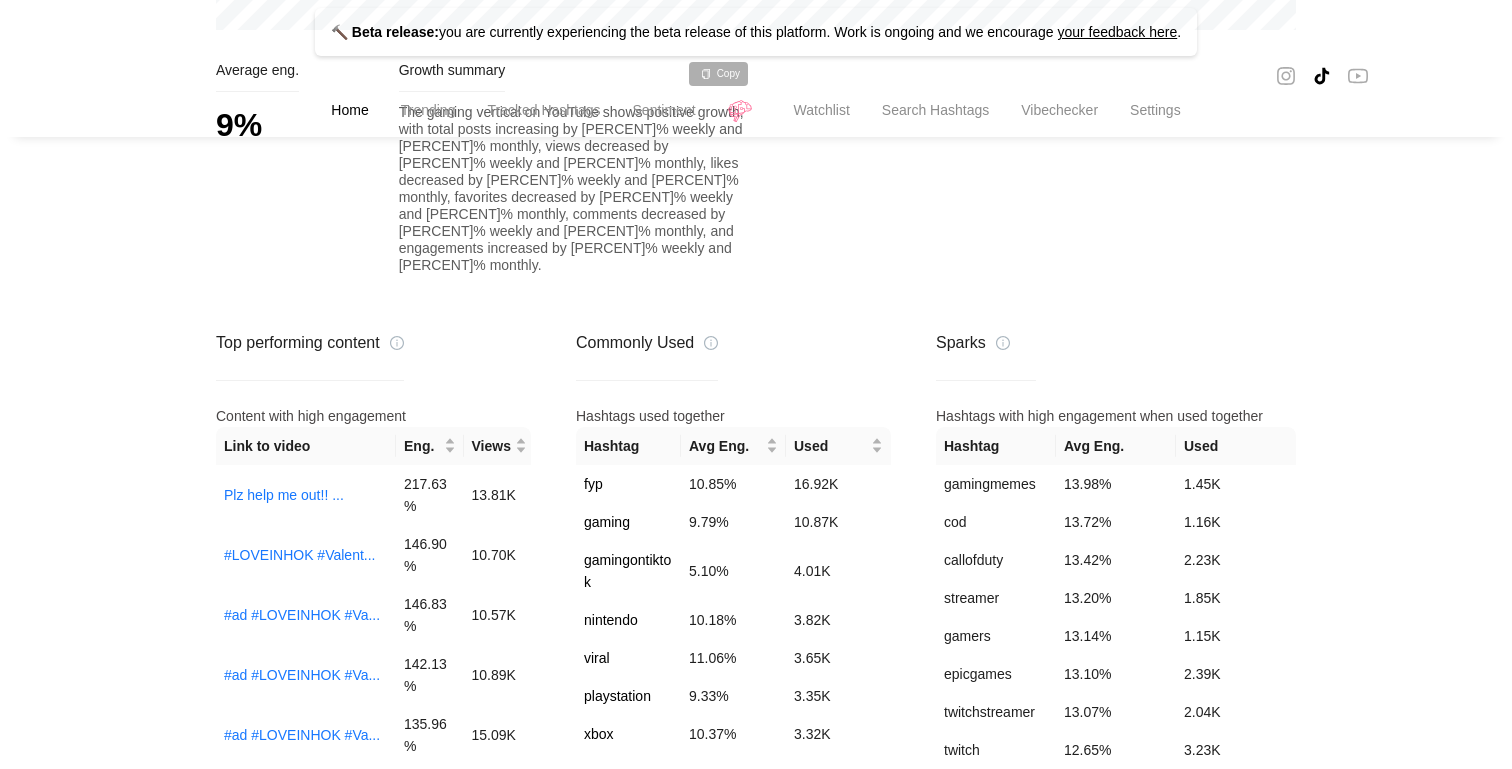 scroll, scrollTop: 1094, scrollLeft: 0, axis: vertical 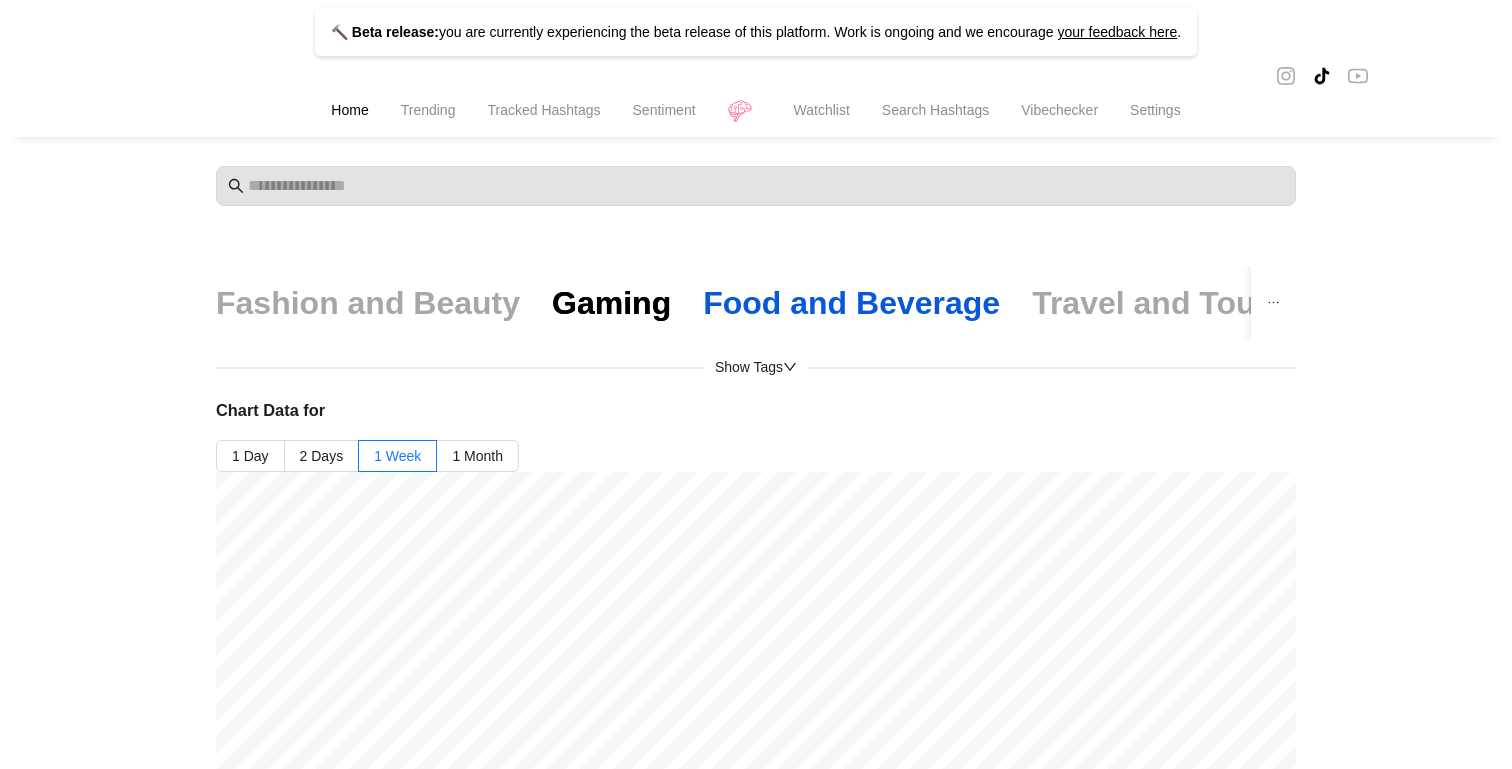 click on "Food and Beverage" at bounding box center (851, 303) 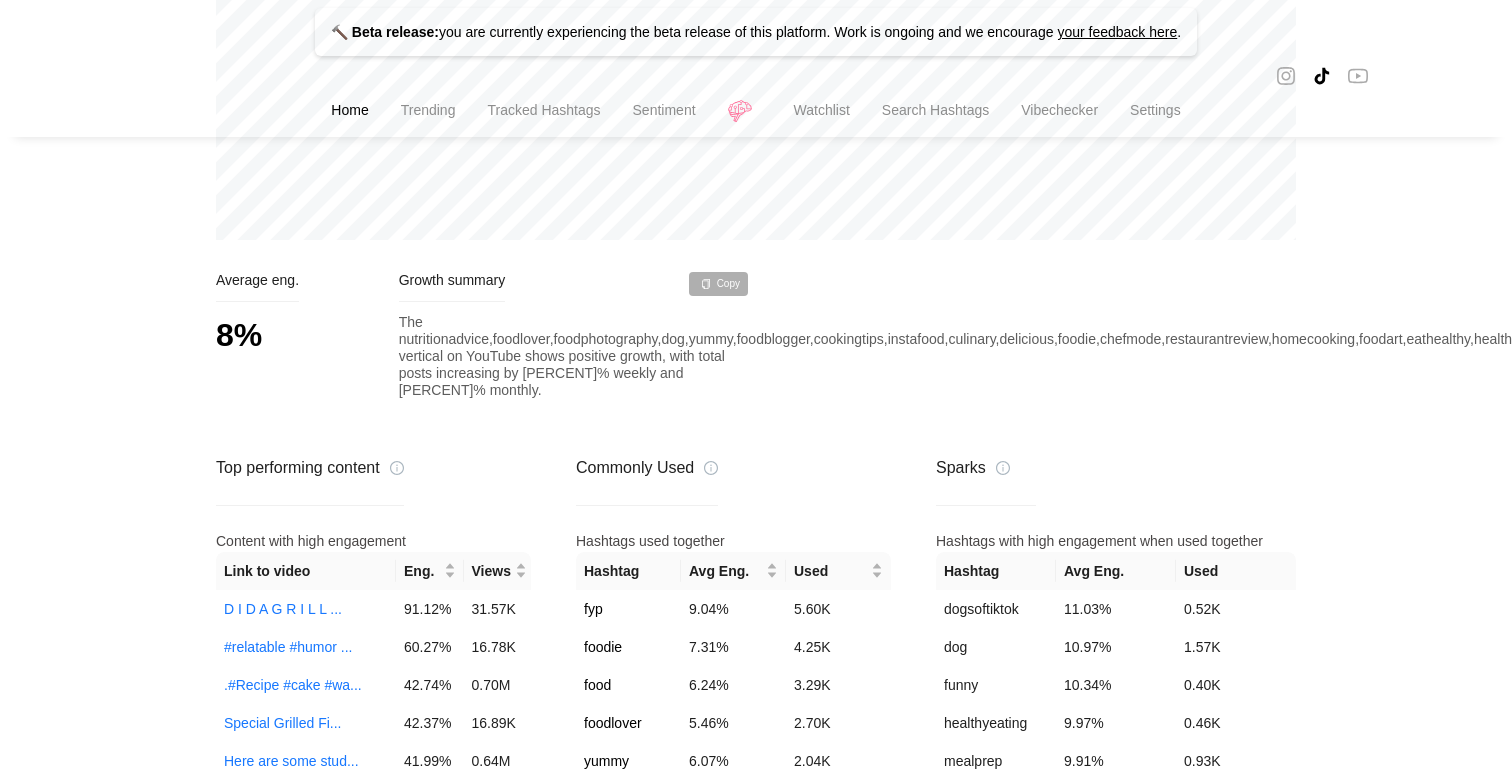 scroll, scrollTop: 804, scrollLeft: 0, axis: vertical 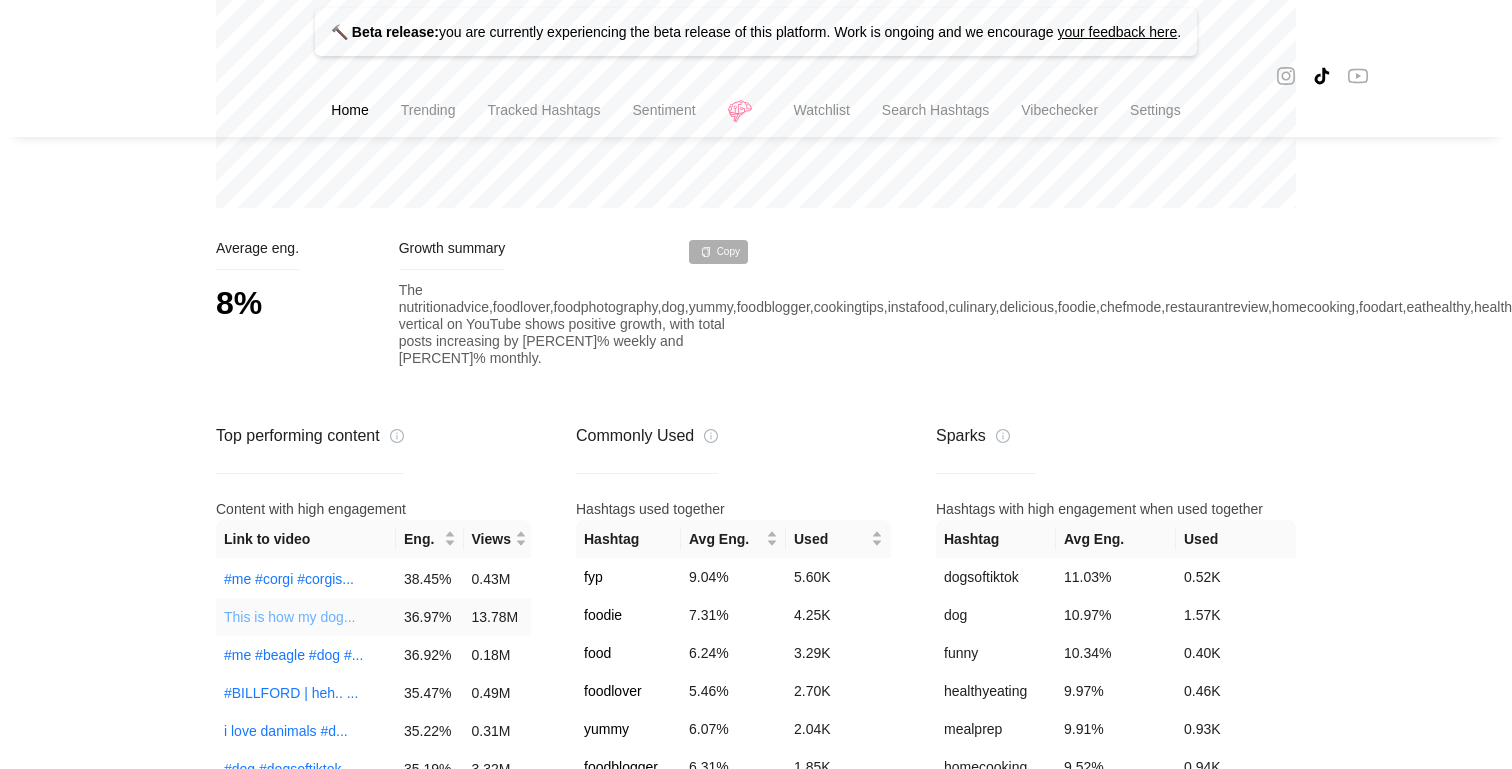 click on "This is how my dog..." at bounding box center [290, 617] 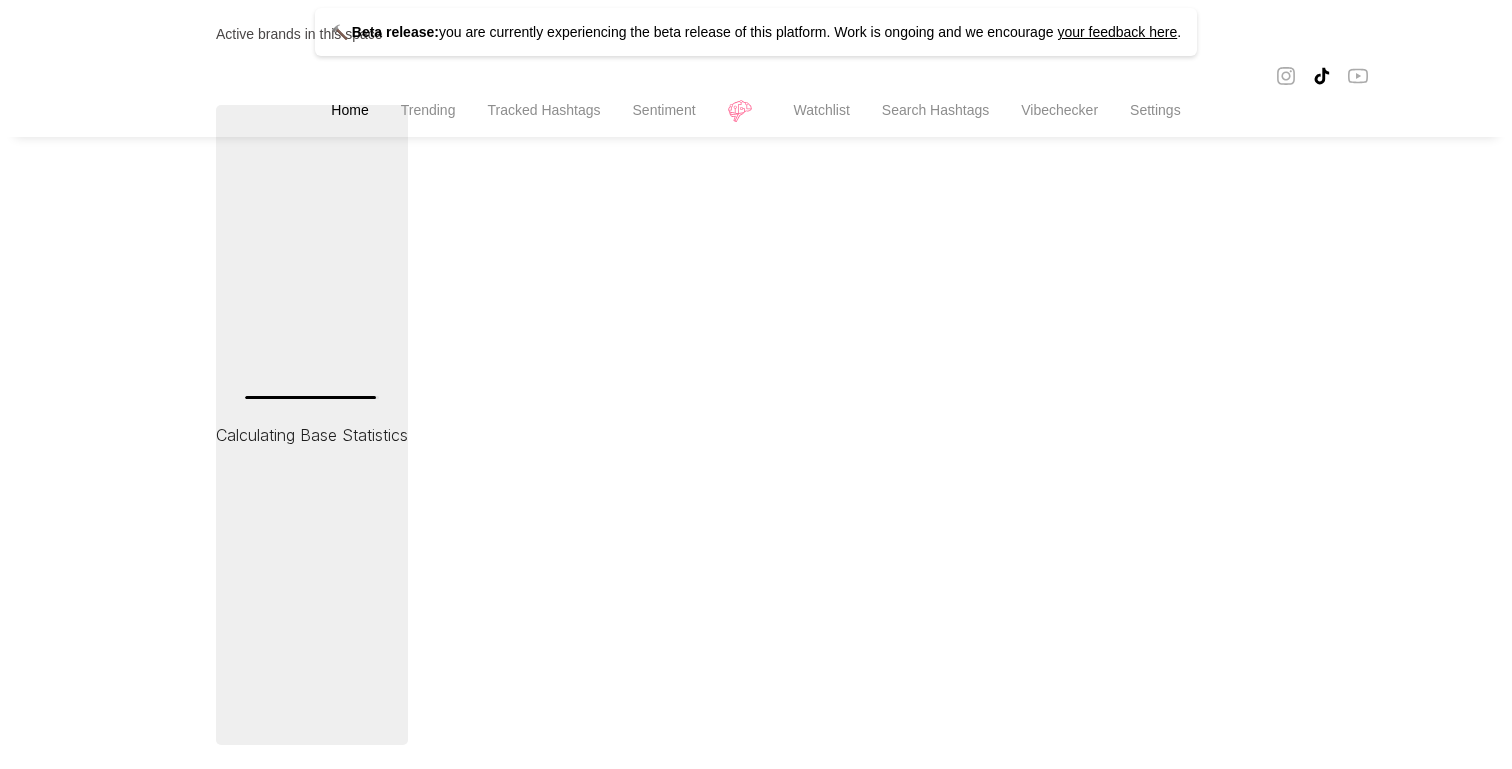 scroll, scrollTop: 1809, scrollLeft: 0, axis: vertical 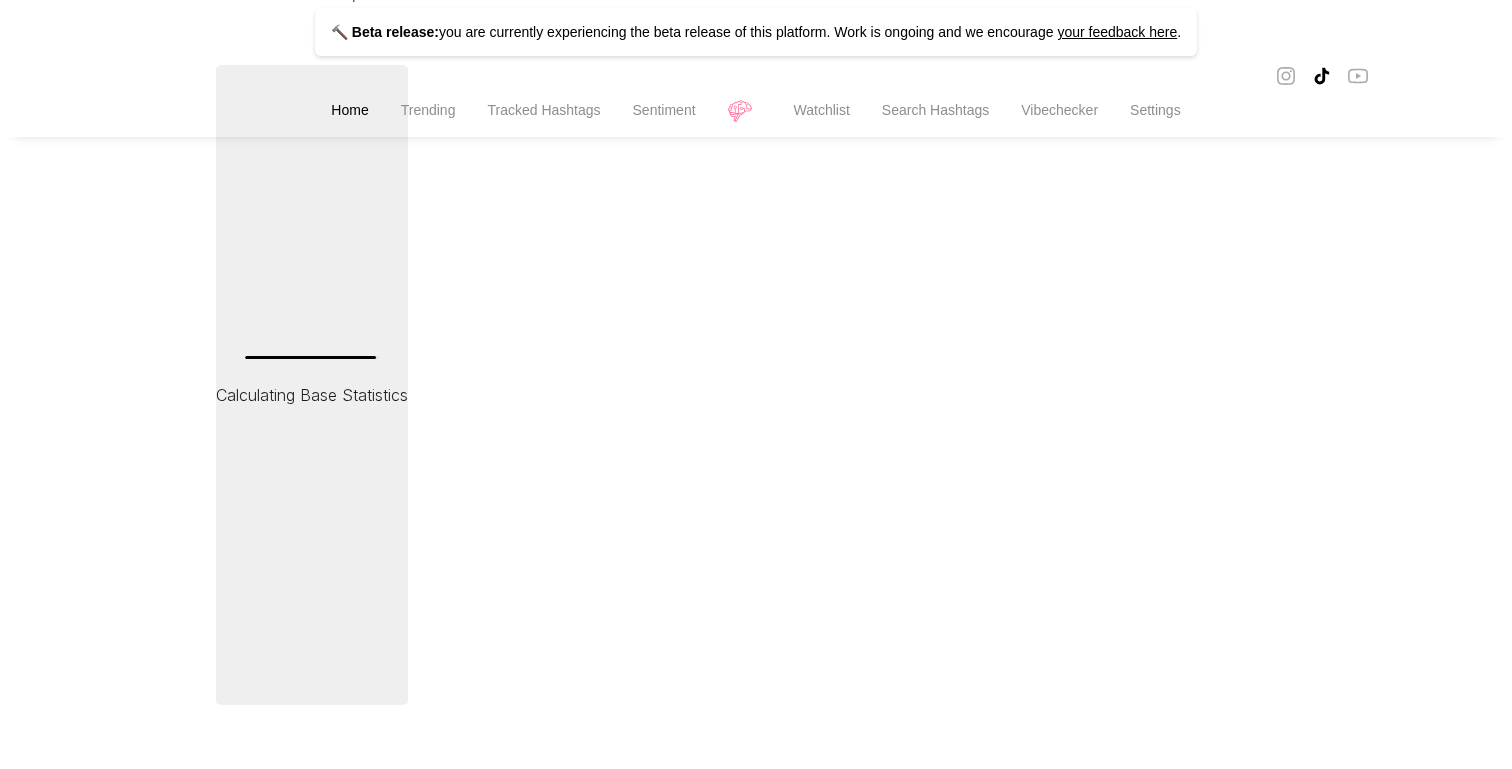 click at bounding box center (312, 356) 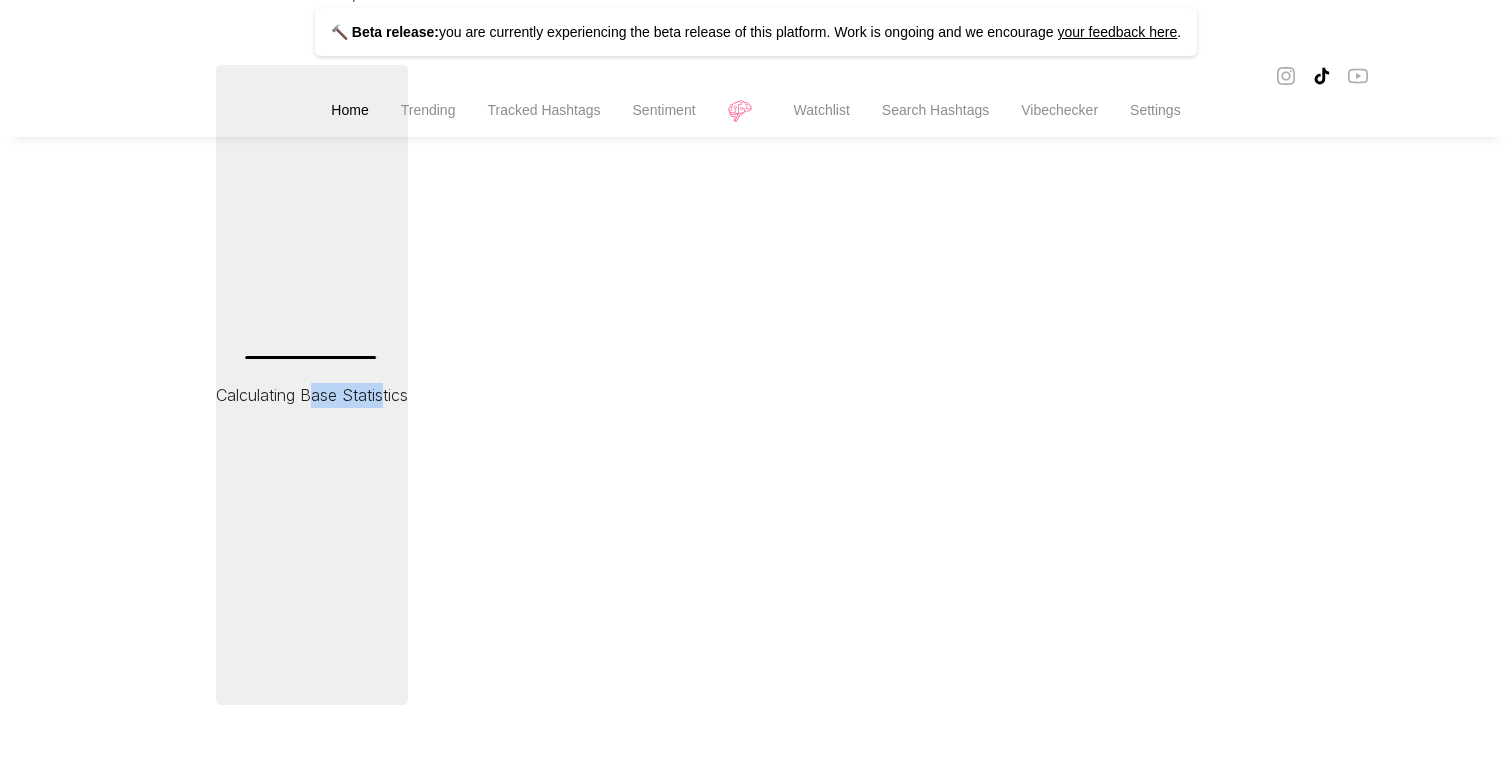 drag, startPoint x: 313, startPoint y: 395, endPoint x: 383, endPoint y: 386, distance: 70.5762 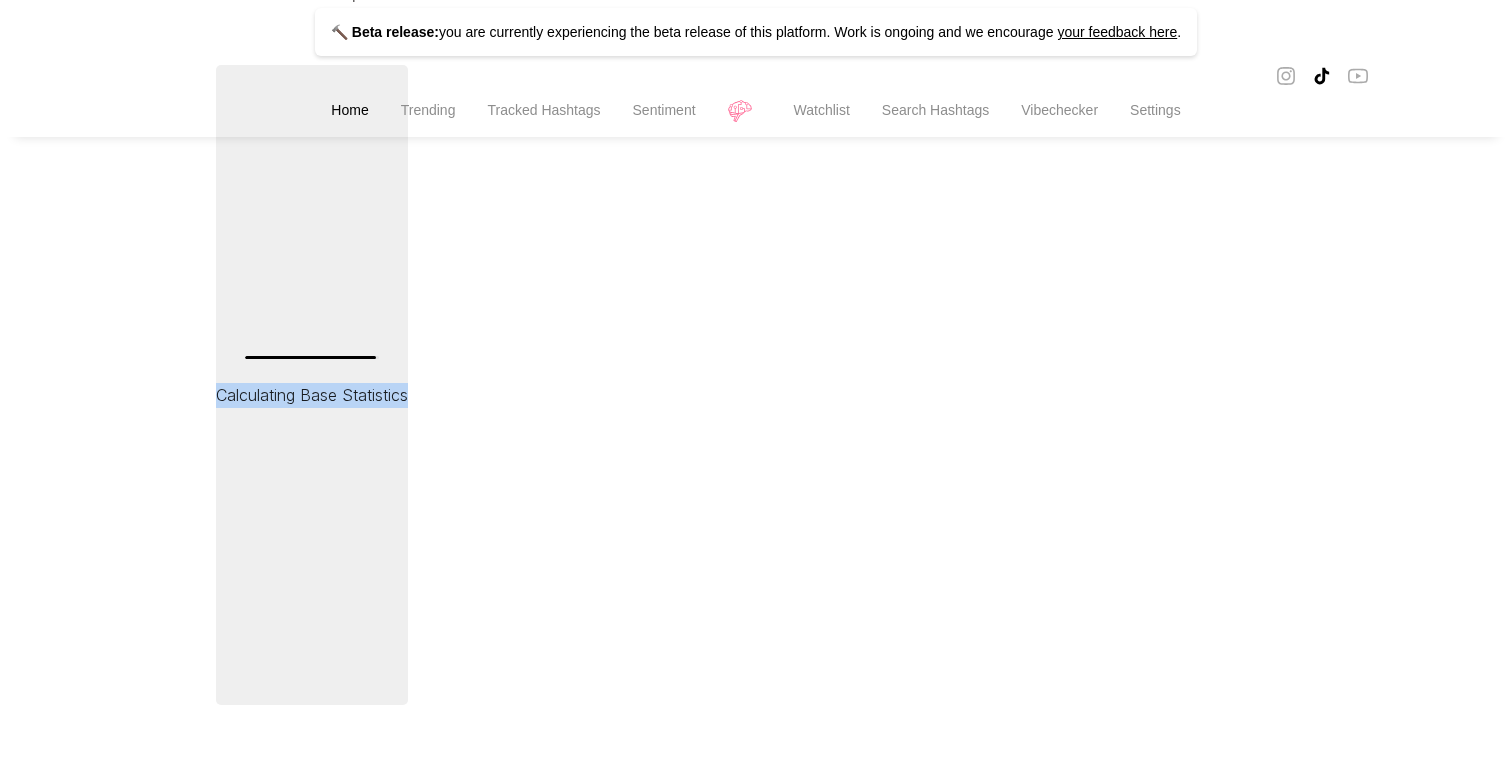 drag, startPoint x: 383, startPoint y: 386, endPoint x: 249, endPoint y: 386, distance: 134 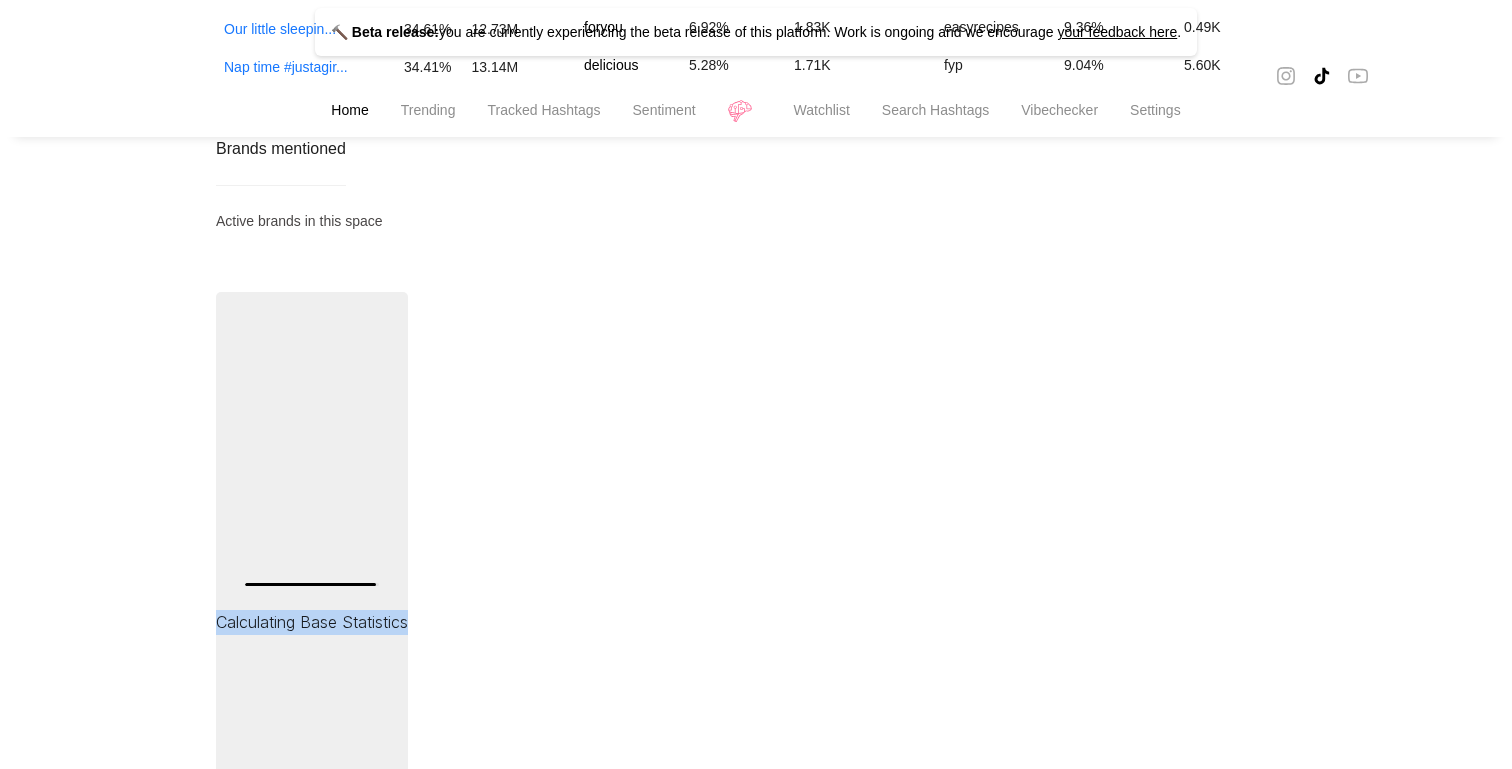 scroll, scrollTop: 1589, scrollLeft: 0, axis: vertical 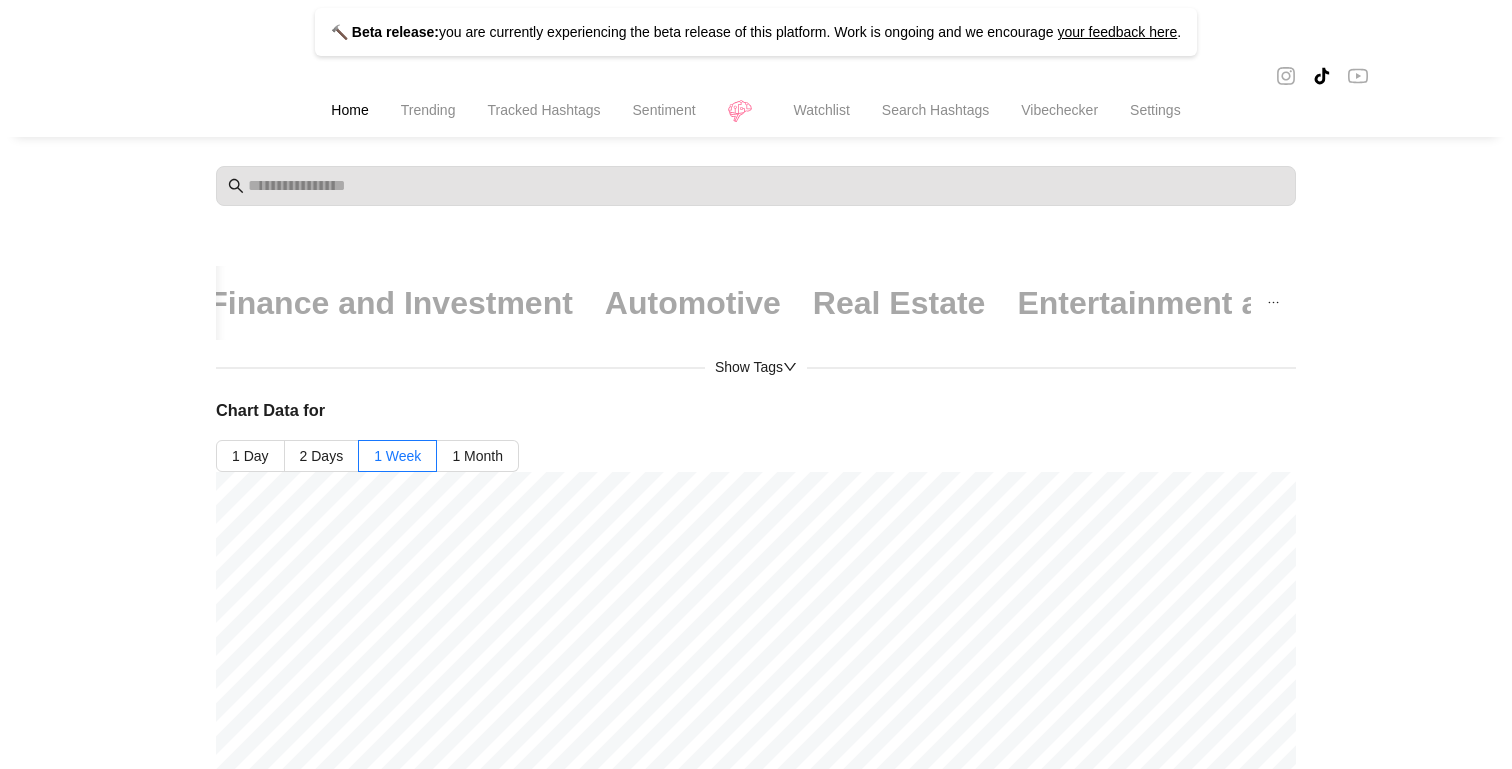 click on "Show Tags" at bounding box center [756, 367] 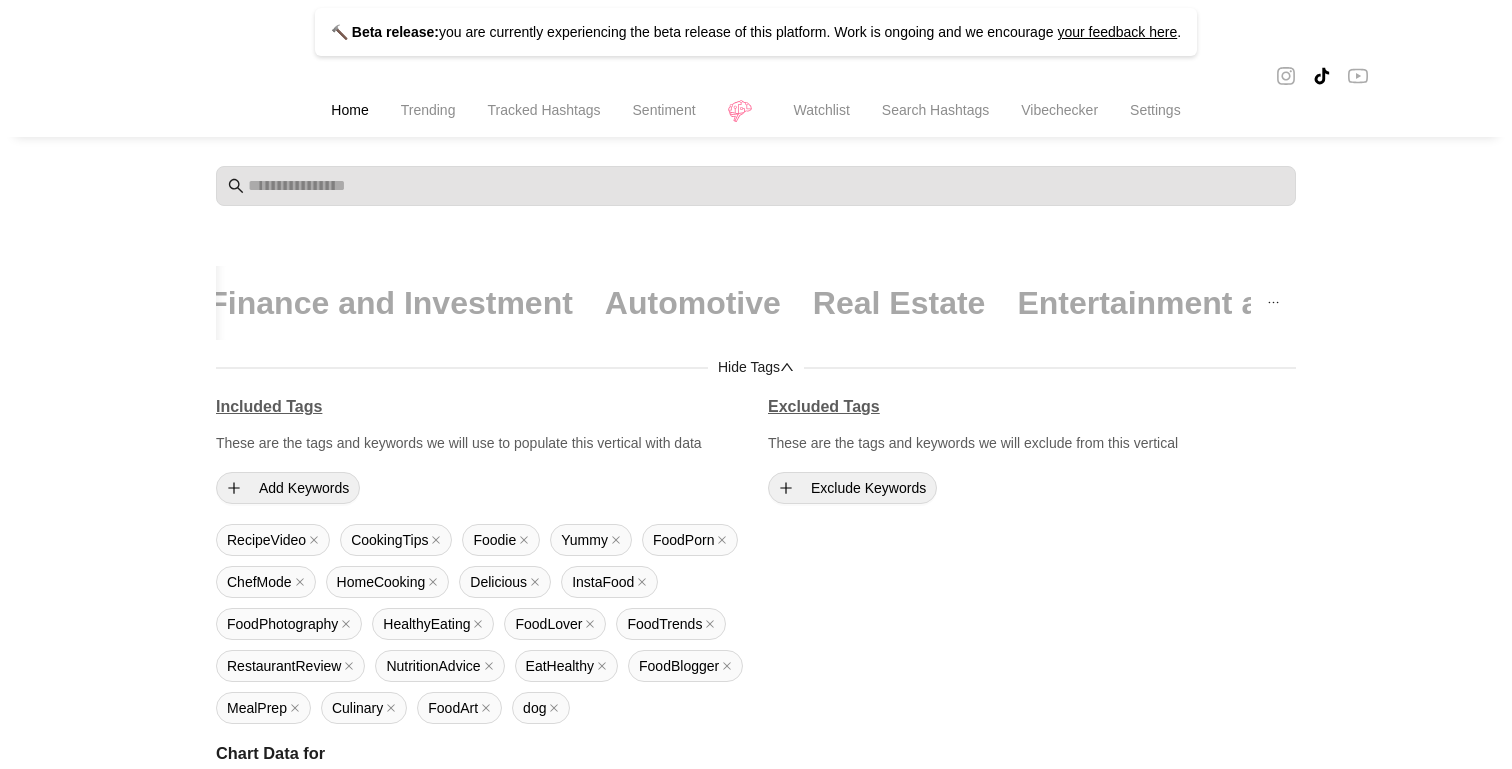 click on "Hide Tags" at bounding box center (756, 367) 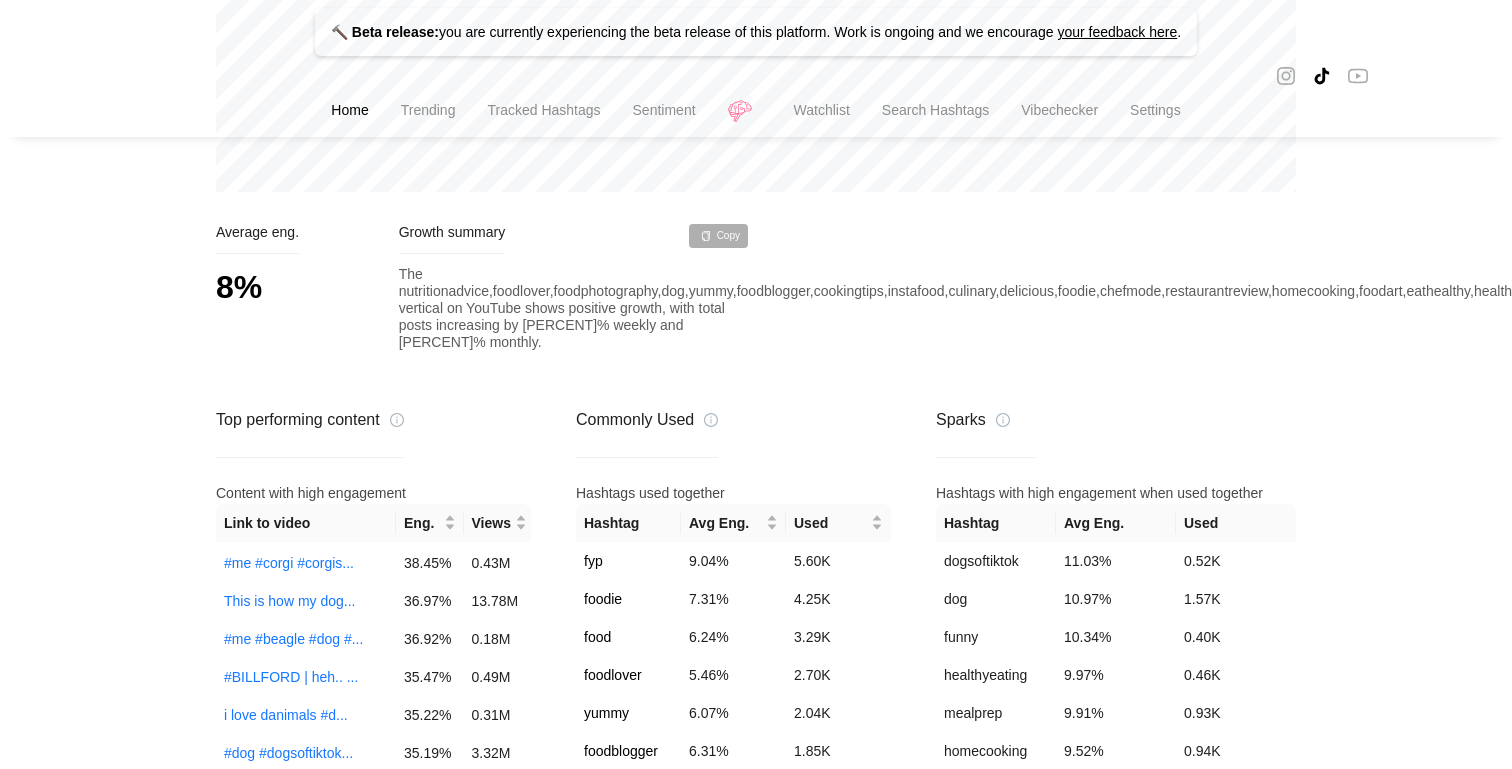 scroll, scrollTop: 954, scrollLeft: 0, axis: vertical 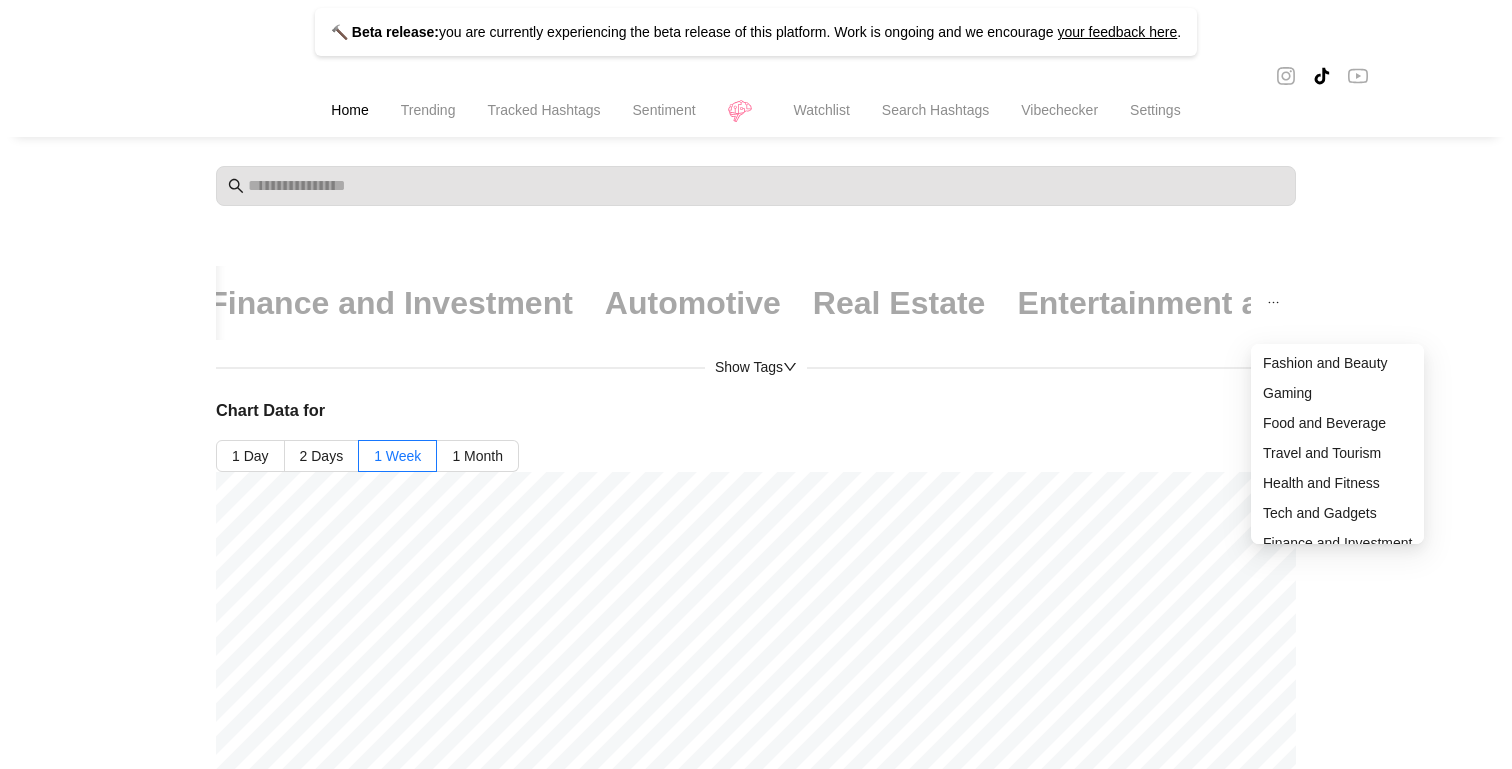 click at bounding box center [1273, 303] 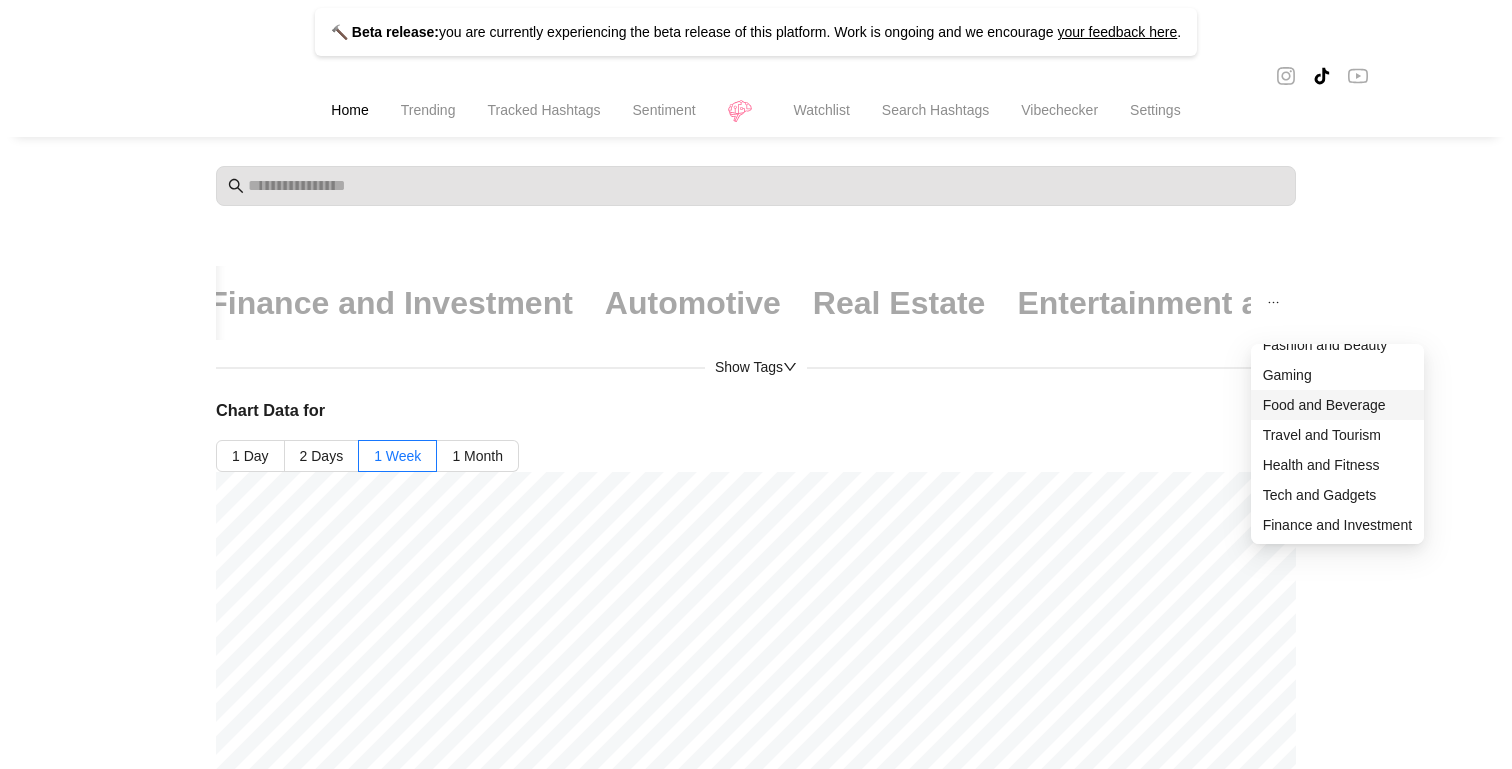 scroll, scrollTop: 0, scrollLeft: 0, axis: both 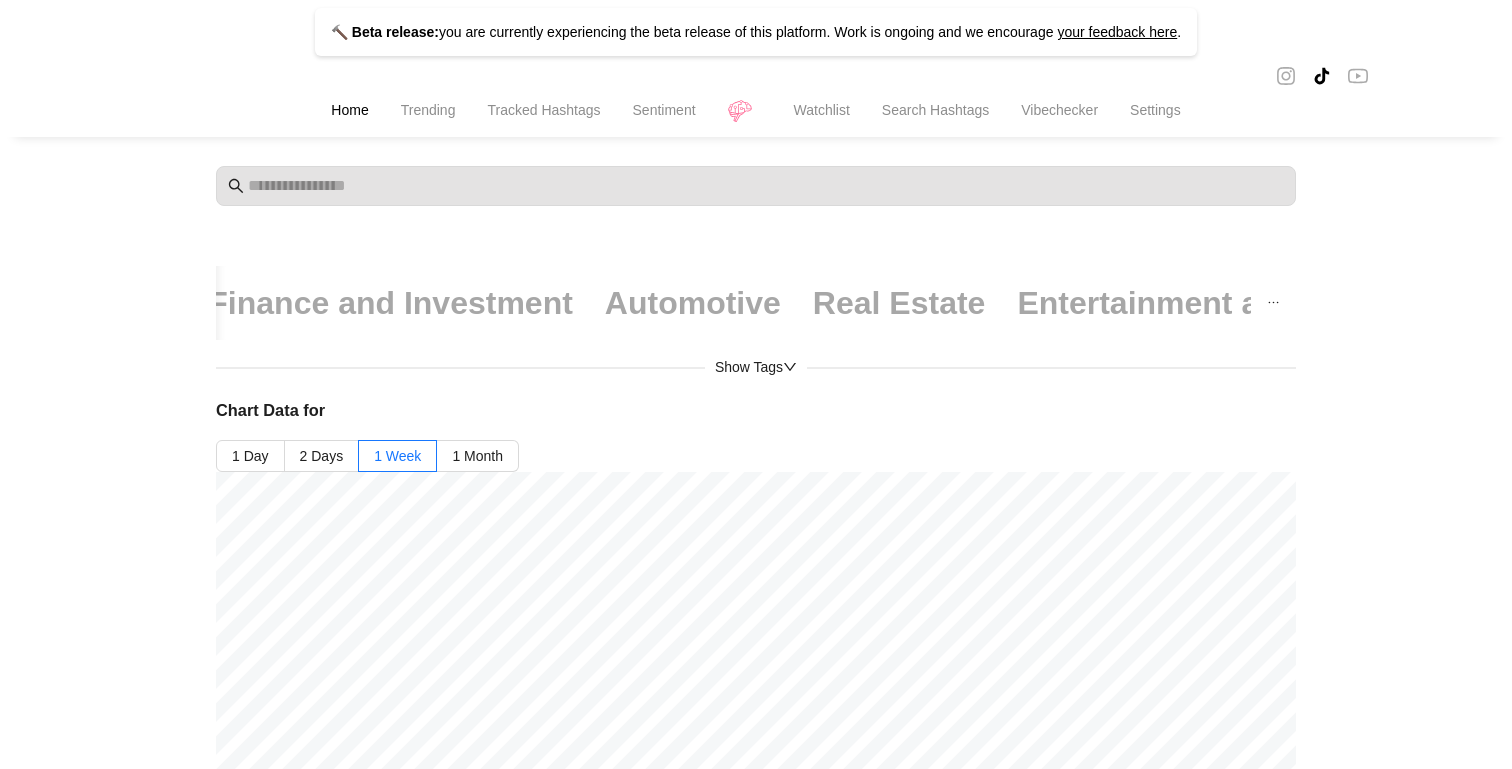 click on "The vertical "makeupartist,beautycommunity,skincareroutine,glamour,fashionshow,brandcollab,fashiontrends,makeuplover,styleinspiration,streetstyle,ootd,makeuptutorial,skincareaddict,runway,streetwear,fashionblogger,fashionista,highfashion,gardening,beautyinfluencer,beautytips,beautybloggers" shows positive growth, with total posts increasing by 2.23% weekly and 11.73% monthly.
Top performing content Content with high engagement Link to video Eng. Views &nbsp; &nbsp; &nbsp; #creatorsearchinsi... 73.80 % 22.82K I fixed it.. 😎 #f... 68.98 % 10.69K #beauty #beautycom... 68.94 % 0.14M @alaa taim My skin... 67.54 % 43.19K Transform Your Loo... 66.04 % 0.14M Unsure whether to ... 64.97 % 19.39K #creatorsearchinsi... 63.35 % 0.16M I made my garden b... 62.43 % 41.19K #ad #عطورات_فاخرة_... 57.60 % 29.21K We got to understa... 56.15 % 21.20K #creatorsearchinsi... 55.52 % 73.71K On who should I tr... 51.28 % 26.76K 50.11 % 48.49" at bounding box center (756, 1035) 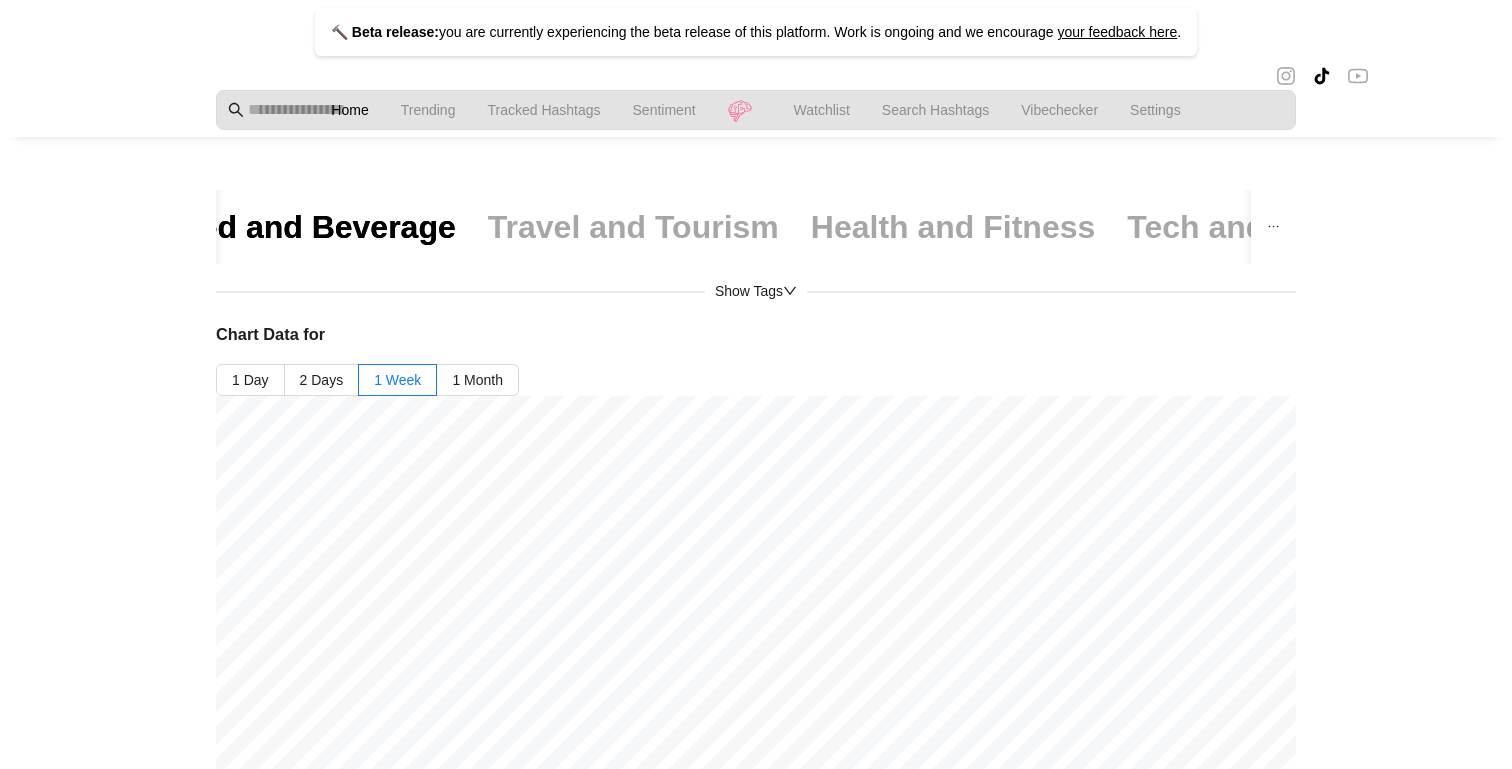 scroll, scrollTop: 0, scrollLeft: 0, axis: both 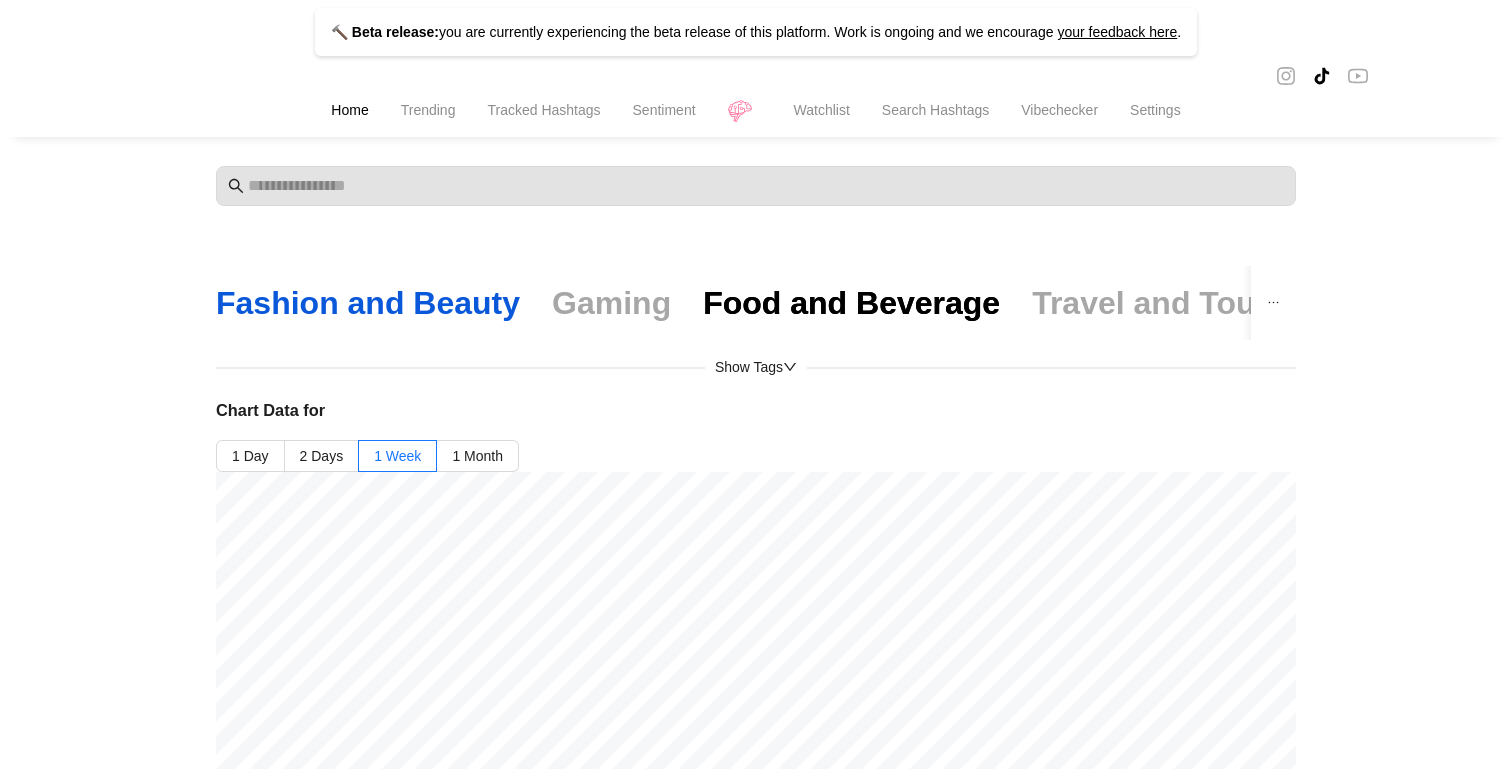 drag, startPoint x: 399, startPoint y: 305, endPoint x: 581, endPoint y: 306, distance: 182.00275 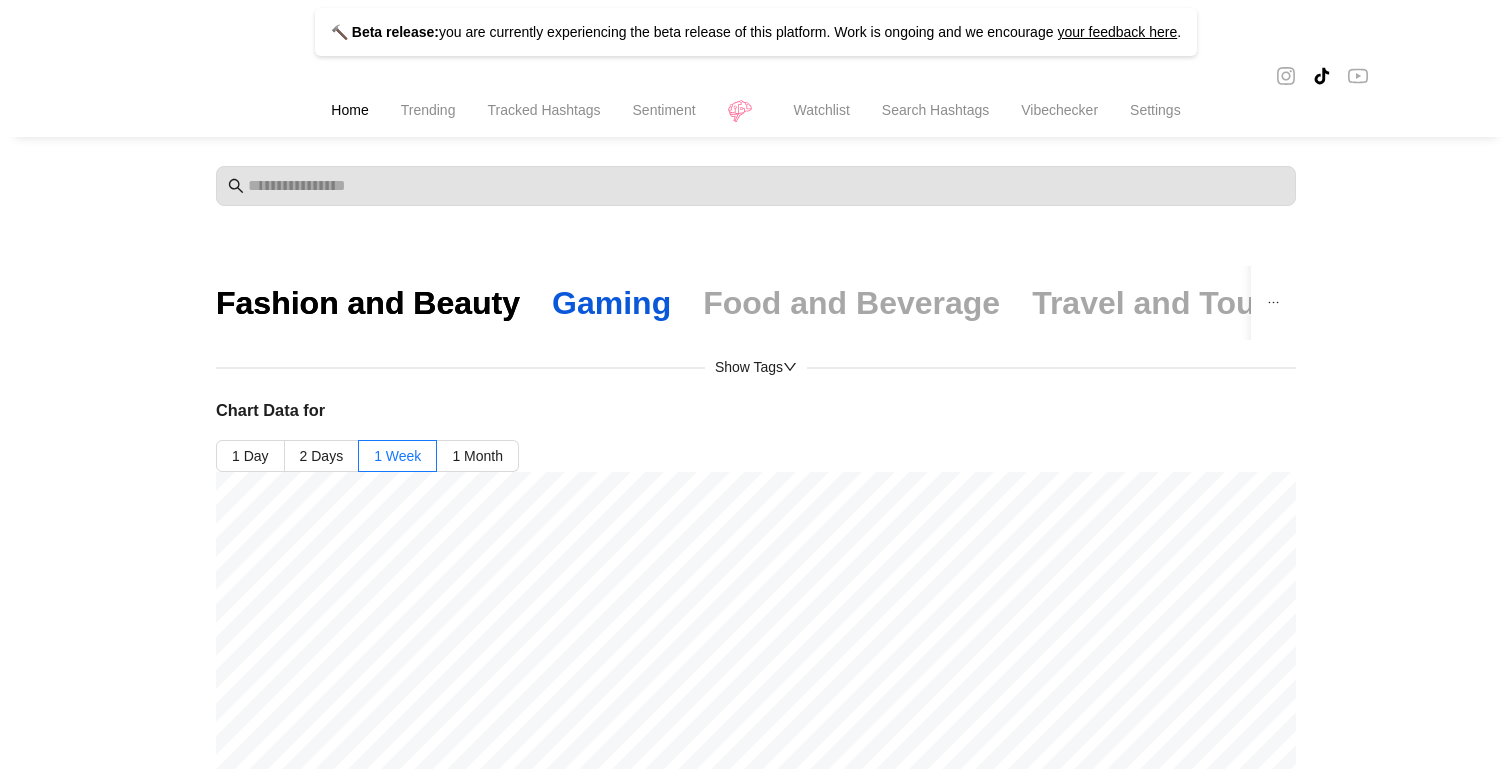 click on "Gaming" at bounding box center [611, 303] 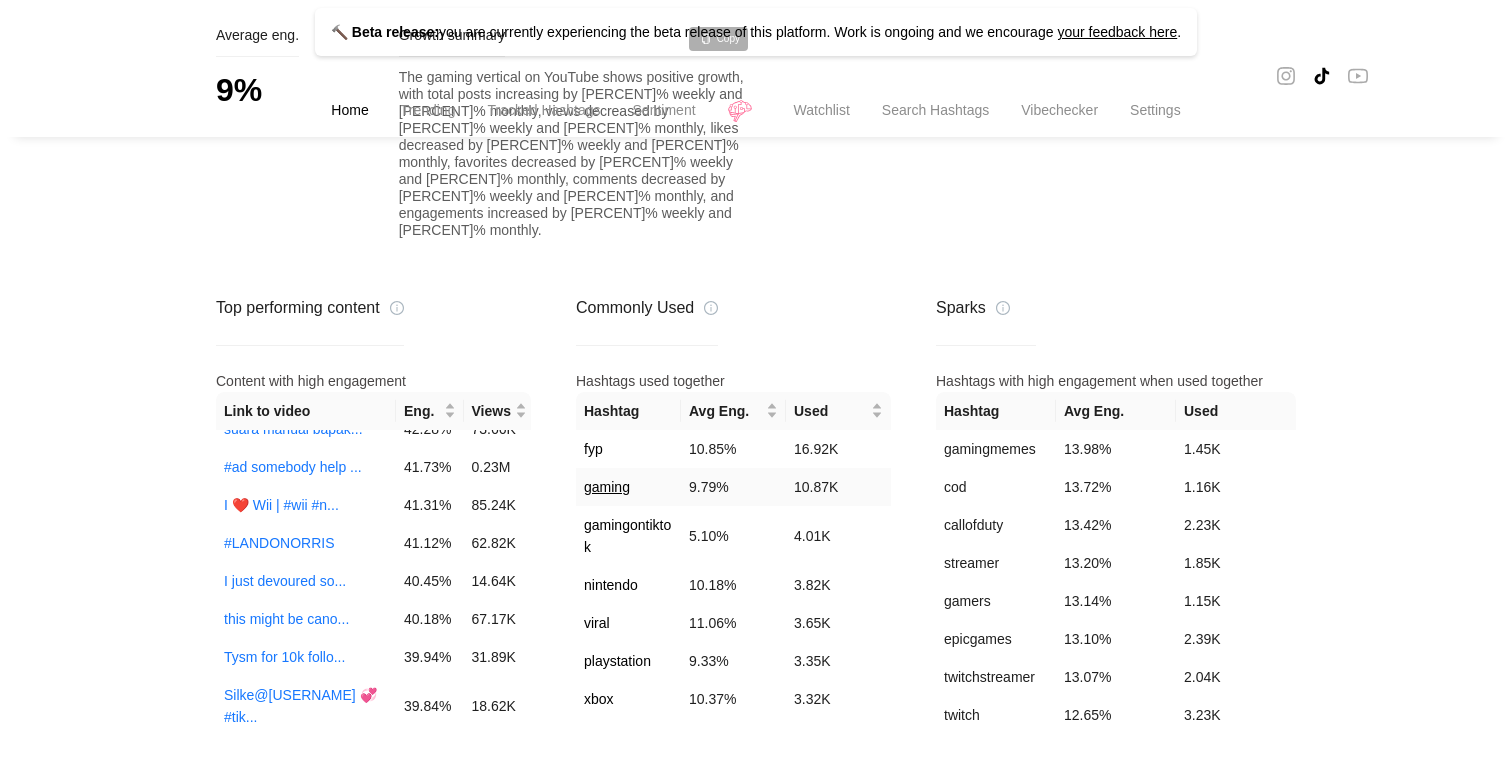 click on "gaming" at bounding box center (607, 487) 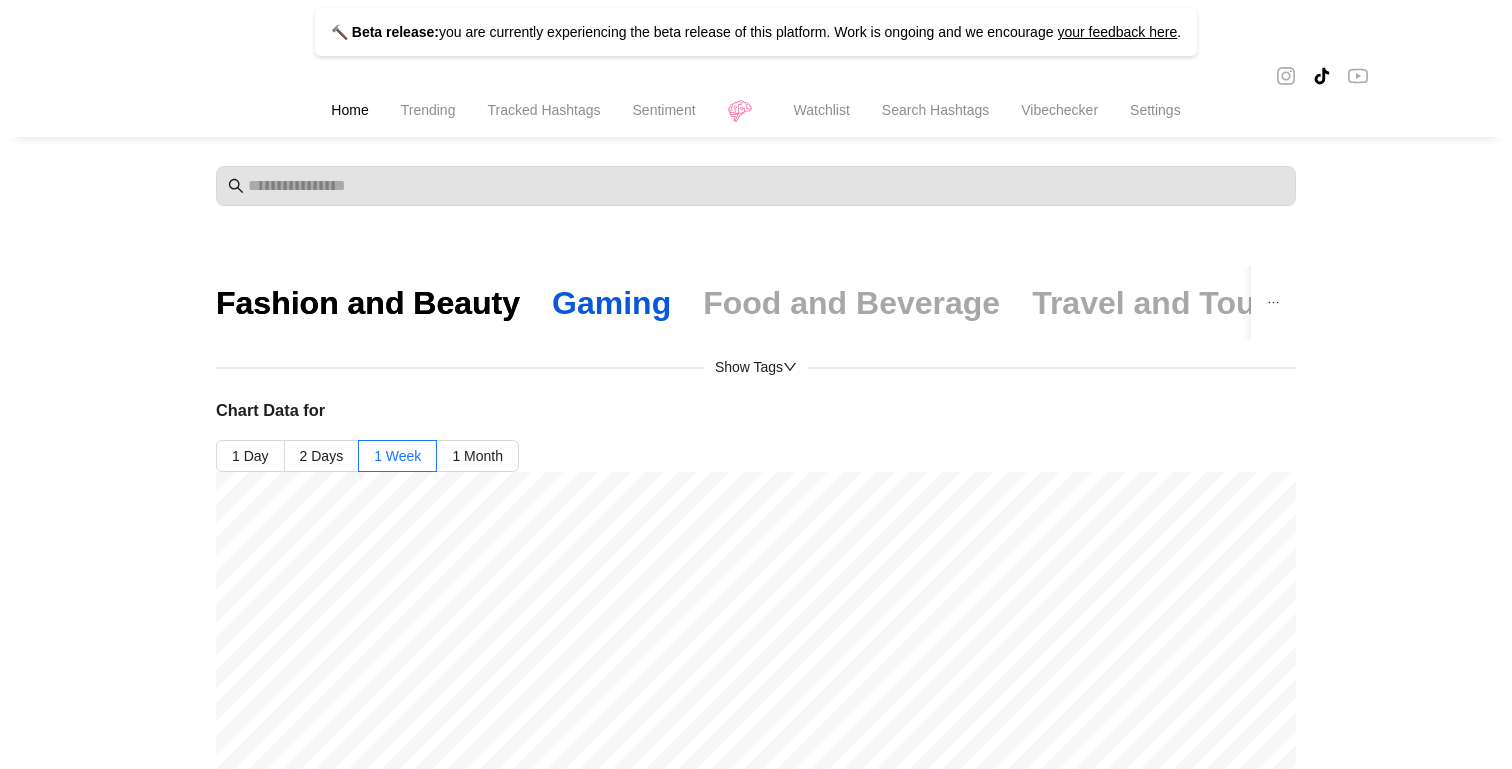 click on "Gaming" at bounding box center [611, 303] 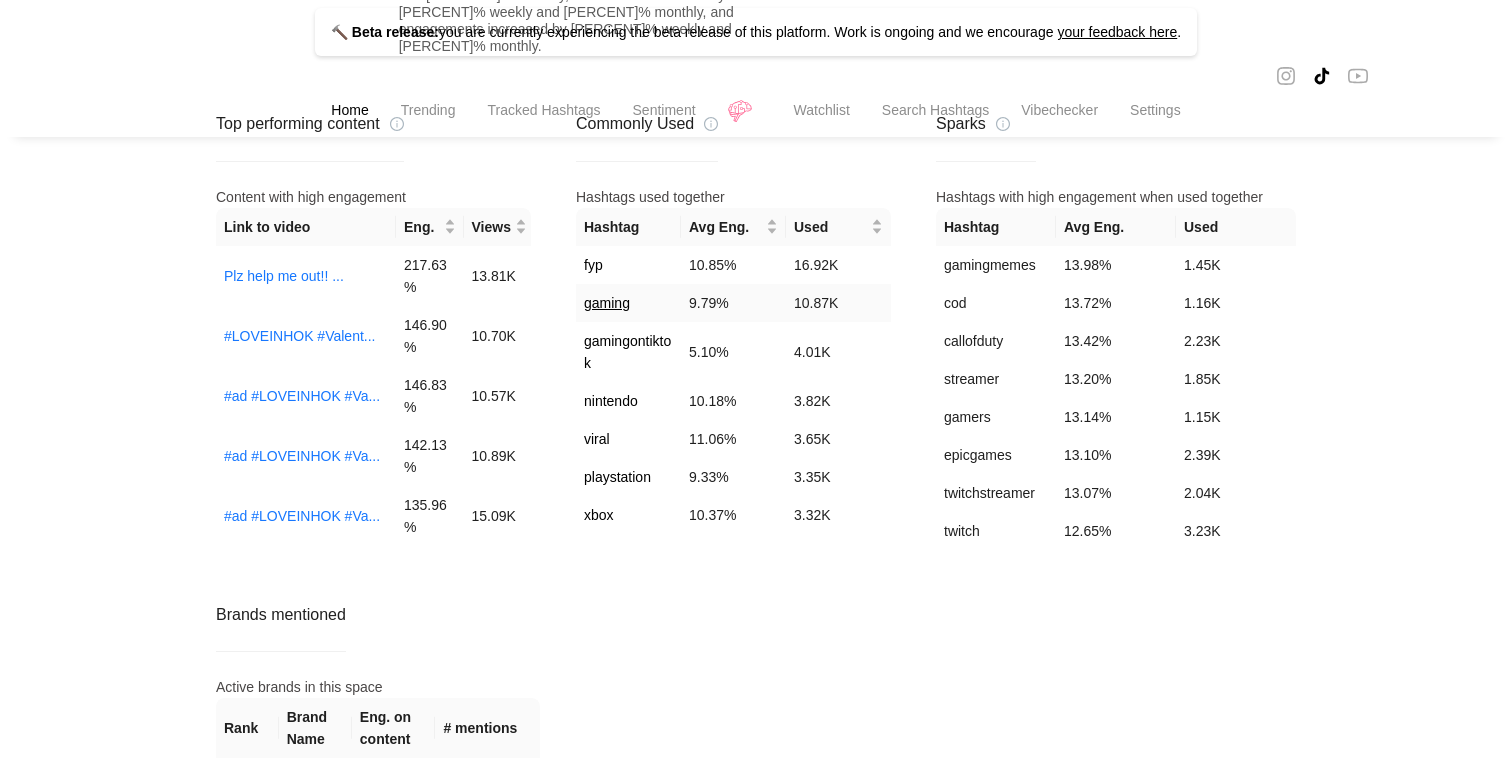 click on "gaming" at bounding box center [607, 303] 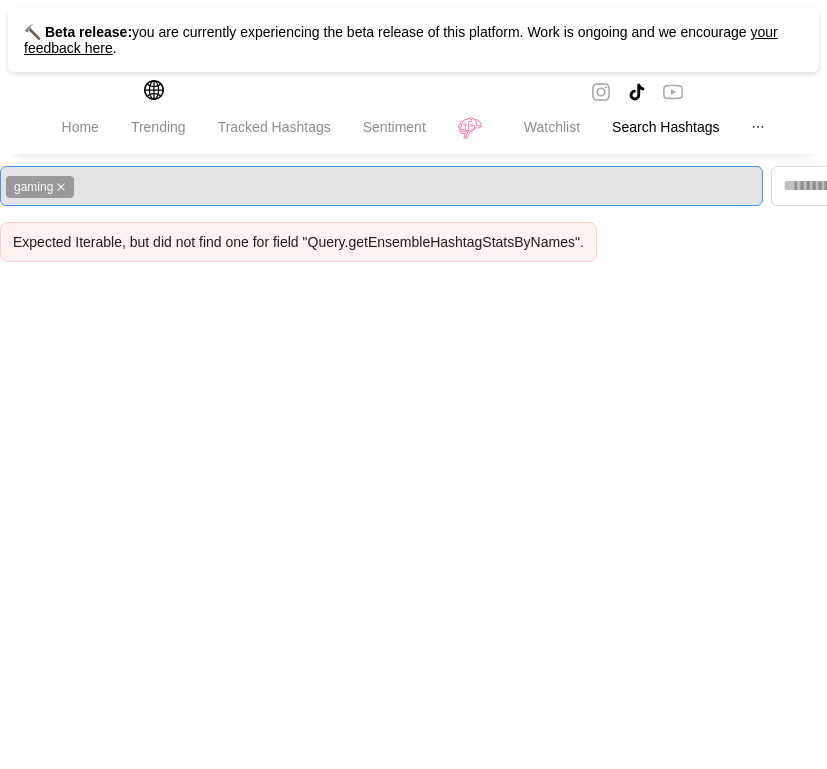 click at bounding box center (61, 187) 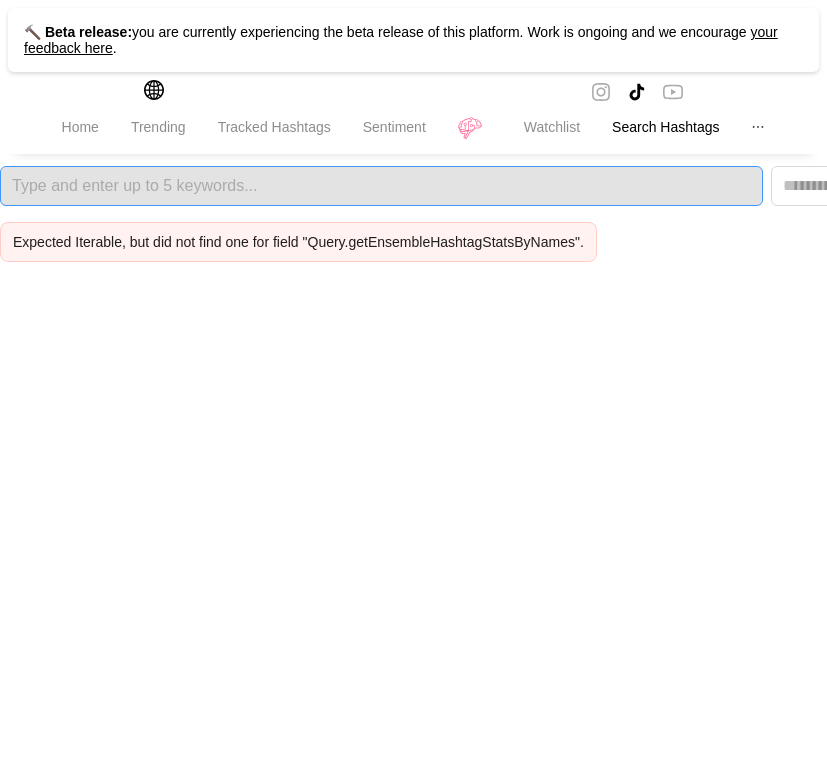 click at bounding box center [381, 186] 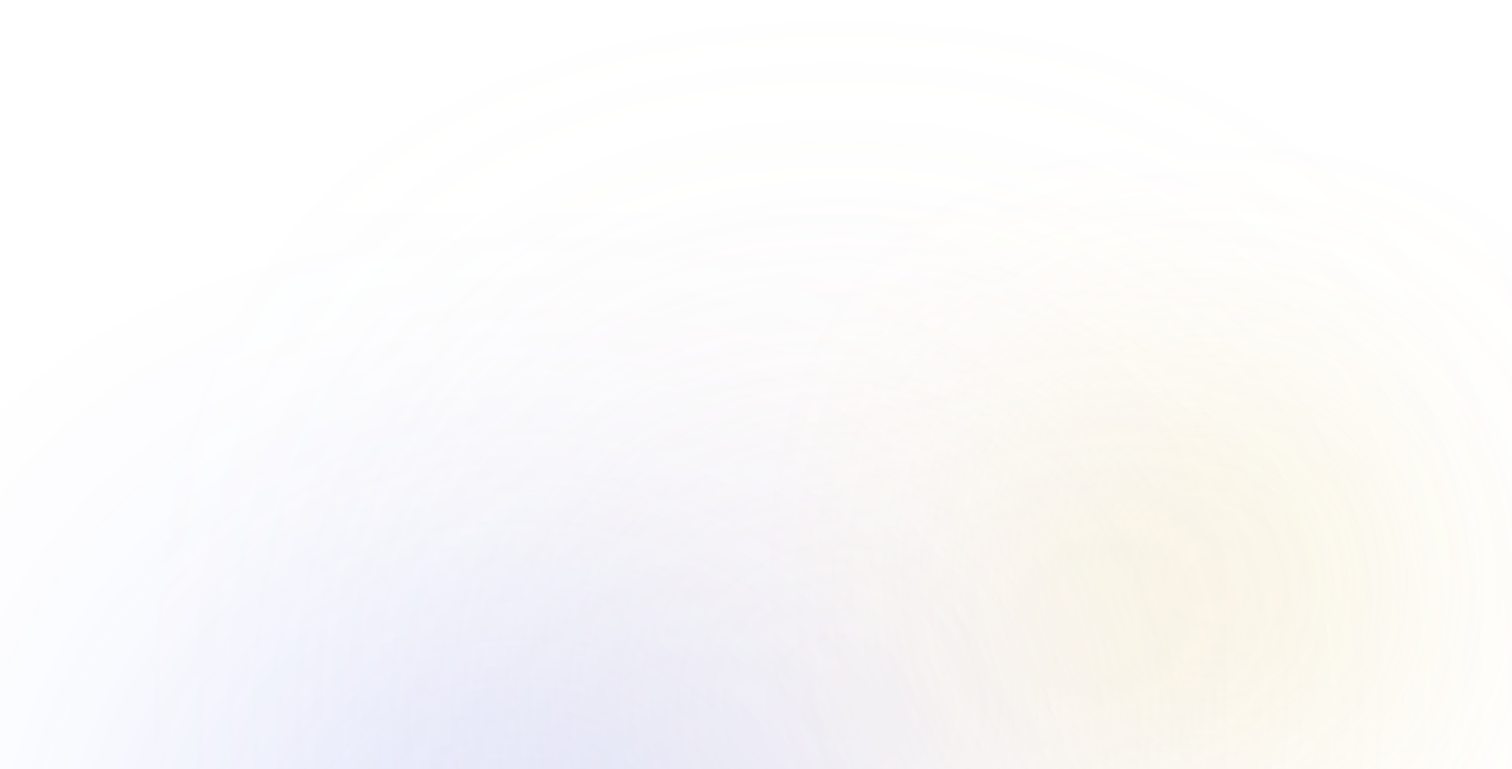 scroll, scrollTop: 0, scrollLeft: 0, axis: both 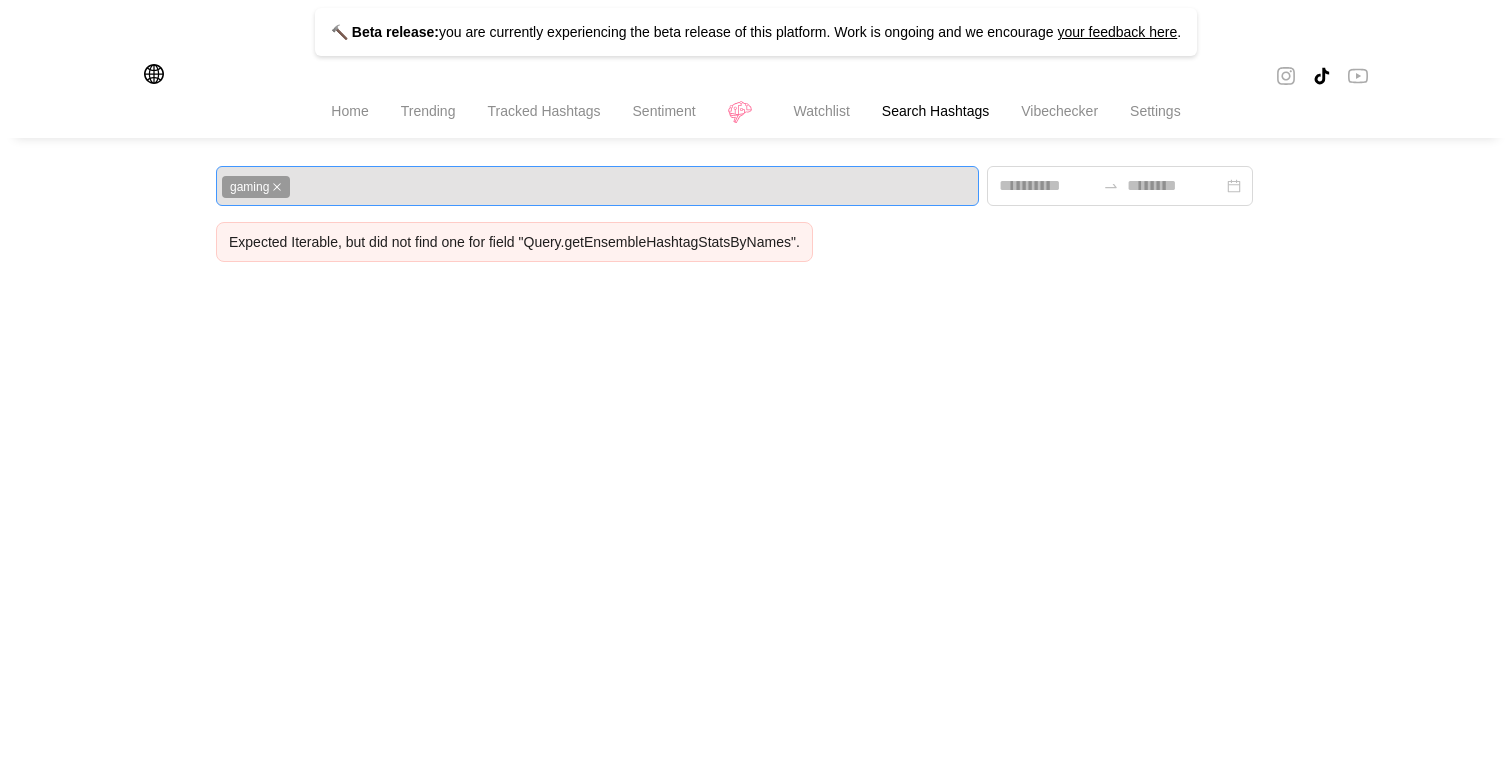 click on "gaming" at bounding box center (256, 187) 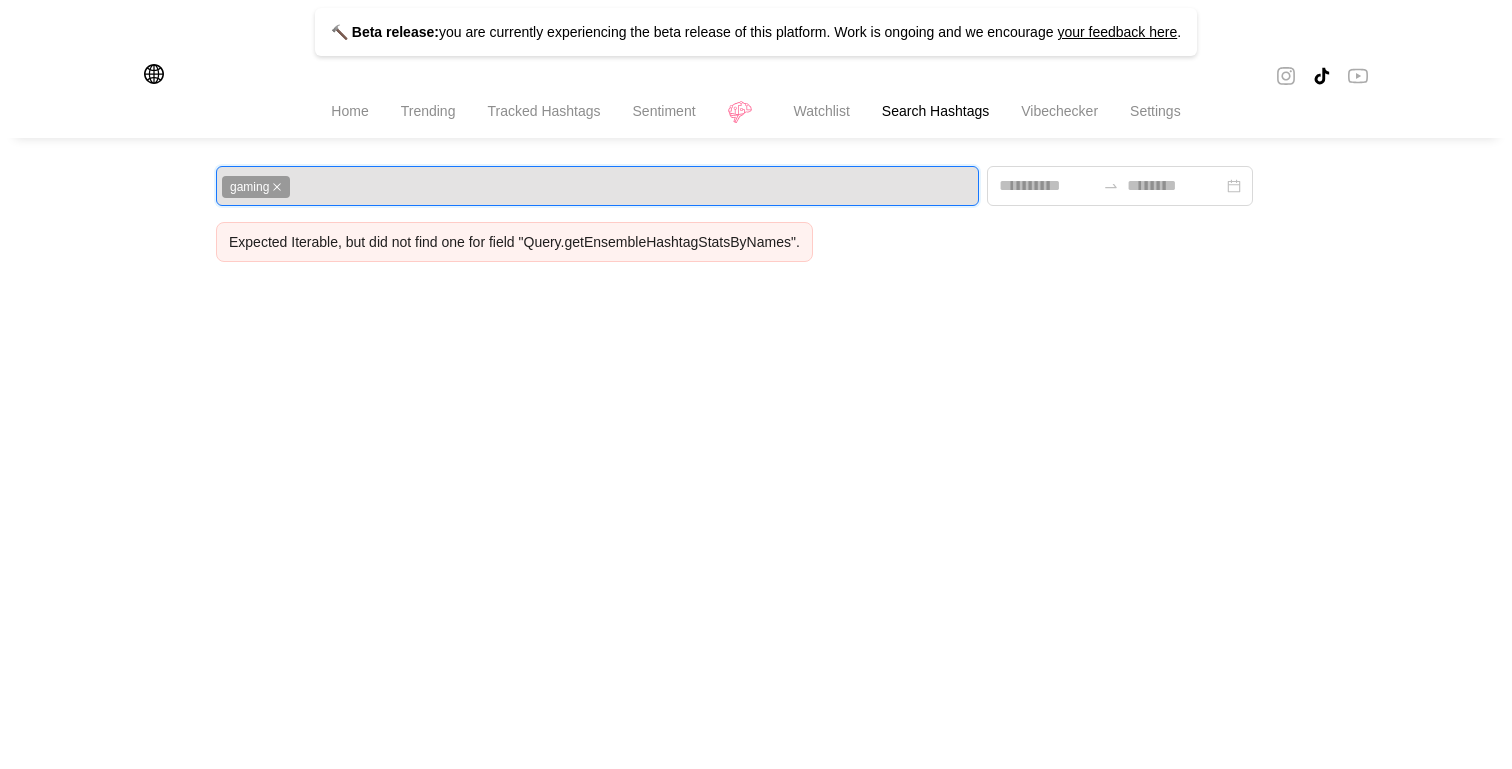 click on "gaming" at bounding box center [256, 187] 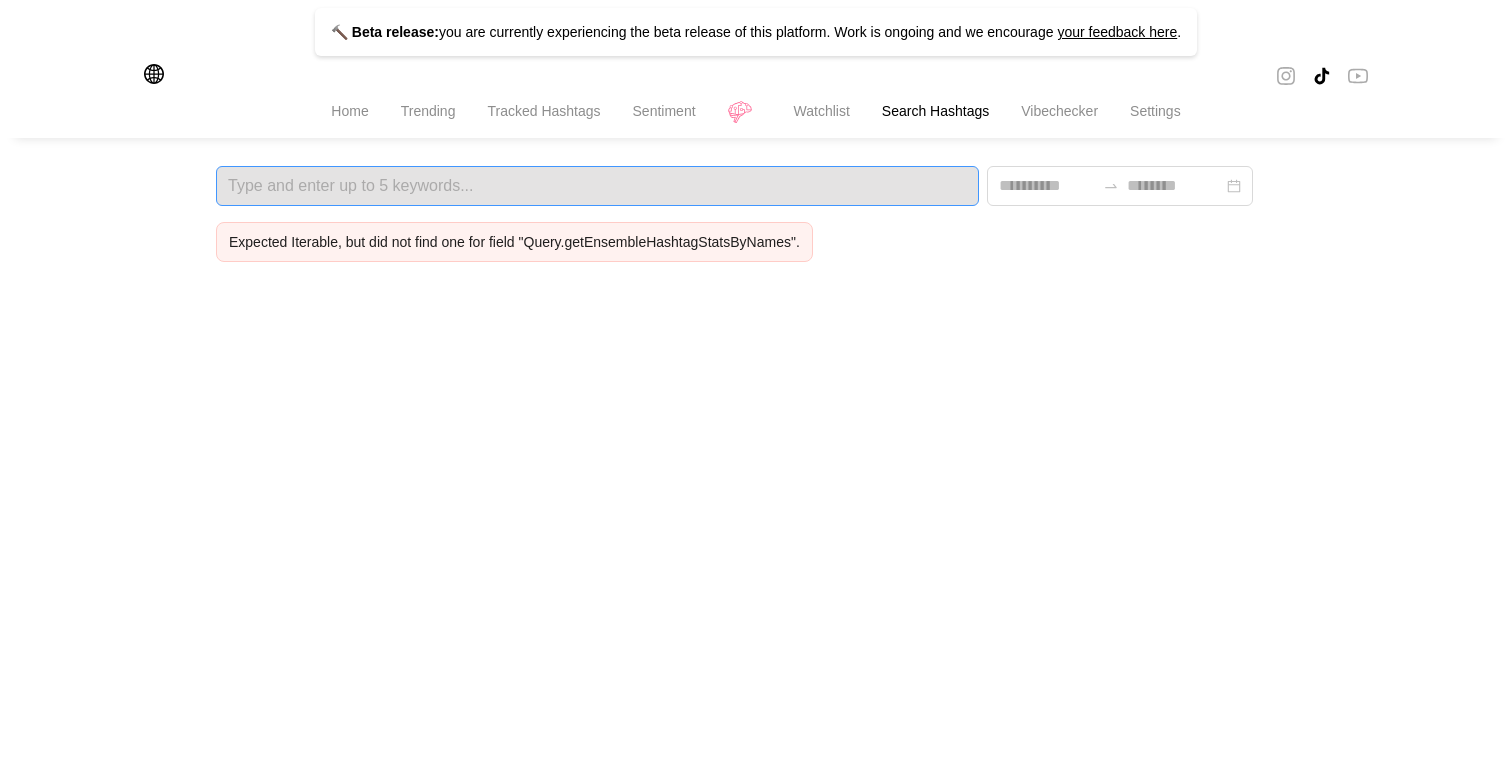 click on "Search Hashtags" at bounding box center [935, 111] 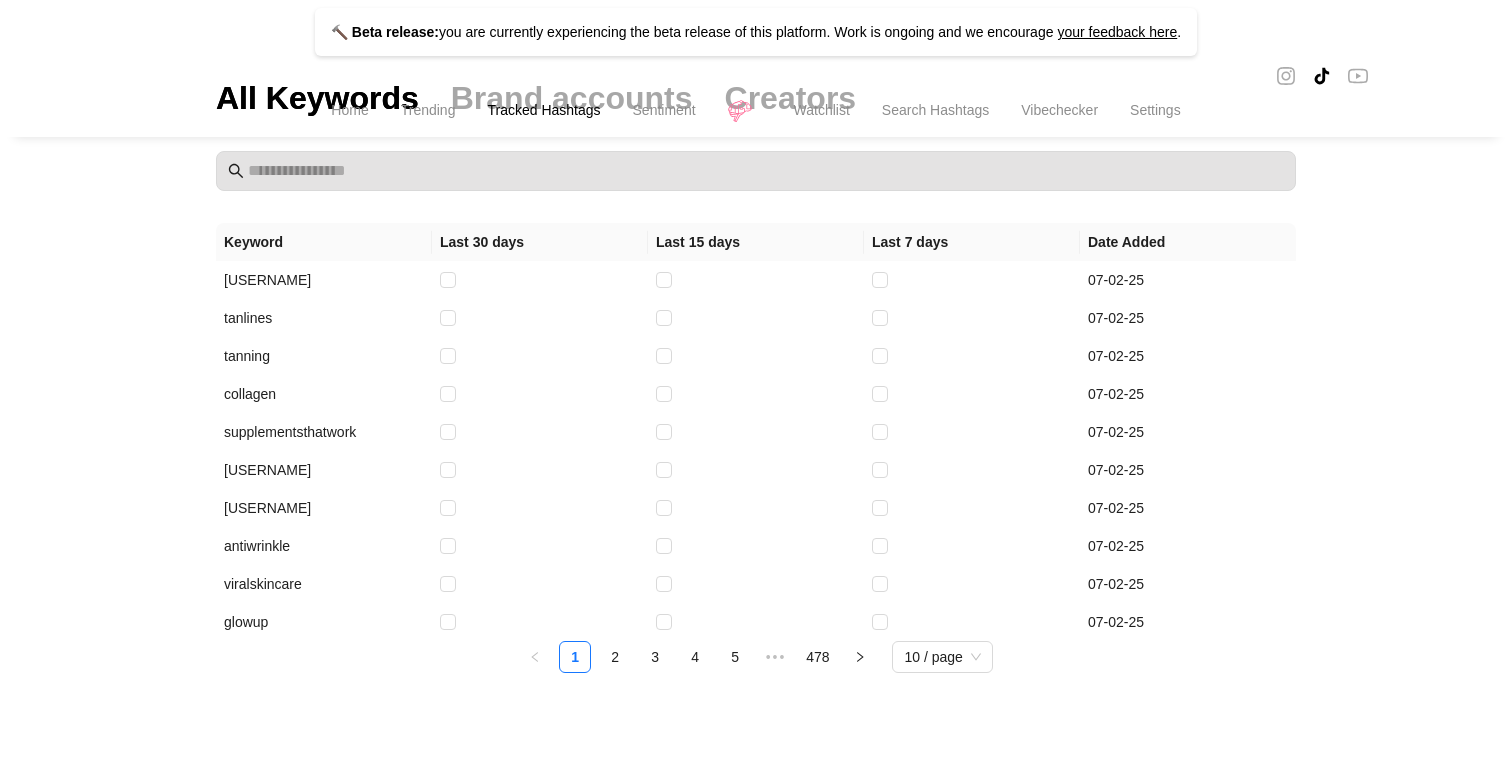 scroll, scrollTop: 0, scrollLeft: 0, axis: both 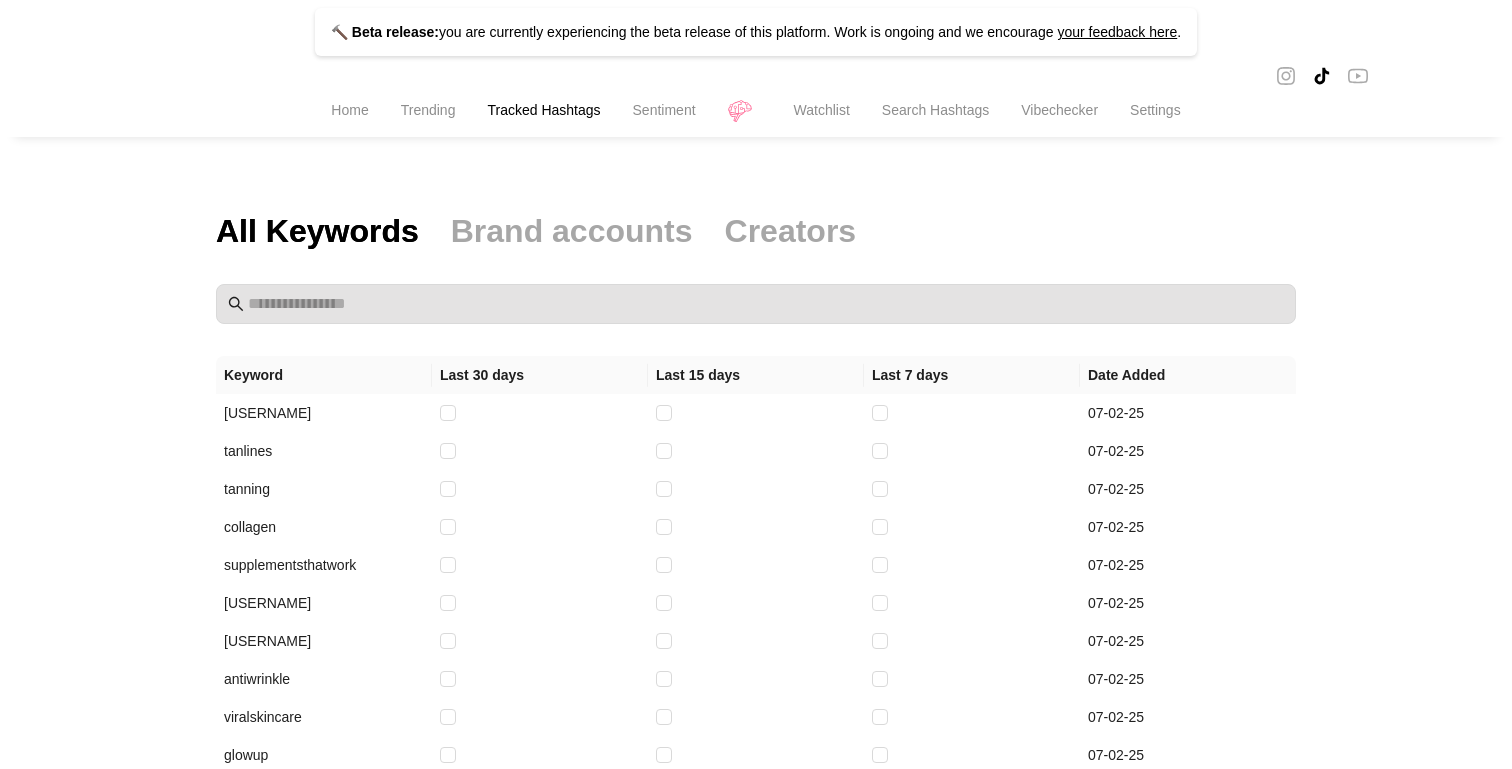 click on "Trending" at bounding box center [428, 110] 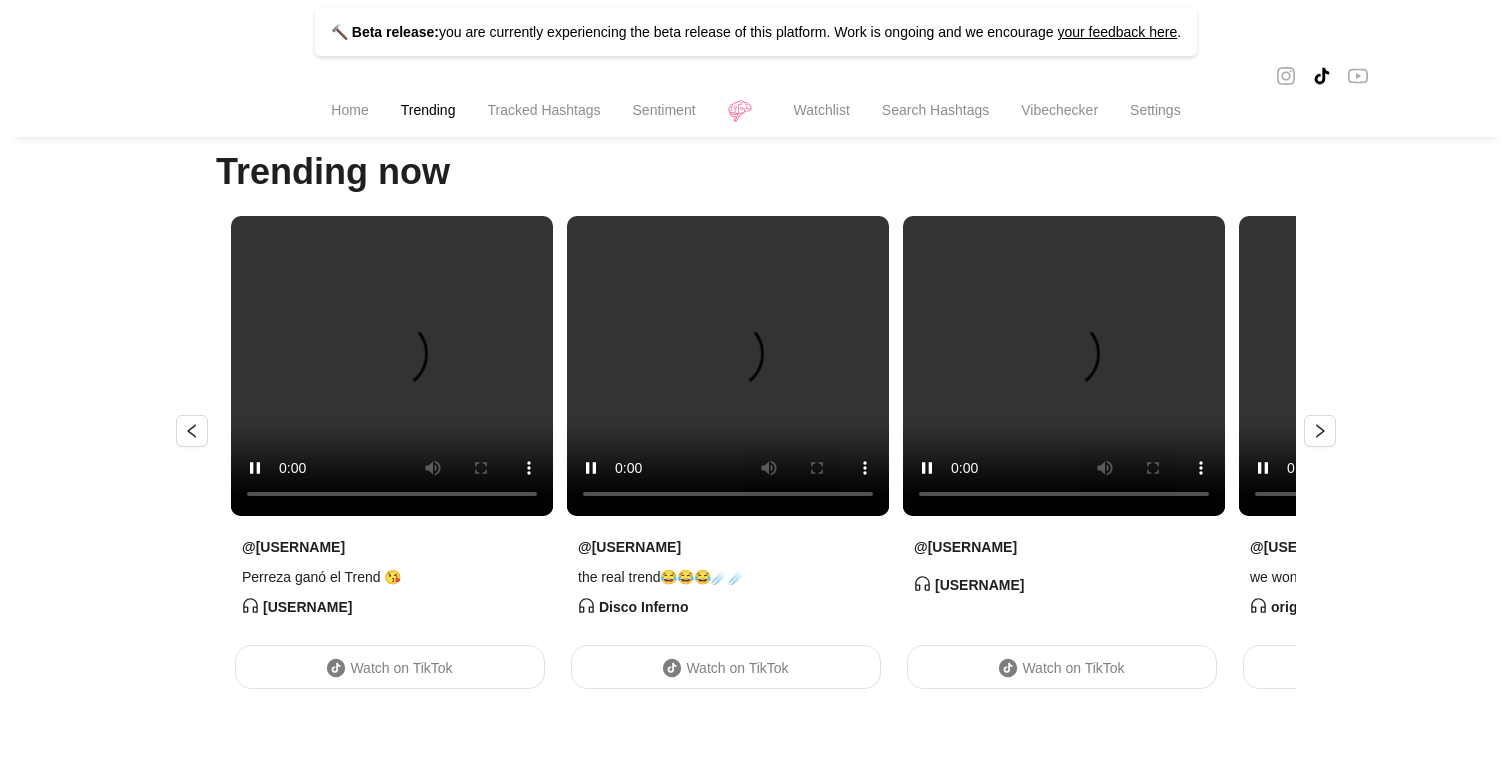 scroll, scrollTop: 0, scrollLeft: 0, axis: both 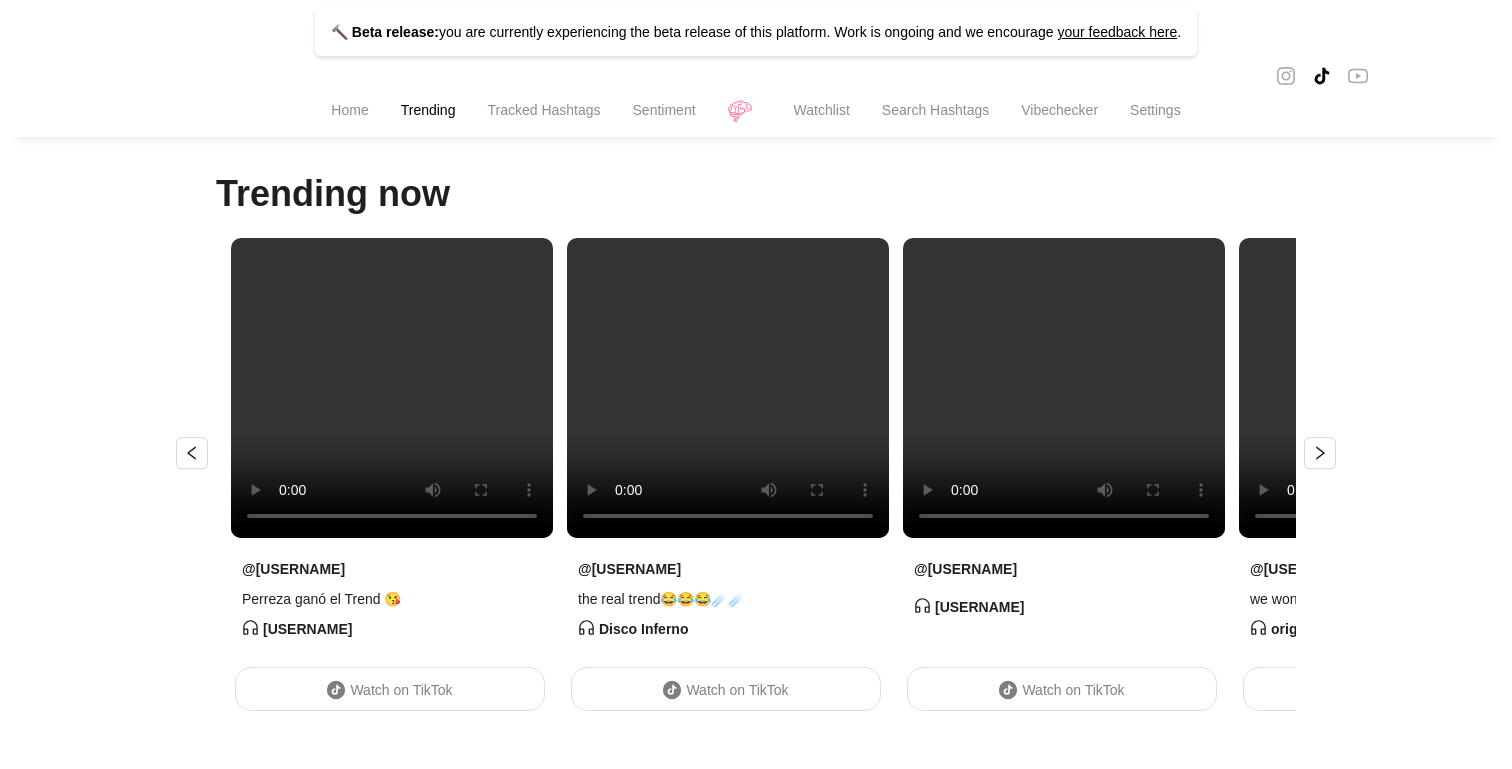 click on "Tracked Hashtags" at bounding box center (543, 112) 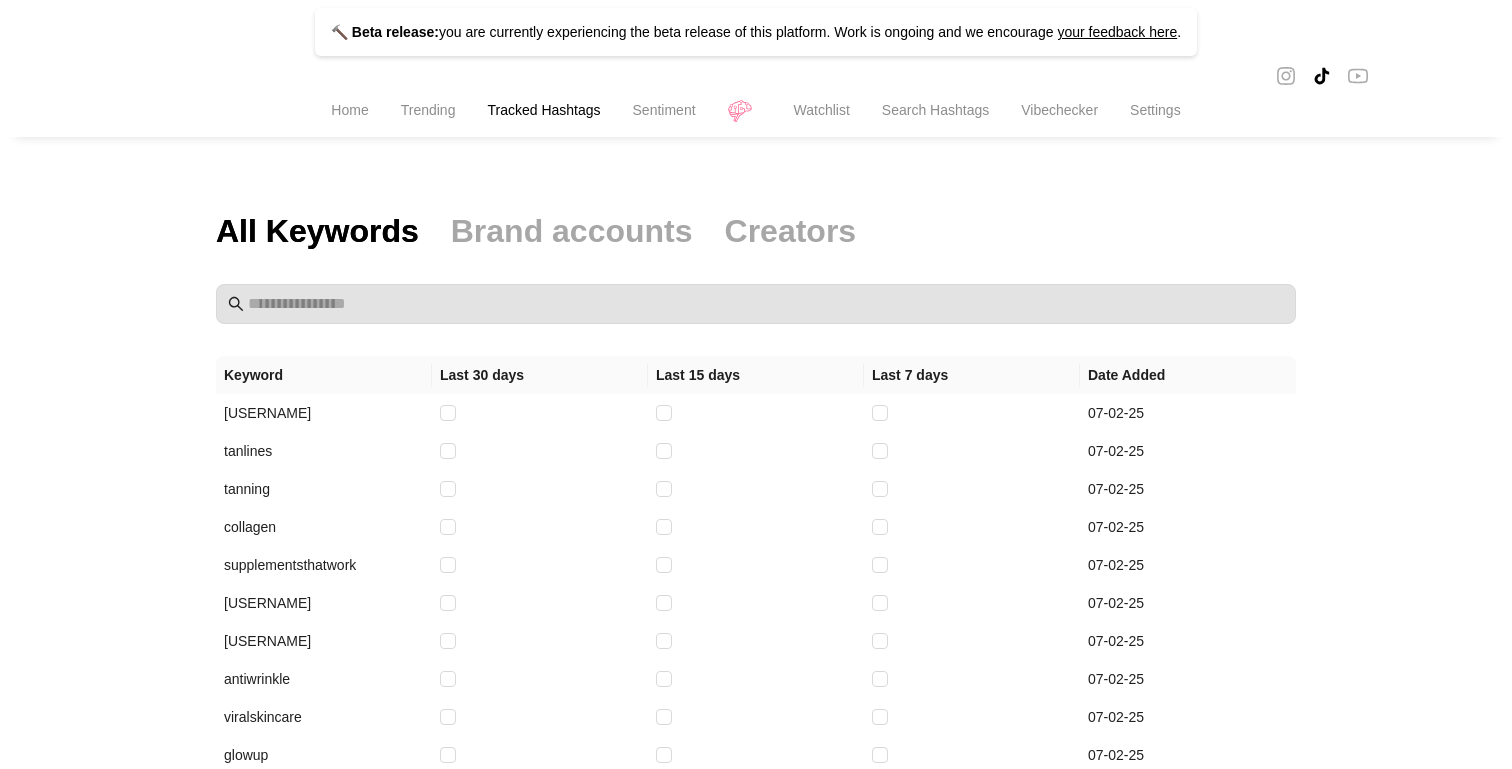 click on "Home" at bounding box center [349, 110] 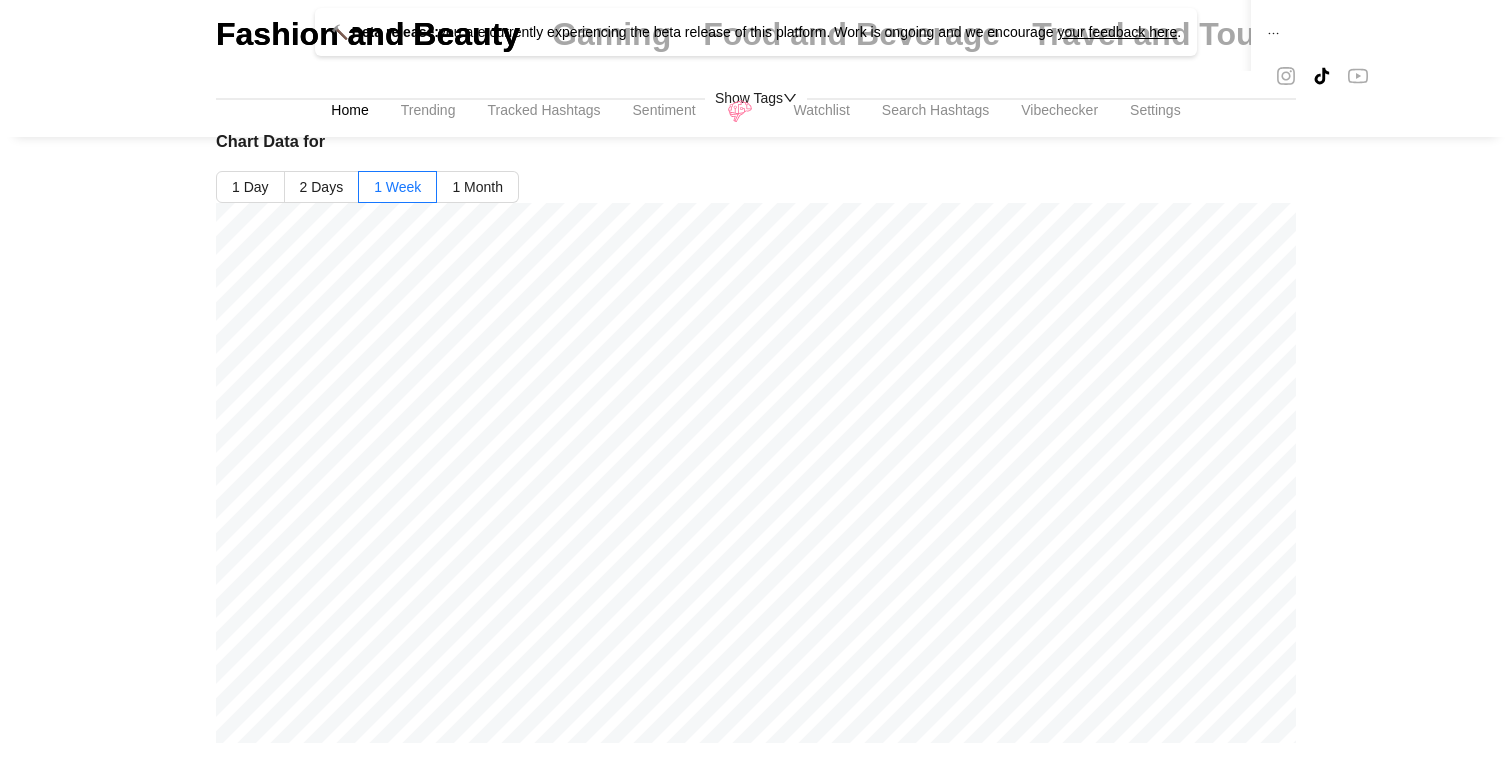 scroll, scrollTop: 0, scrollLeft: 0, axis: both 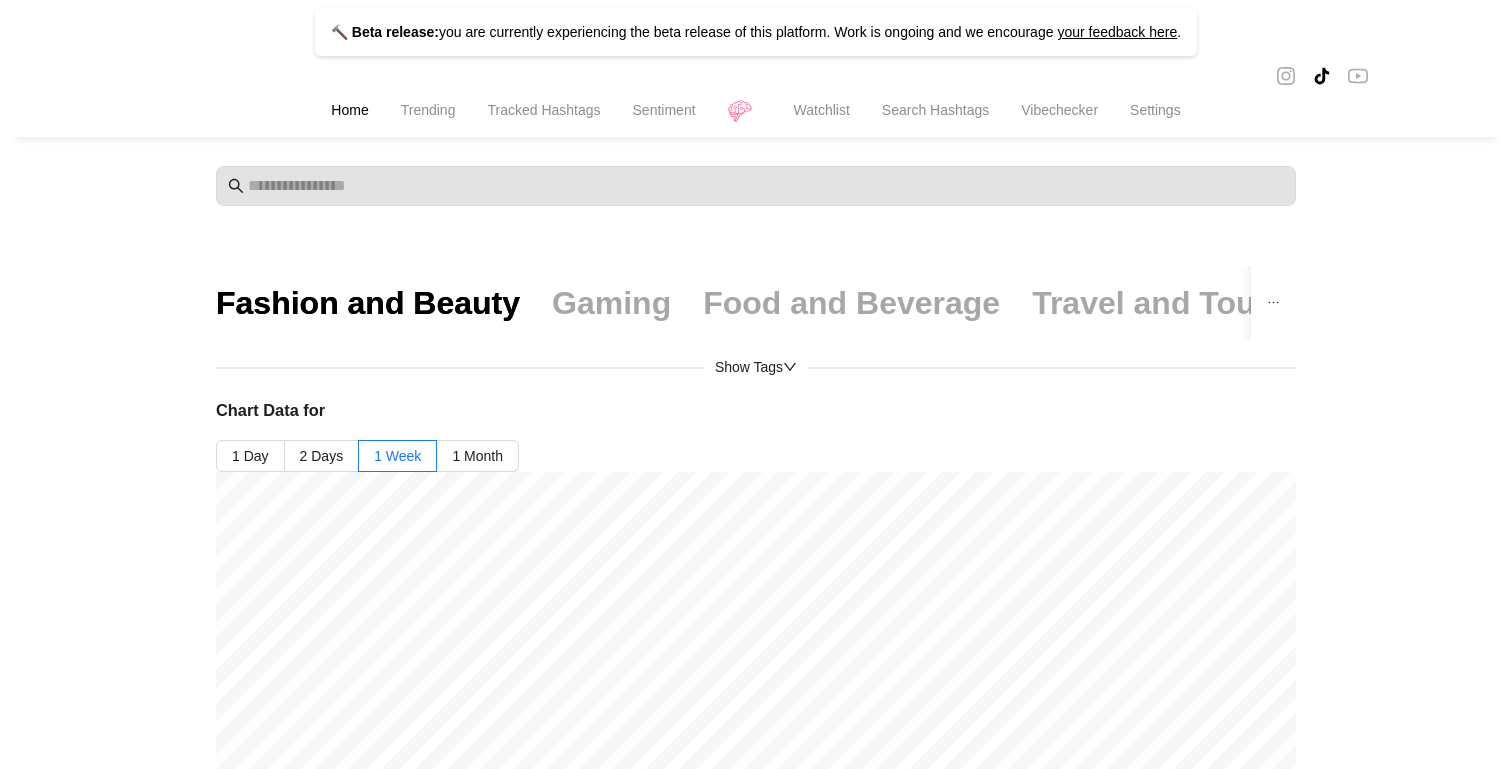 click on "Trending" at bounding box center (428, 110) 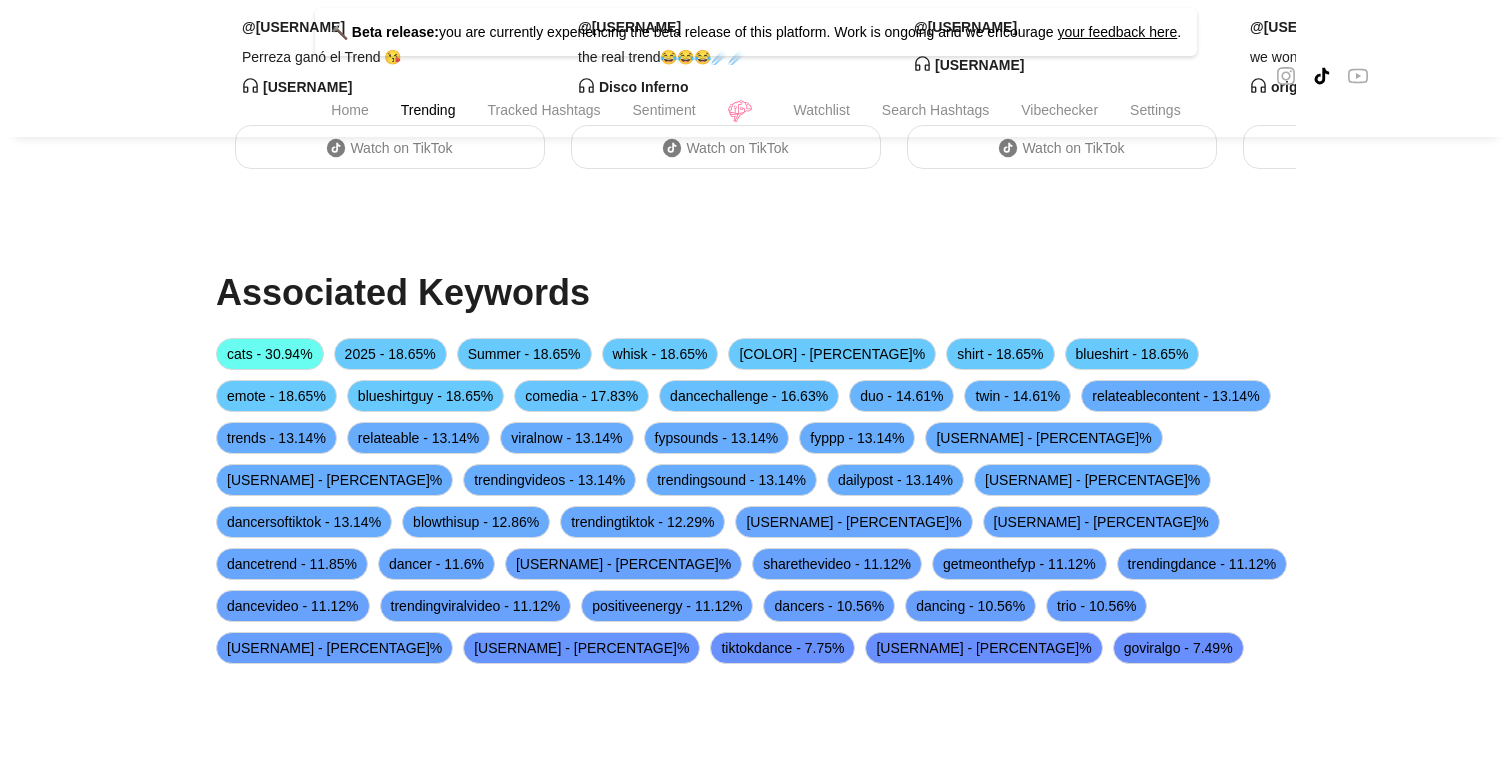scroll, scrollTop: 0, scrollLeft: 0, axis: both 